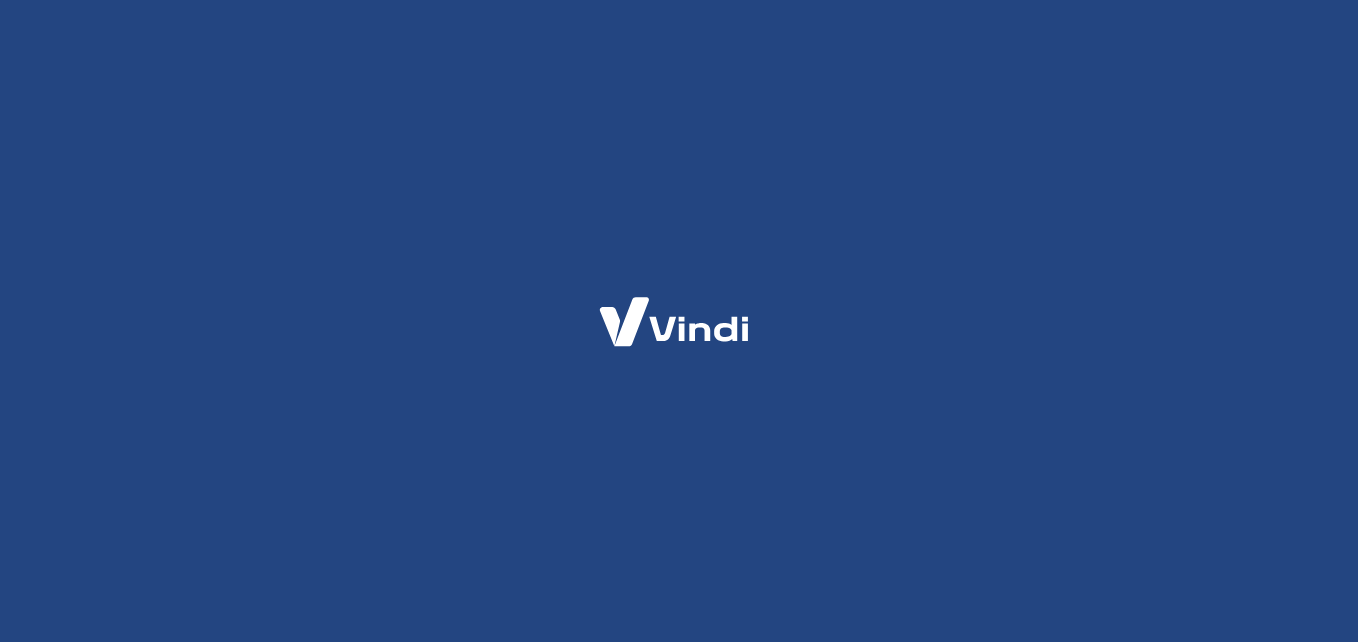 scroll, scrollTop: 0, scrollLeft: 0, axis: both 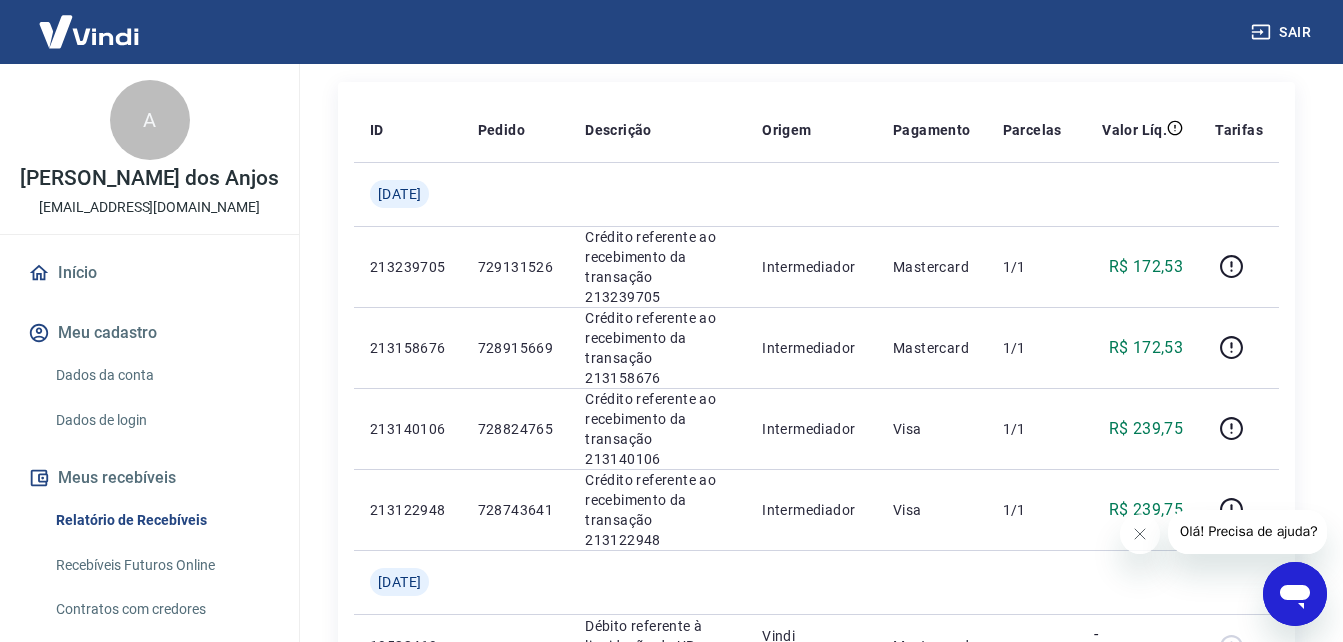 click 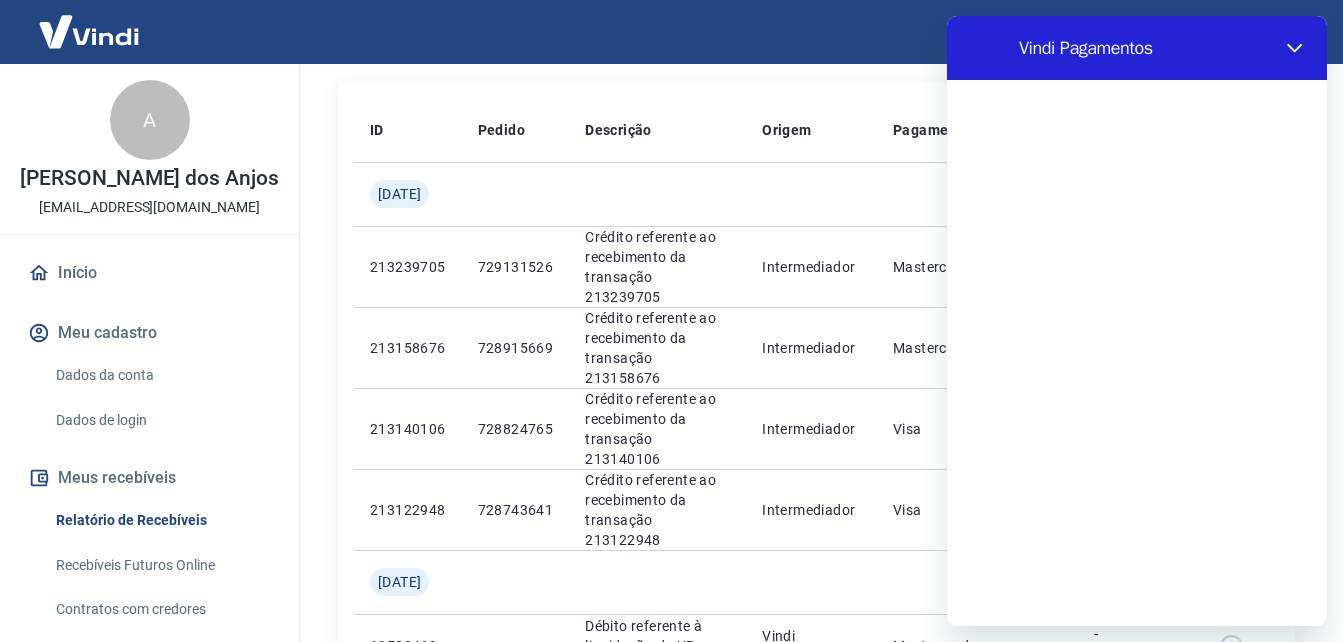 scroll, scrollTop: 0, scrollLeft: 0, axis: both 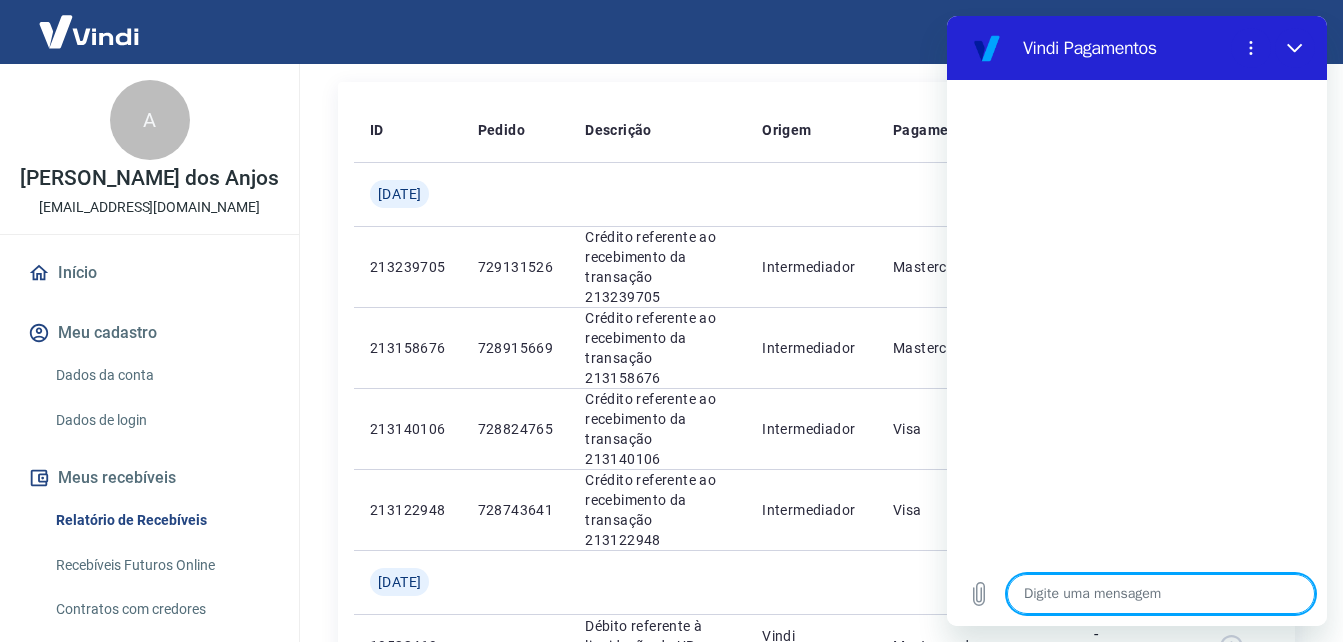 type on "o" 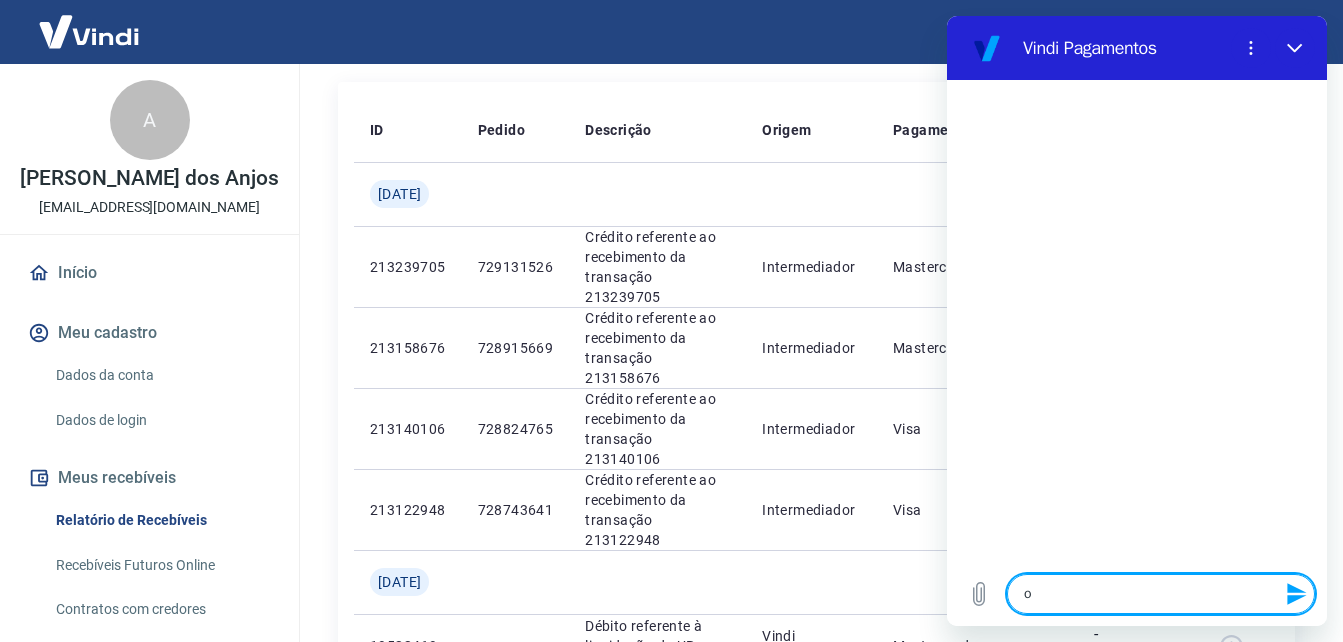 type on "oi" 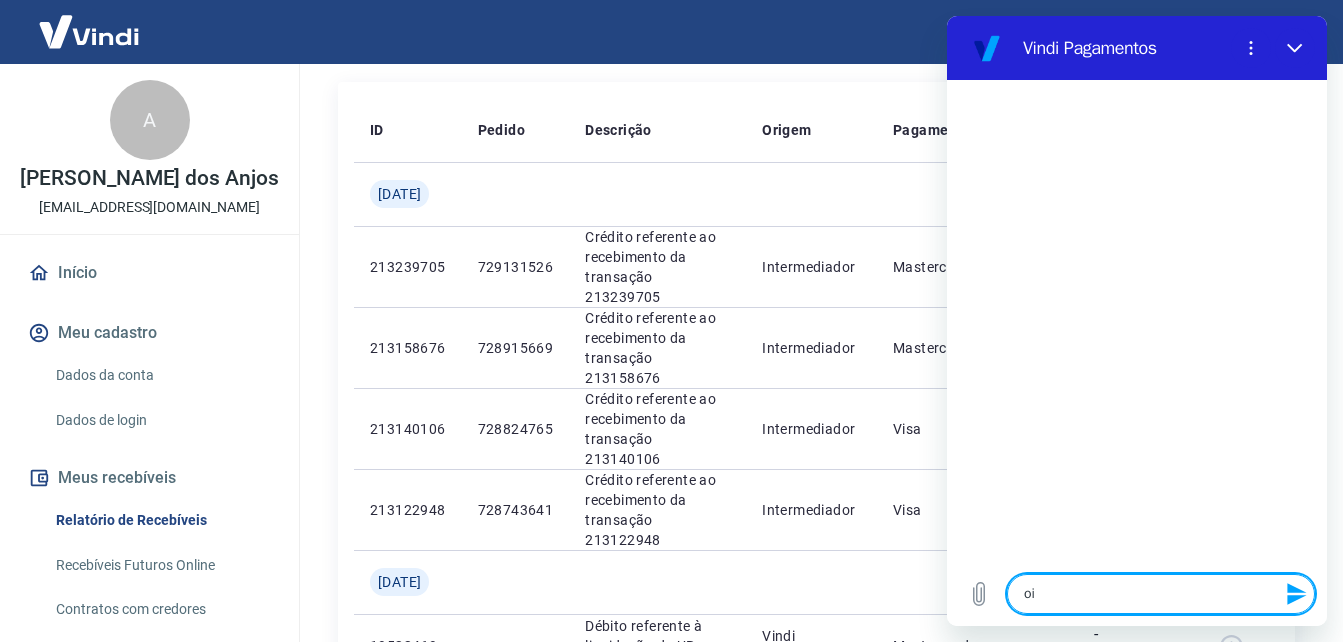 type 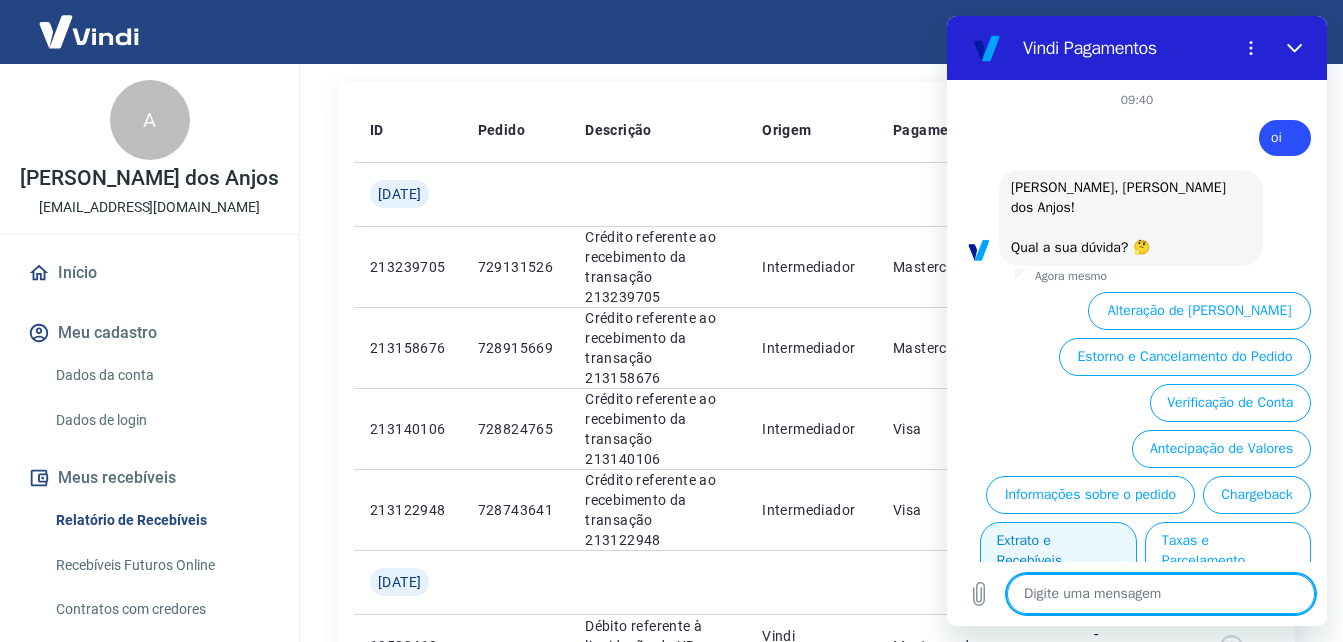 click on "Extrato e Recebíveis" at bounding box center (1058, 551) 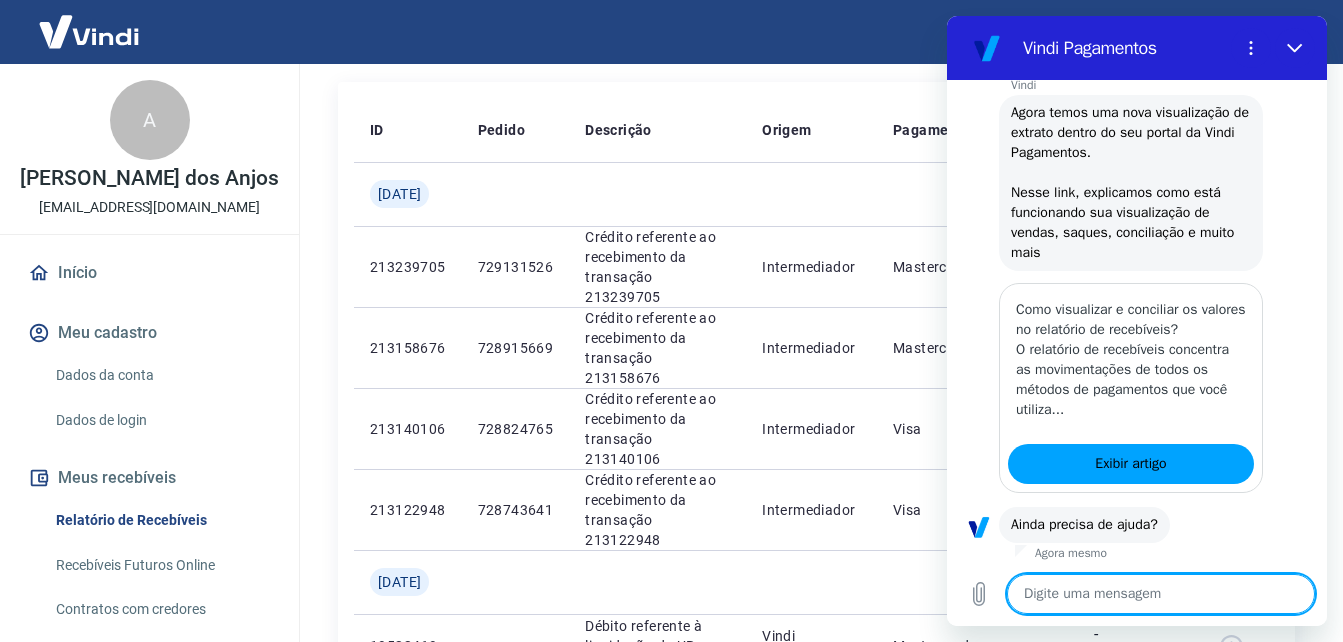 scroll, scrollTop: 299, scrollLeft: 0, axis: vertical 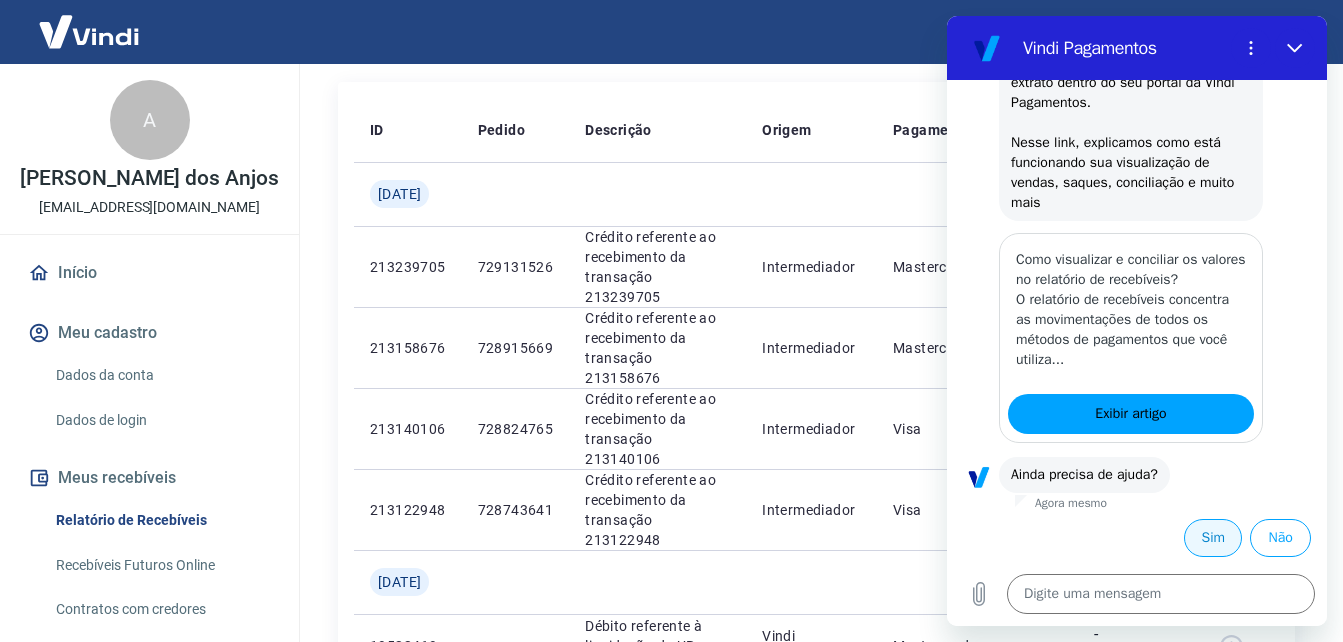 click on "Sim" at bounding box center [1213, 538] 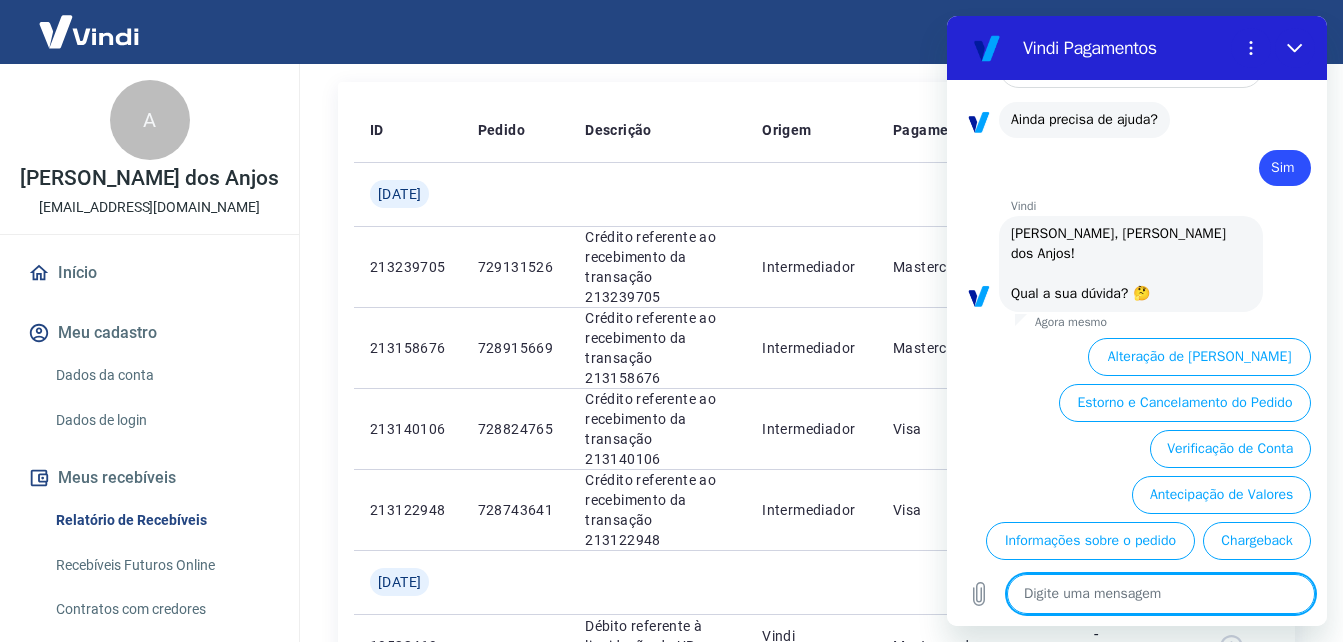 scroll, scrollTop: 729, scrollLeft: 0, axis: vertical 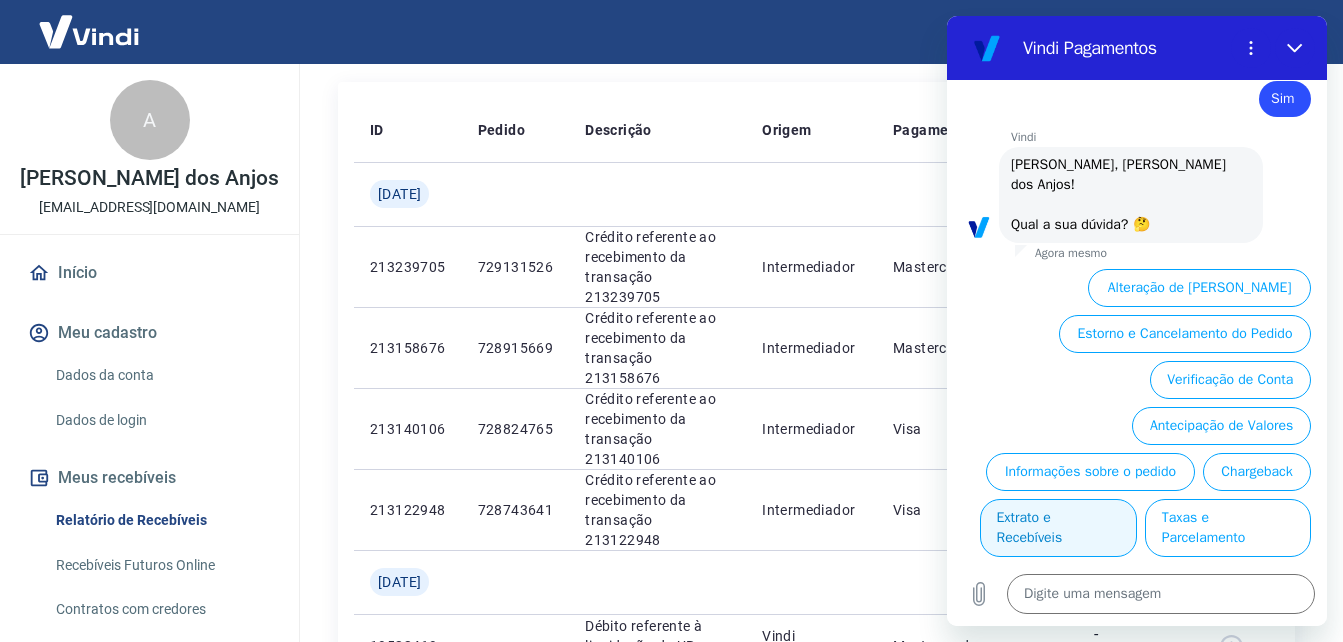 click on "Extrato e Recebíveis" at bounding box center [1058, 528] 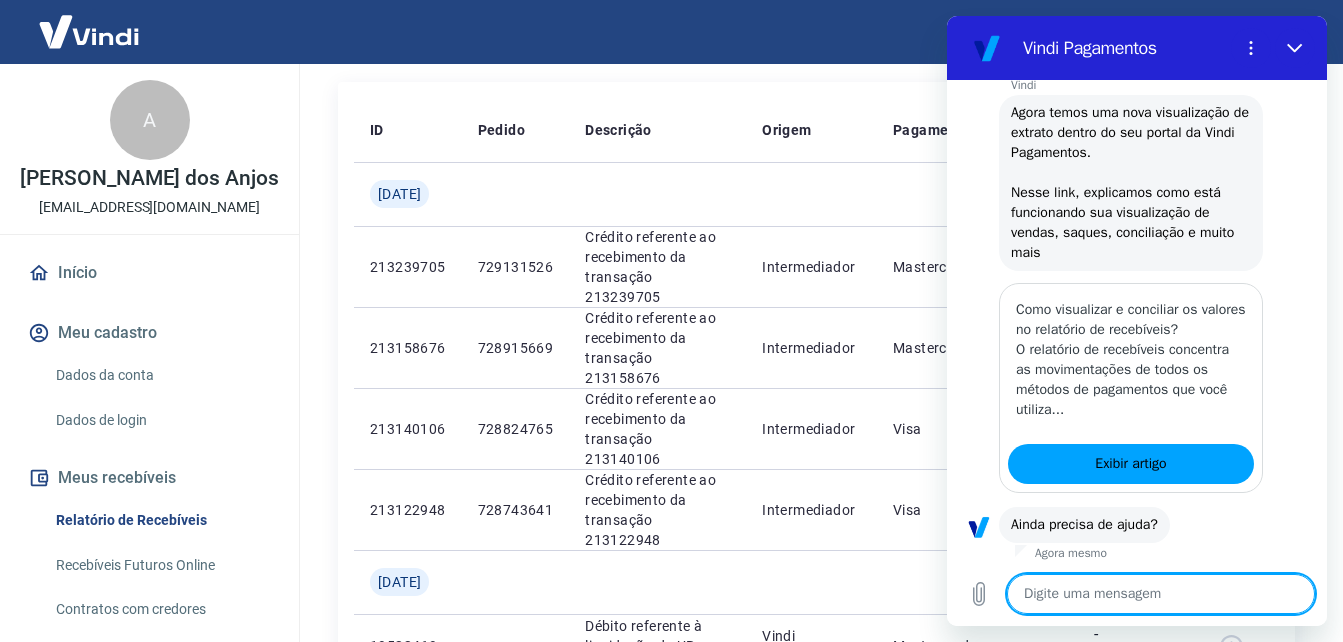 scroll, scrollTop: 999, scrollLeft: 0, axis: vertical 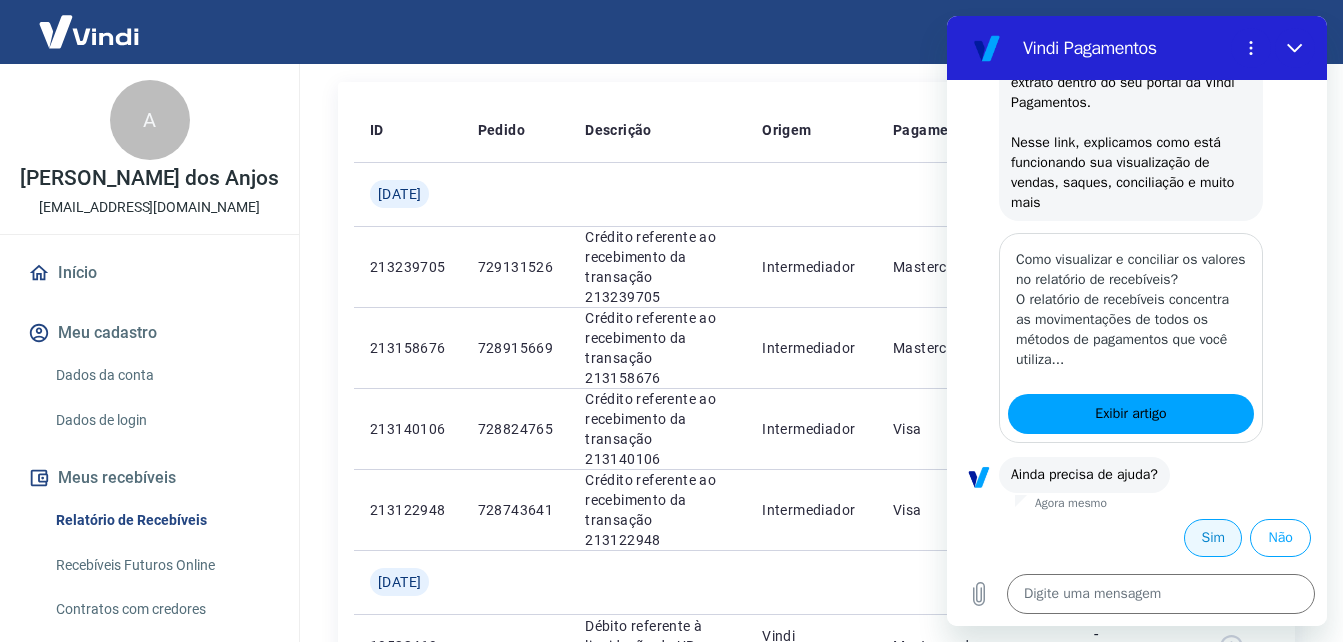 click on "Sim" at bounding box center [1213, 538] 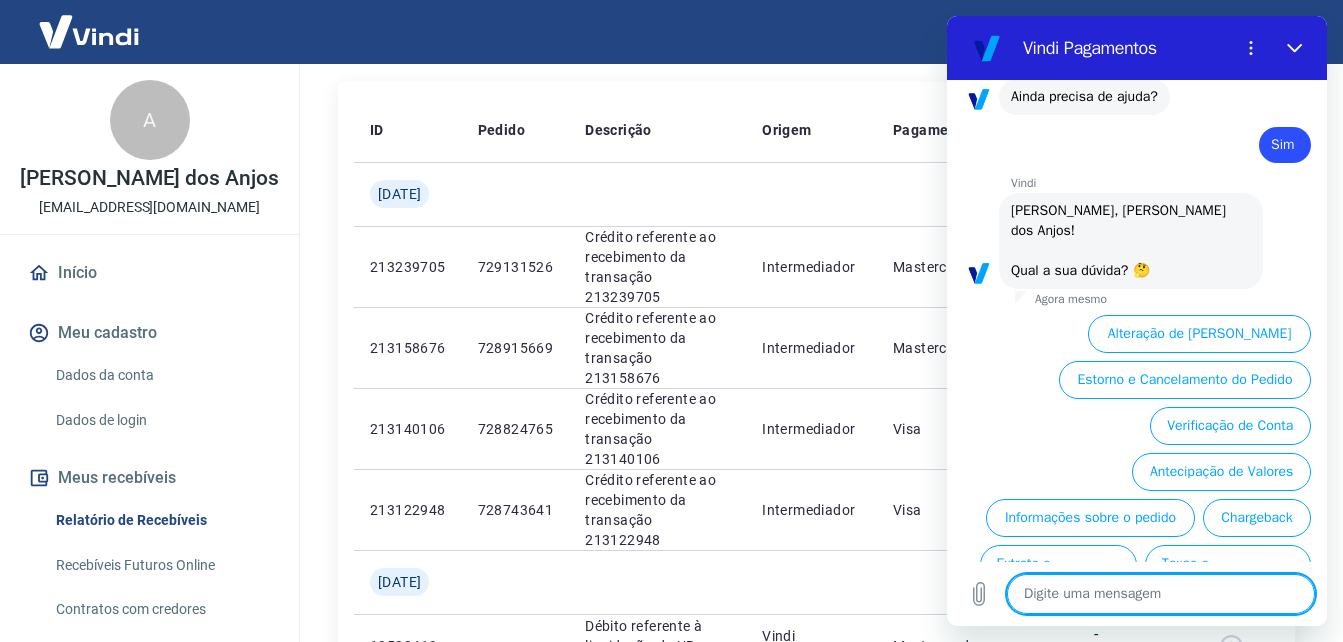 scroll, scrollTop: 1429, scrollLeft: 0, axis: vertical 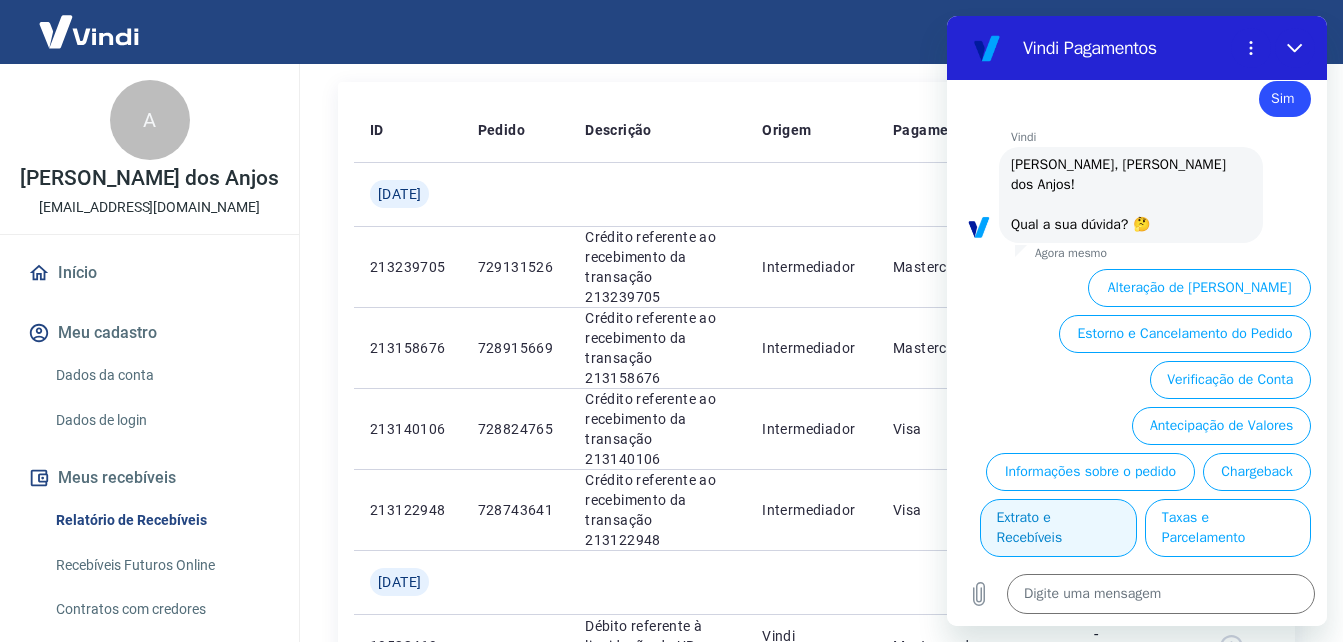 click on "Extrato e Recebíveis" at bounding box center (1058, 528) 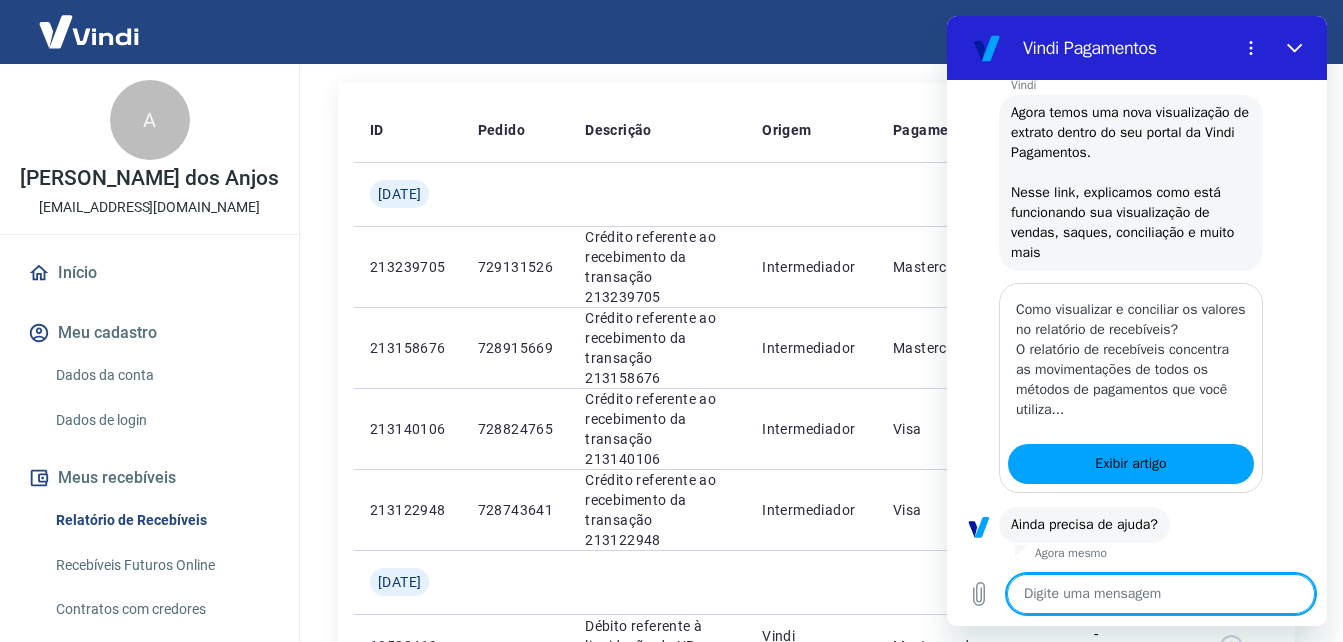 scroll, scrollTop: 1699, scrollLeft: 0, axis: vertical 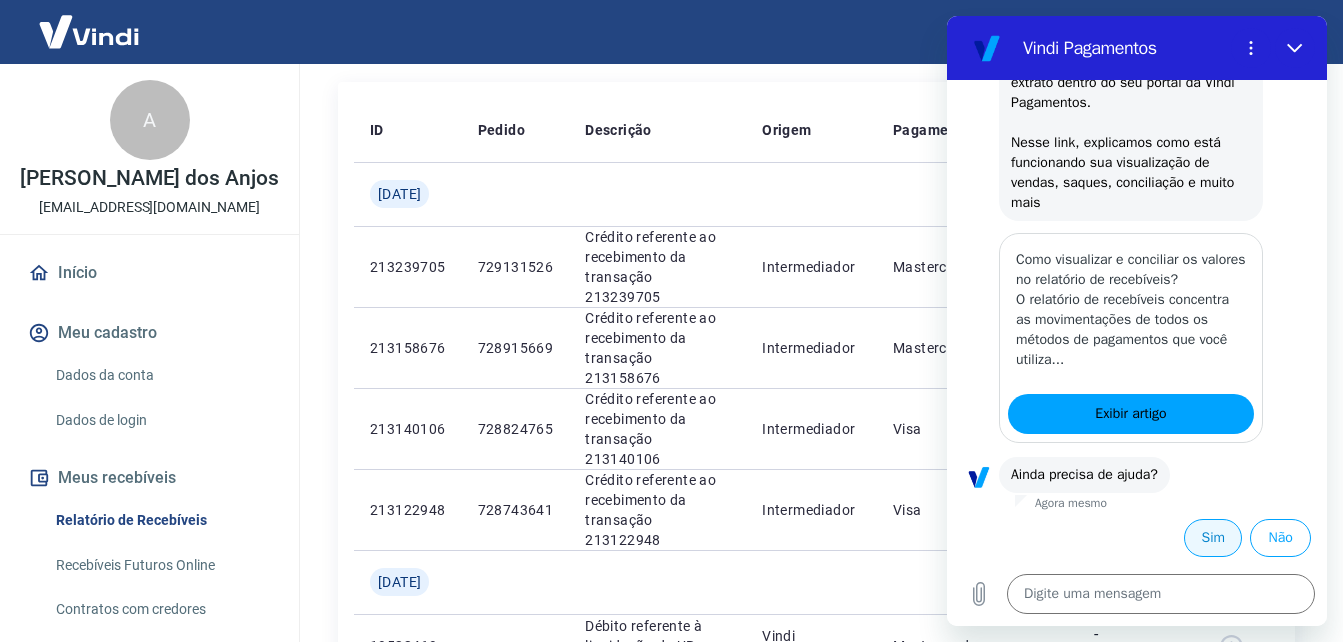 click on "Sim" at bounding box center [1213, 538] 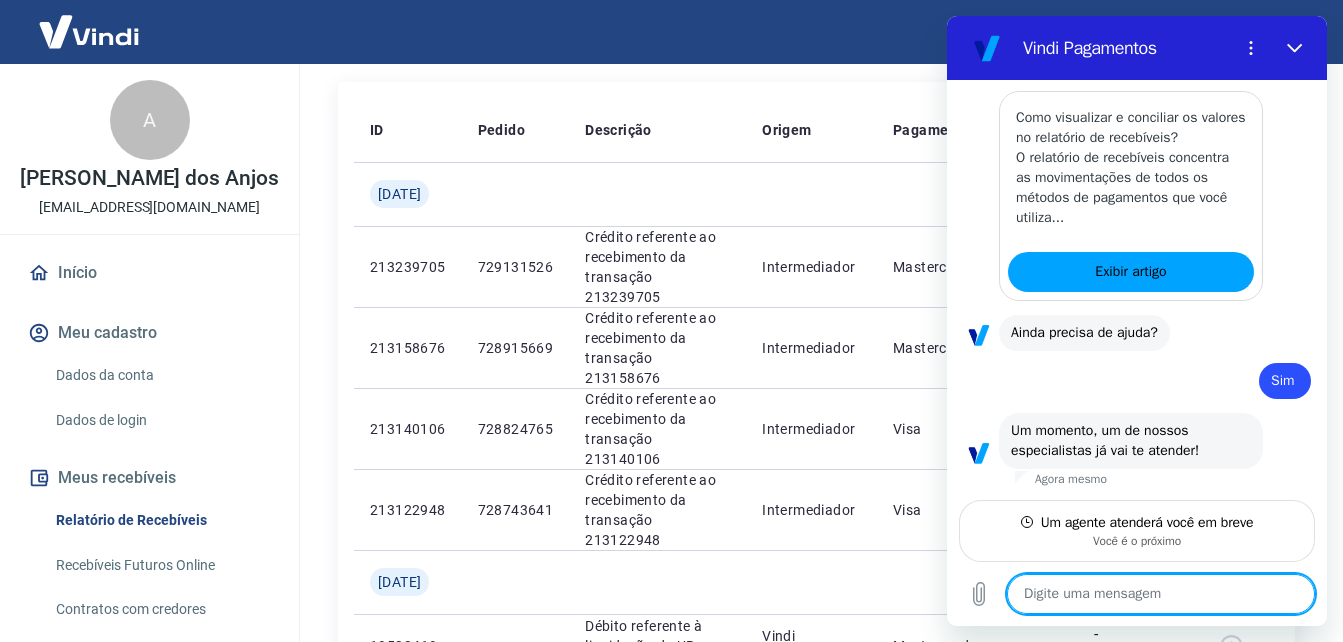 scroll, scrollTop: 1841, scrollLeft: 0, axis: vertical 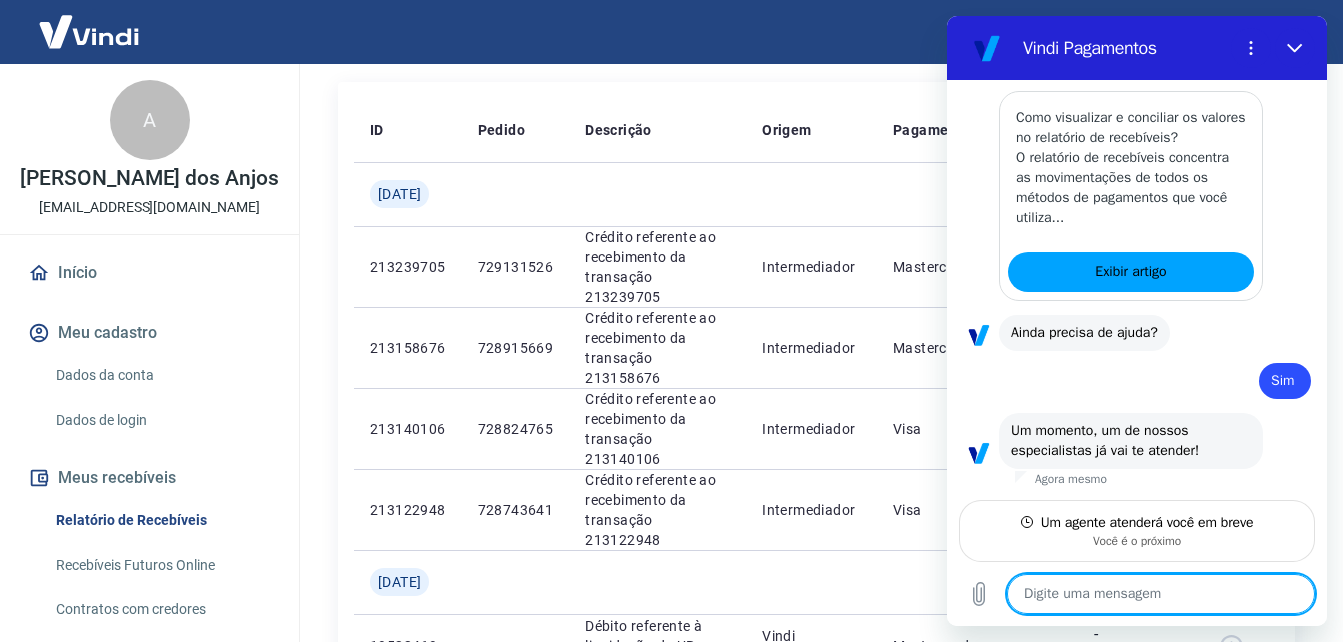 type on "x" 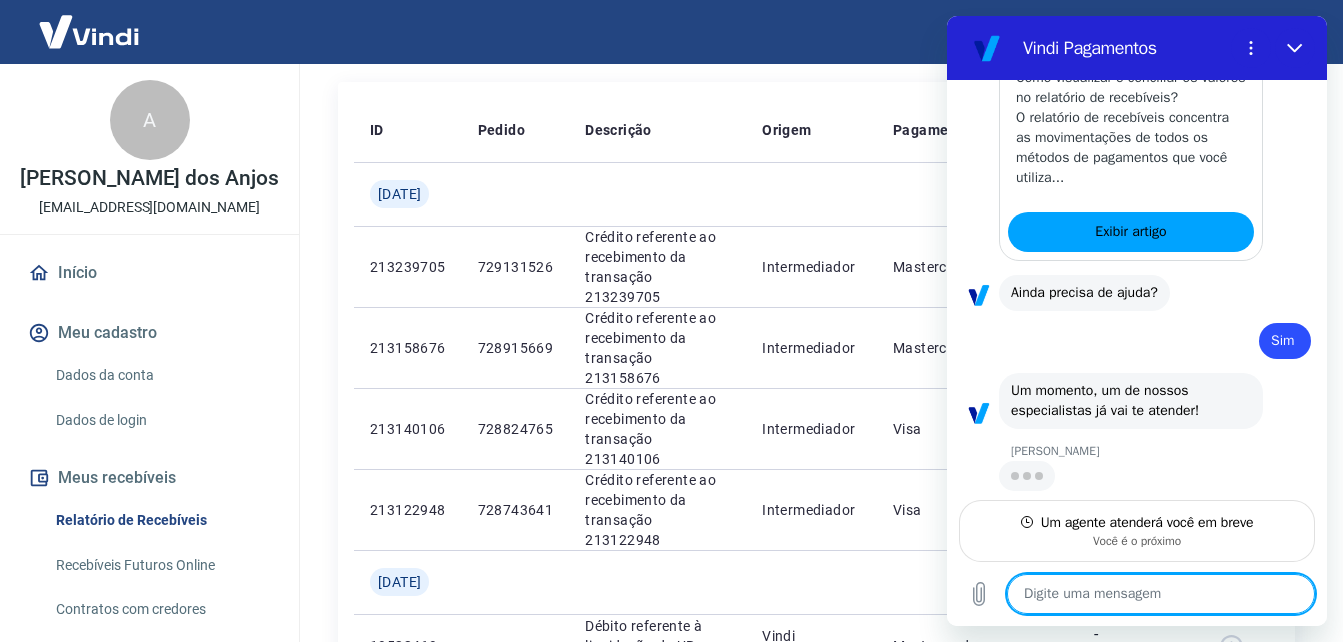 scroll, scrollTop: 1879, scrollLeft: 0, axis: vertical 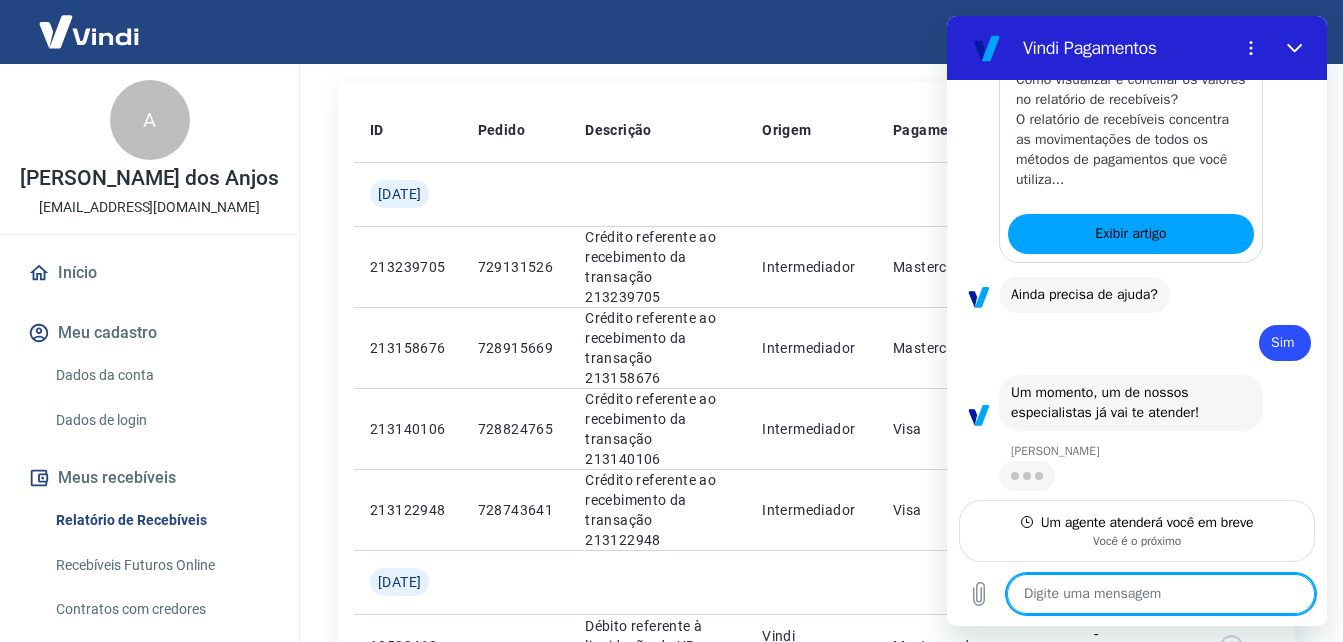 type on "b" 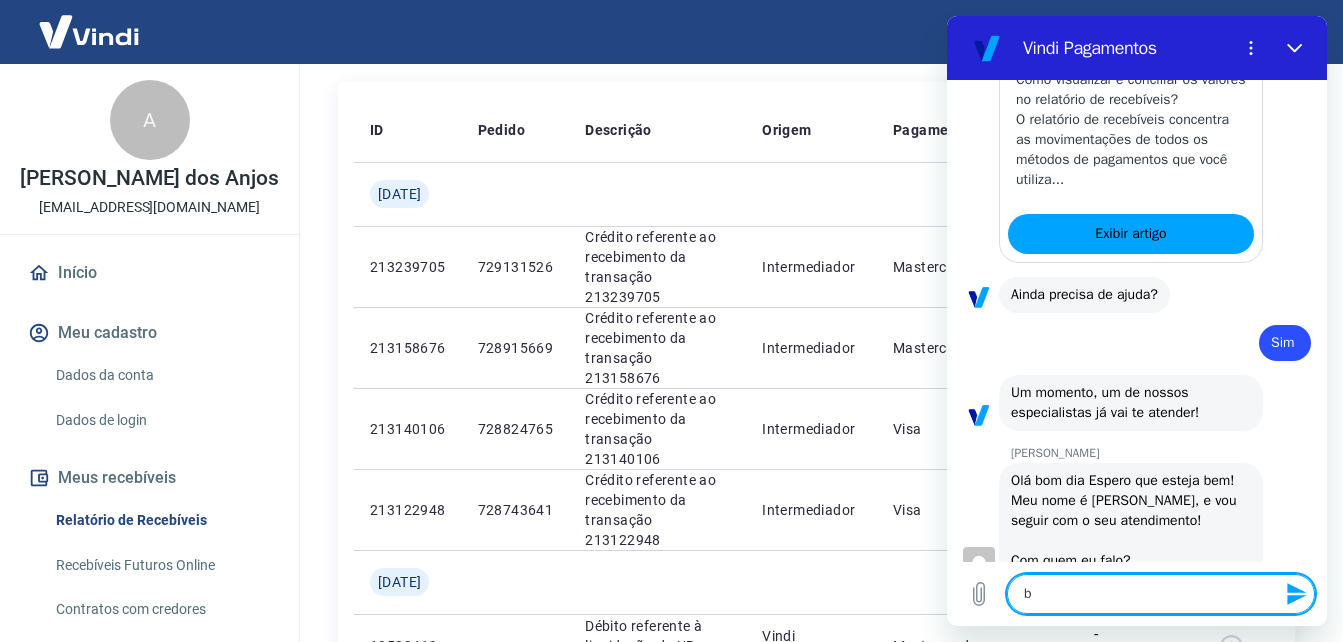 type on "x" 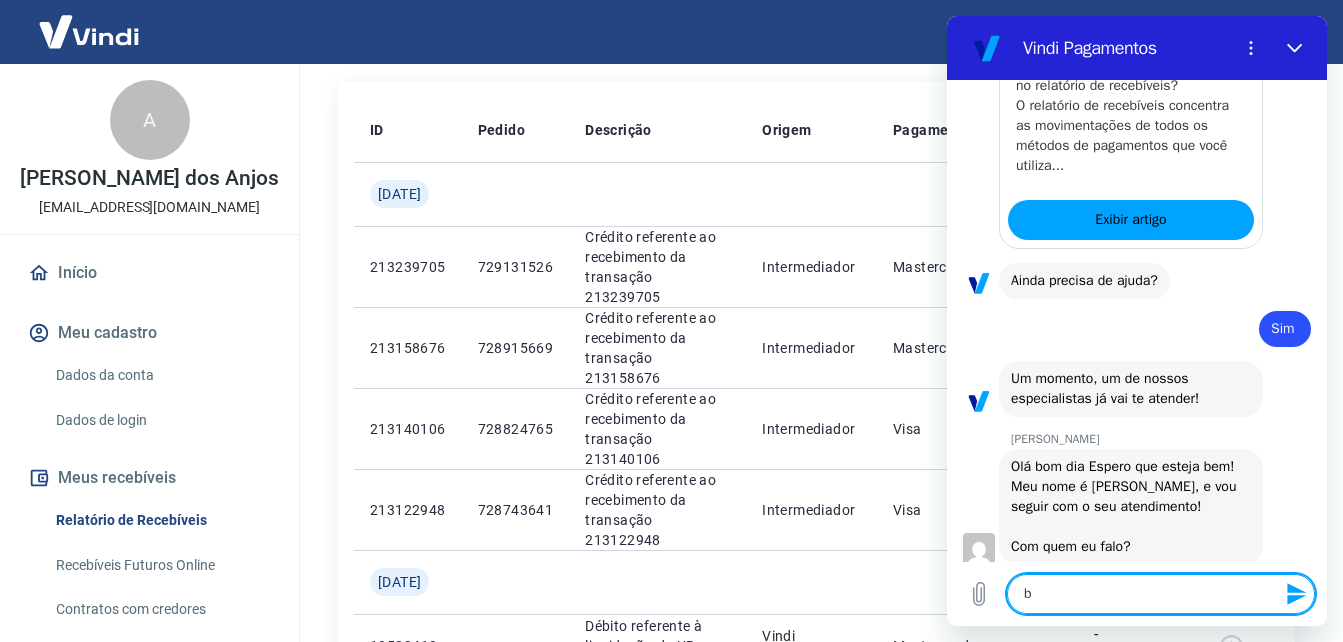 type on "b" 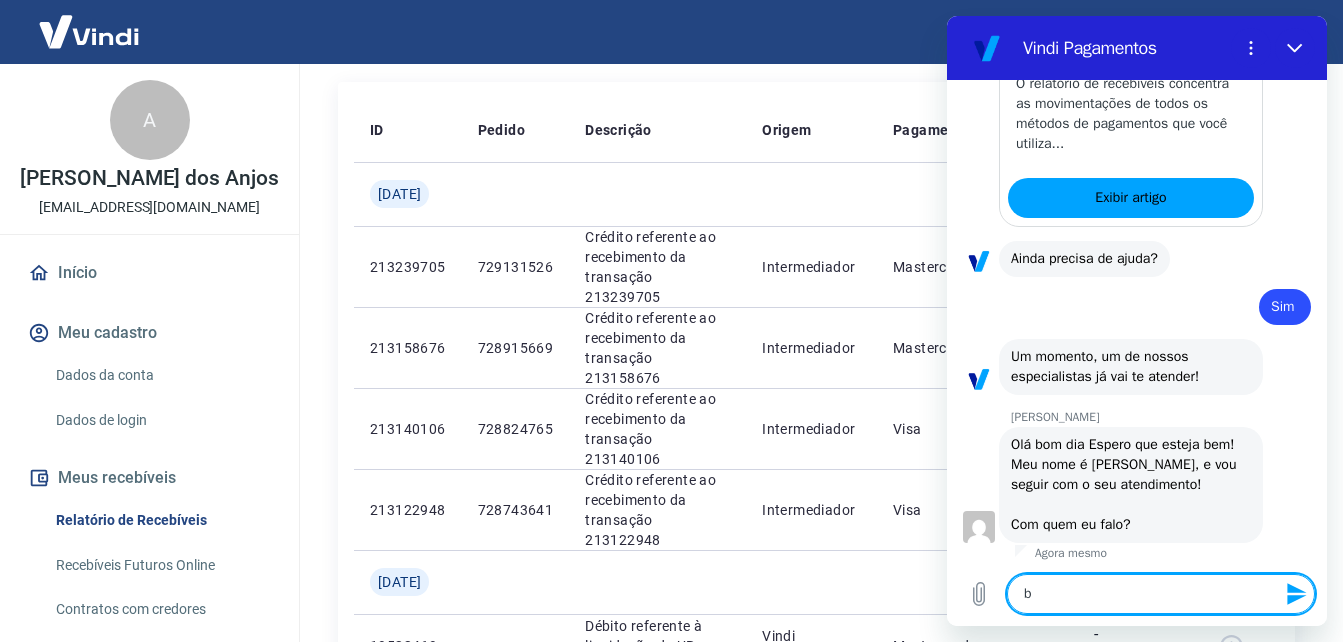 type on "b d" 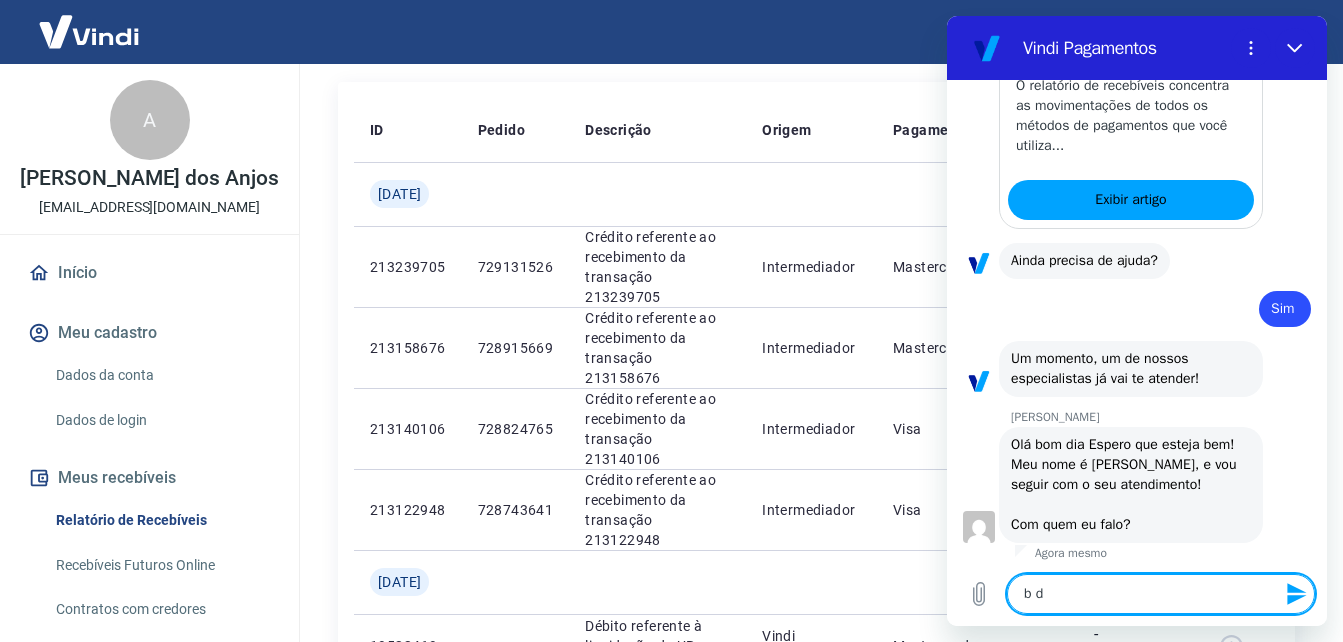 type on "b di" 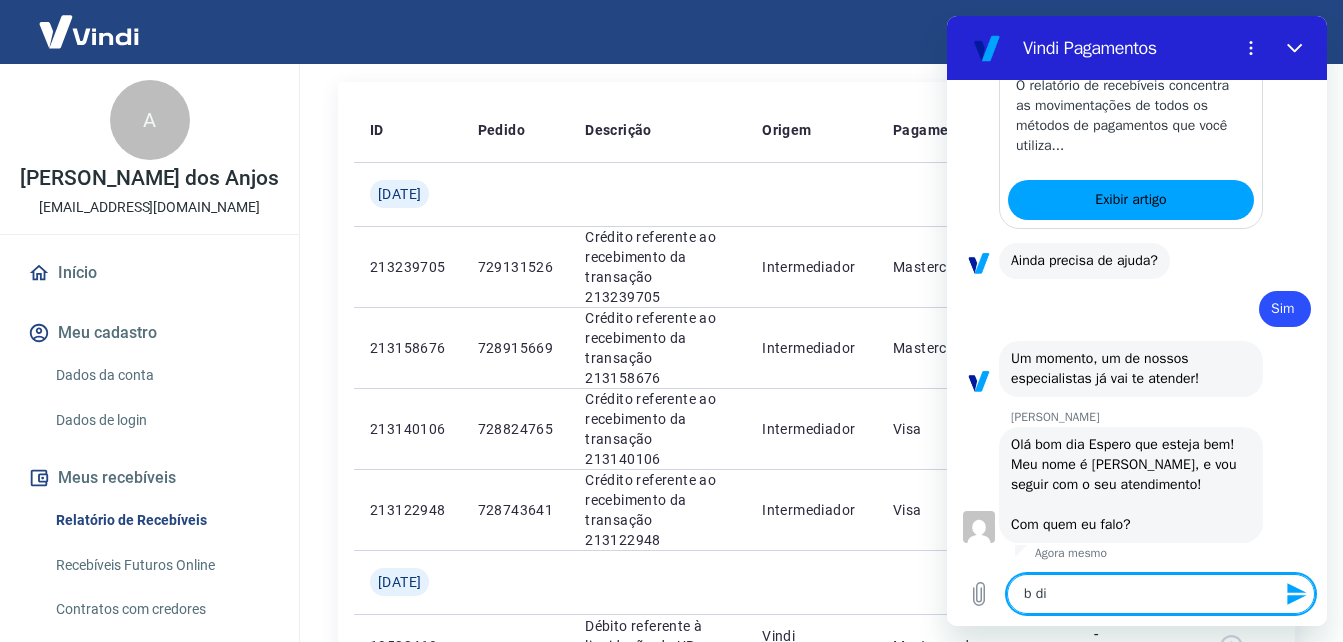 scroll, scrollTop: 1917, scrollLeft: 0, axis: vertical 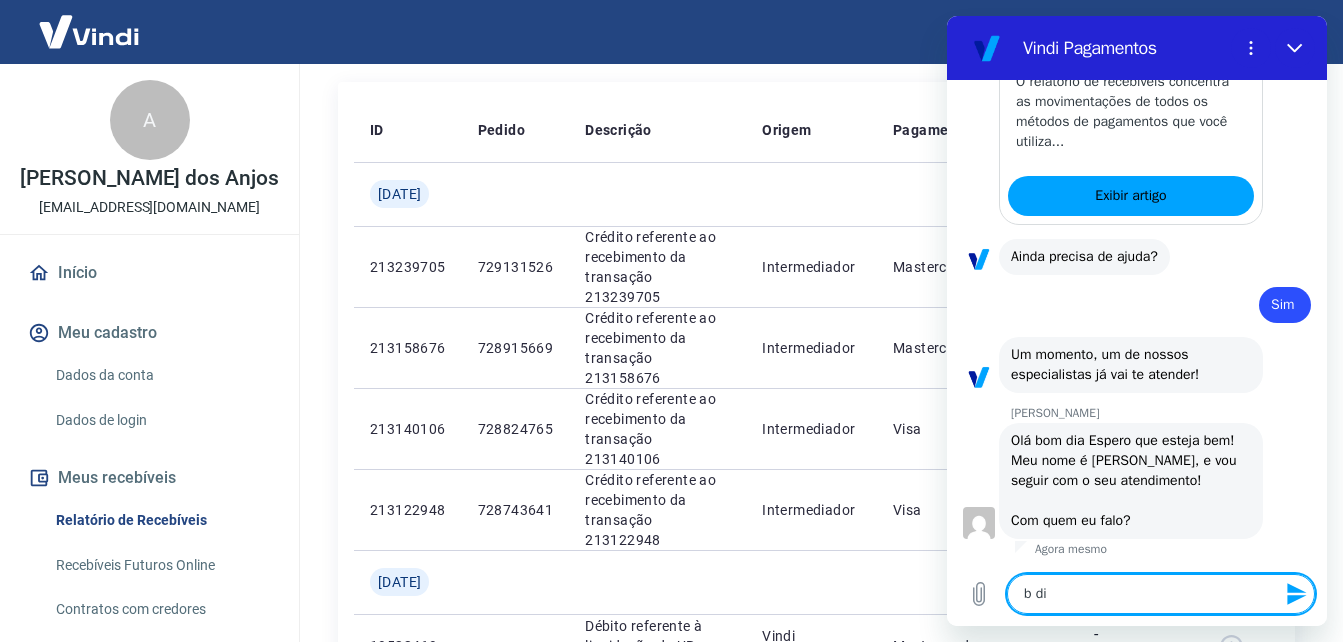 type on "b dia" 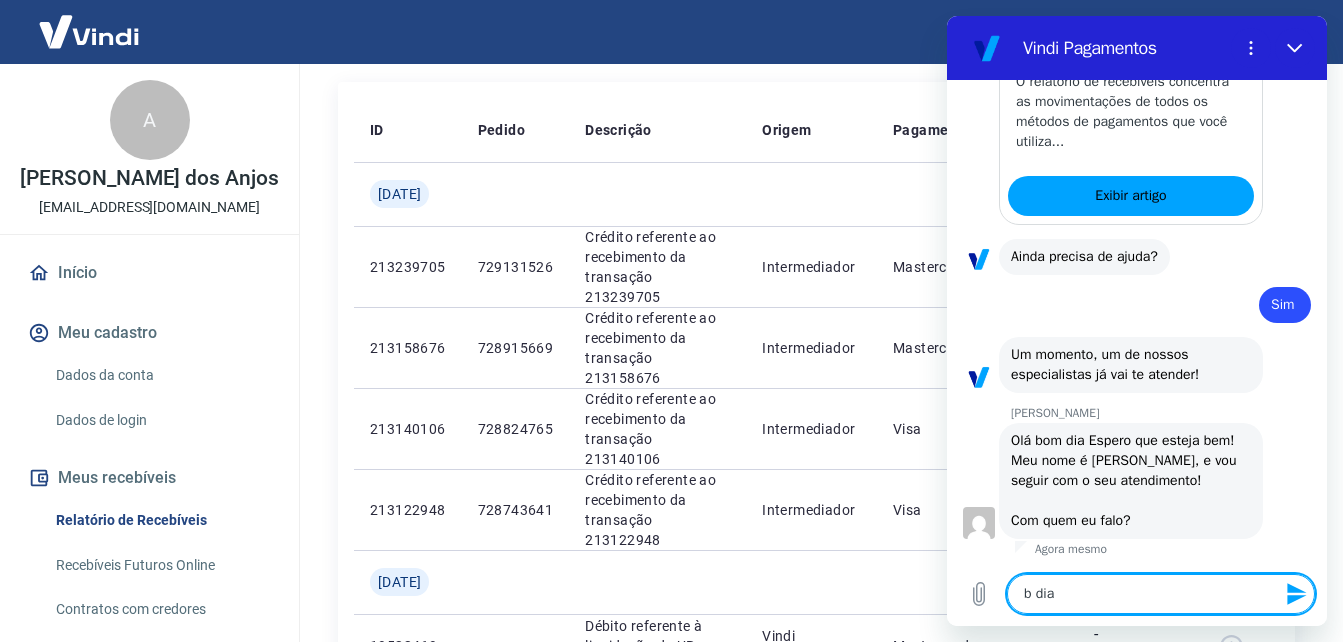 type on "b dia=" 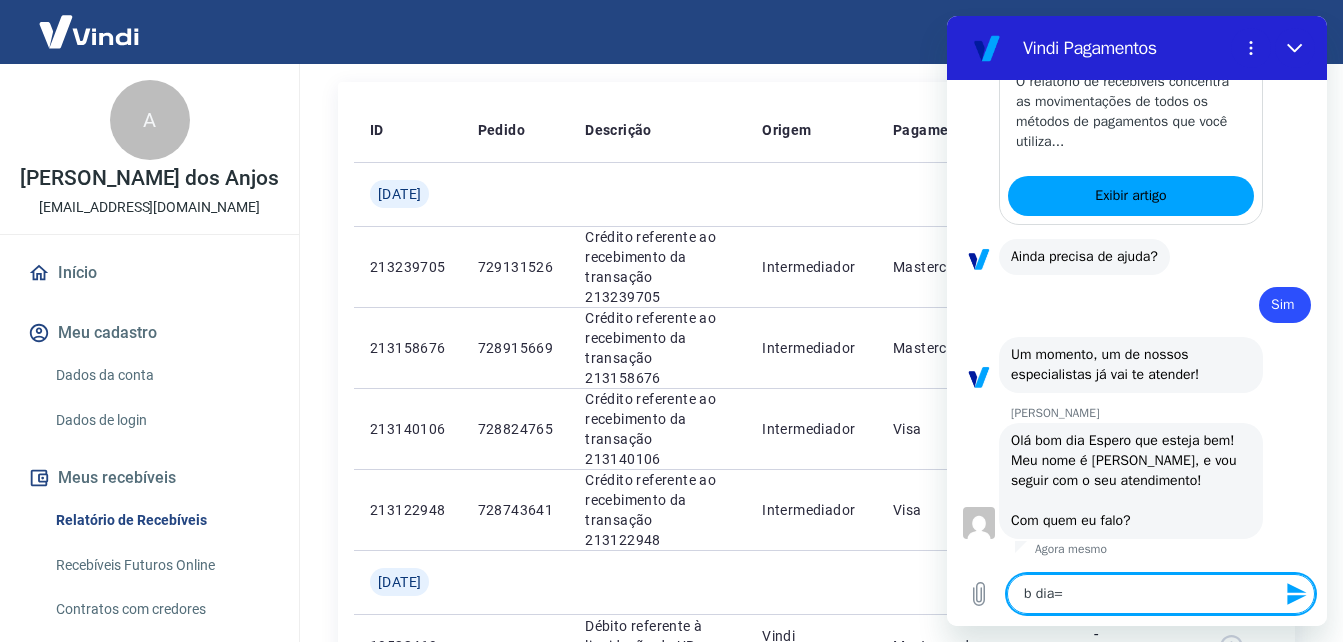 type on "b dia==" 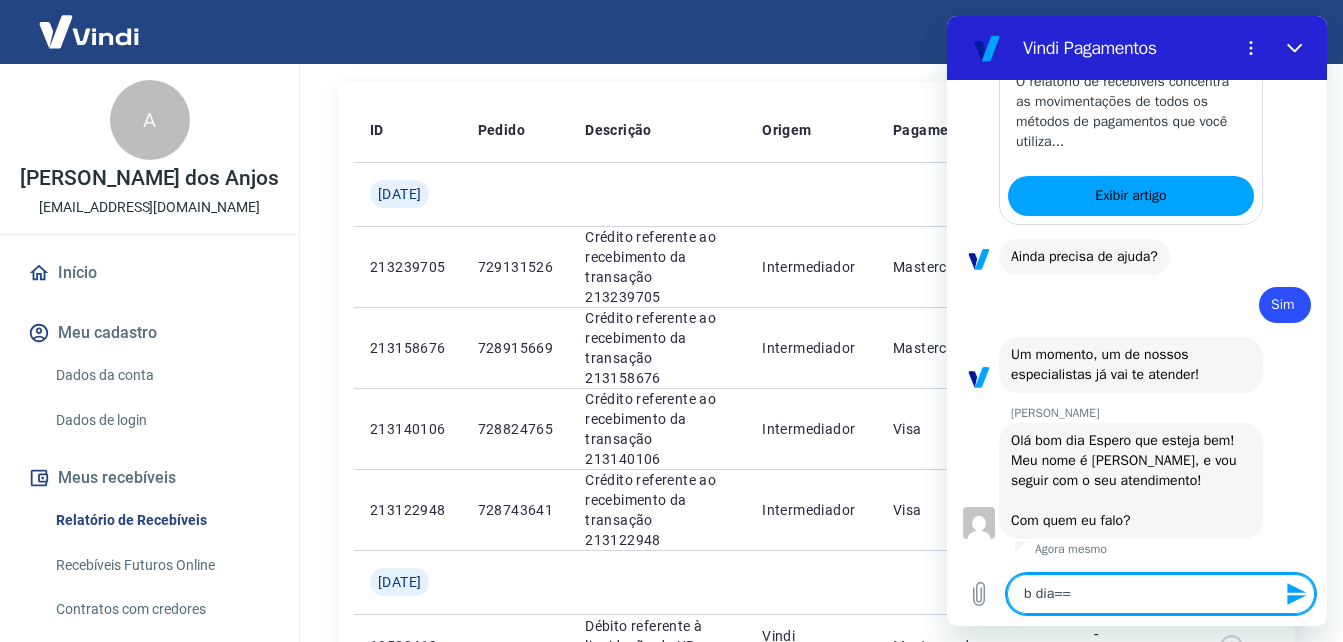 type on "b dia===" 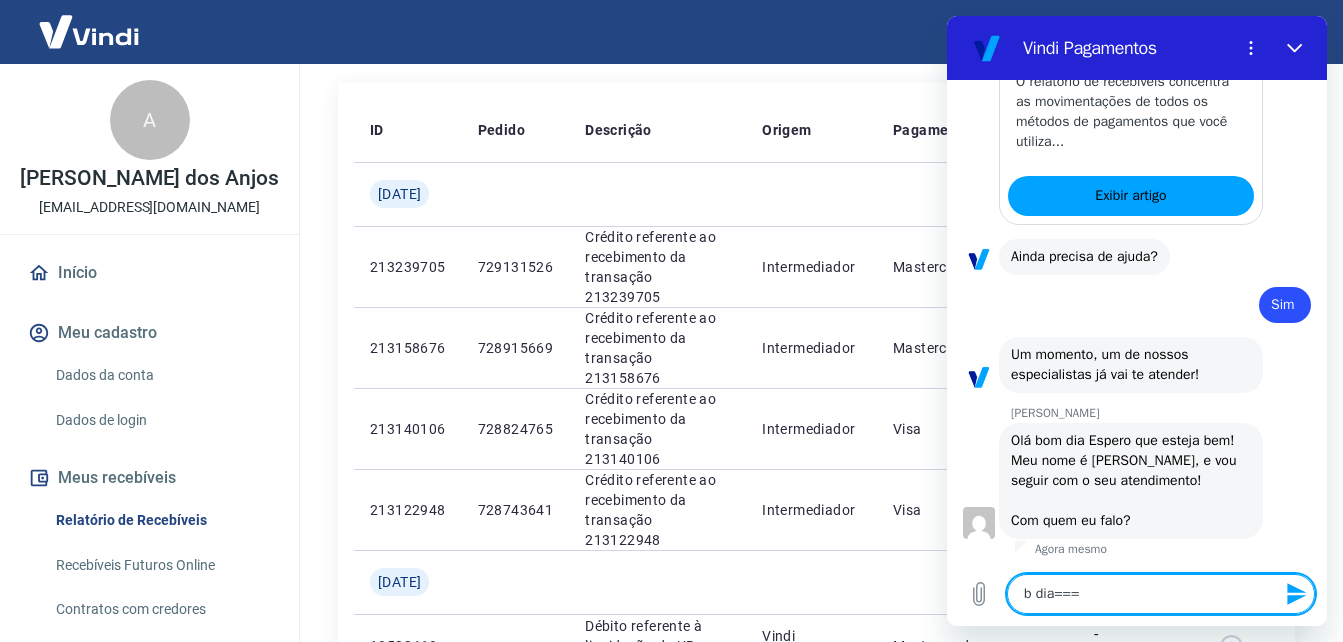 type on "b dia====" 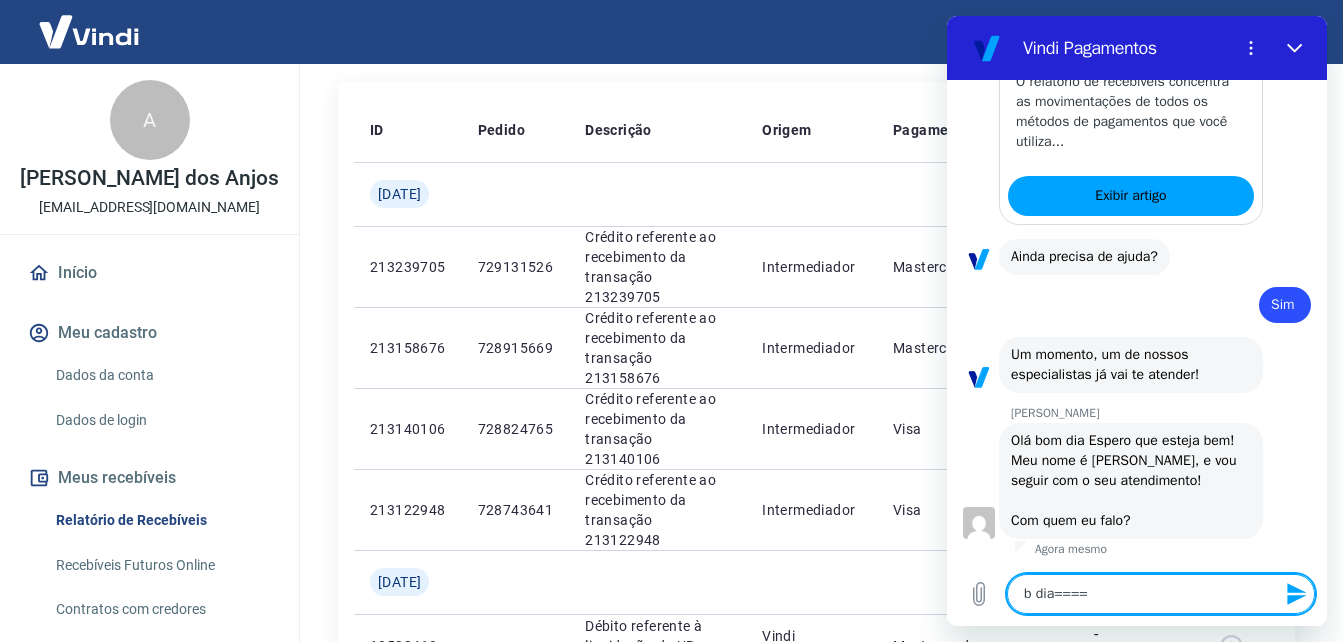 type on "b dia=====" 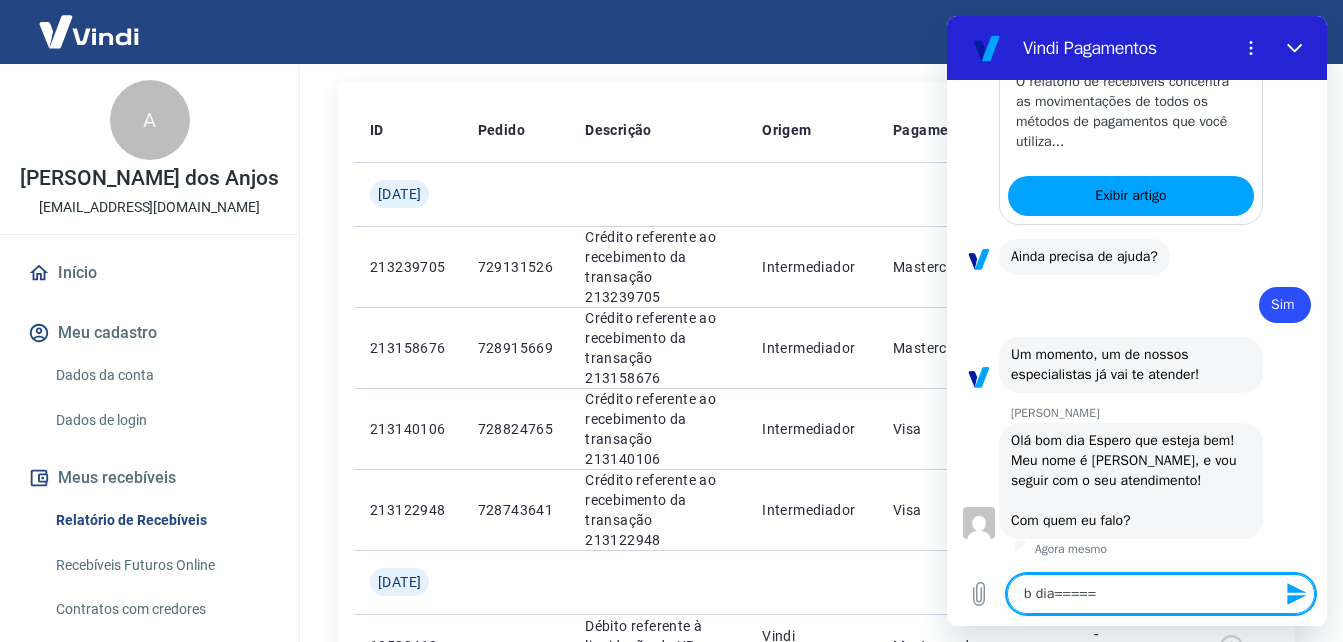 type on "b dia======" 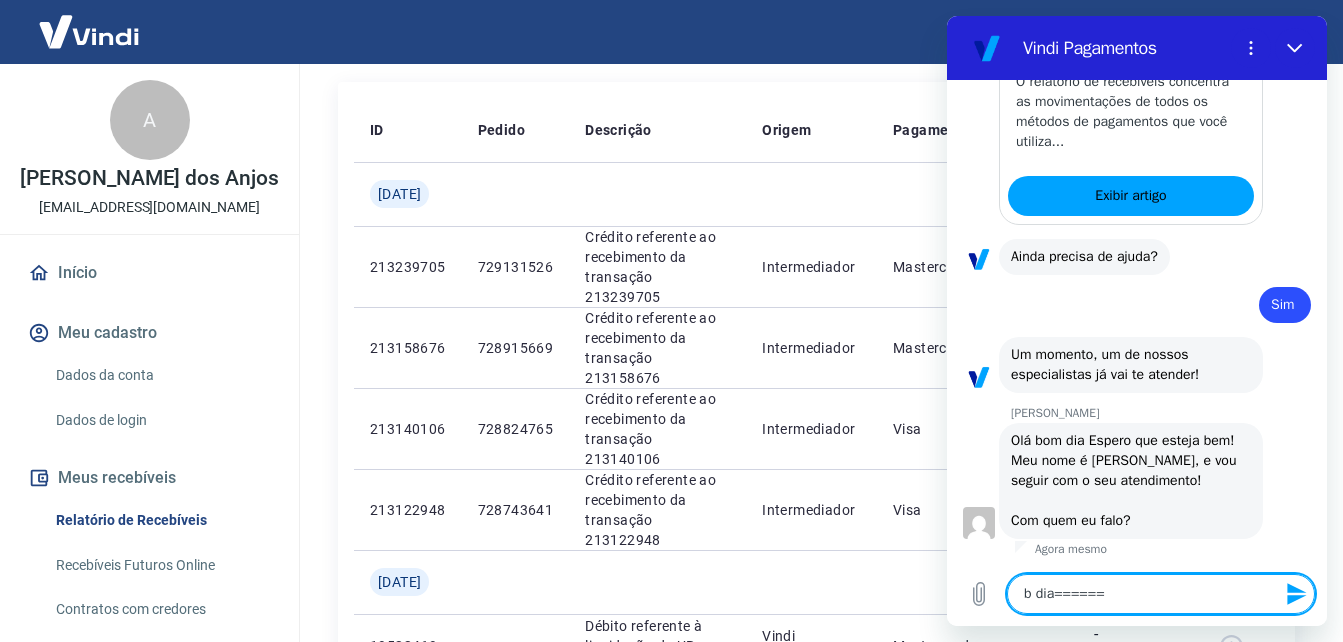 type on "b dia=======" 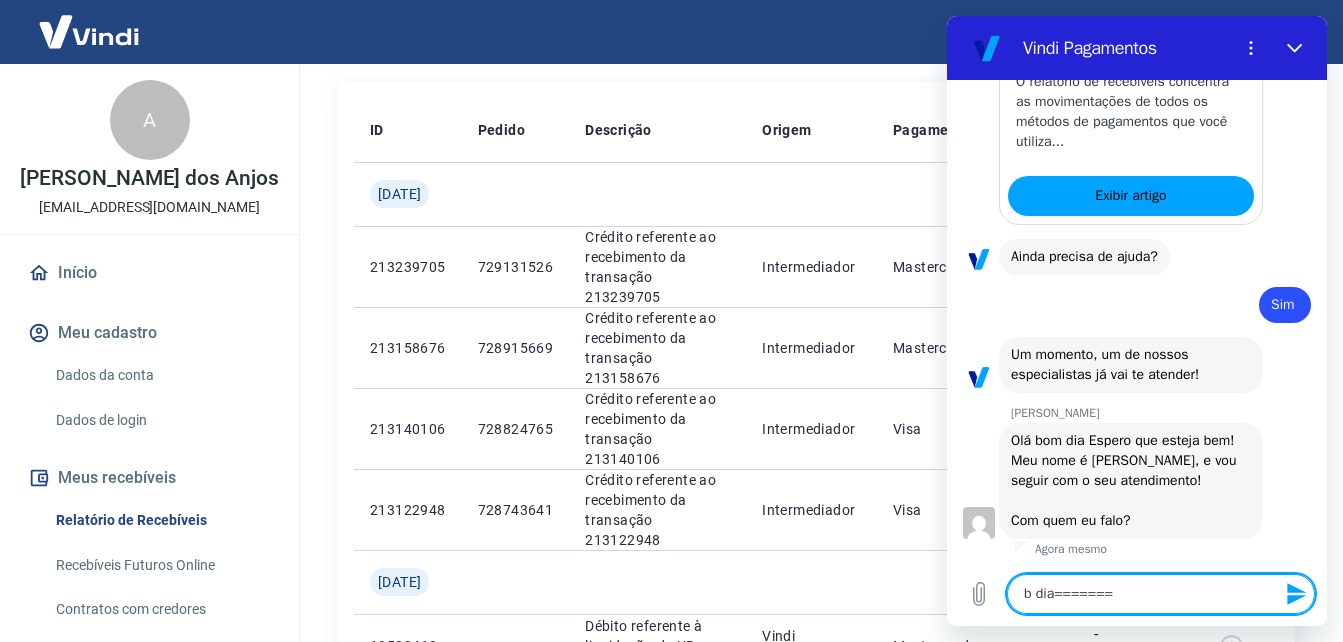 type on "b dia========" 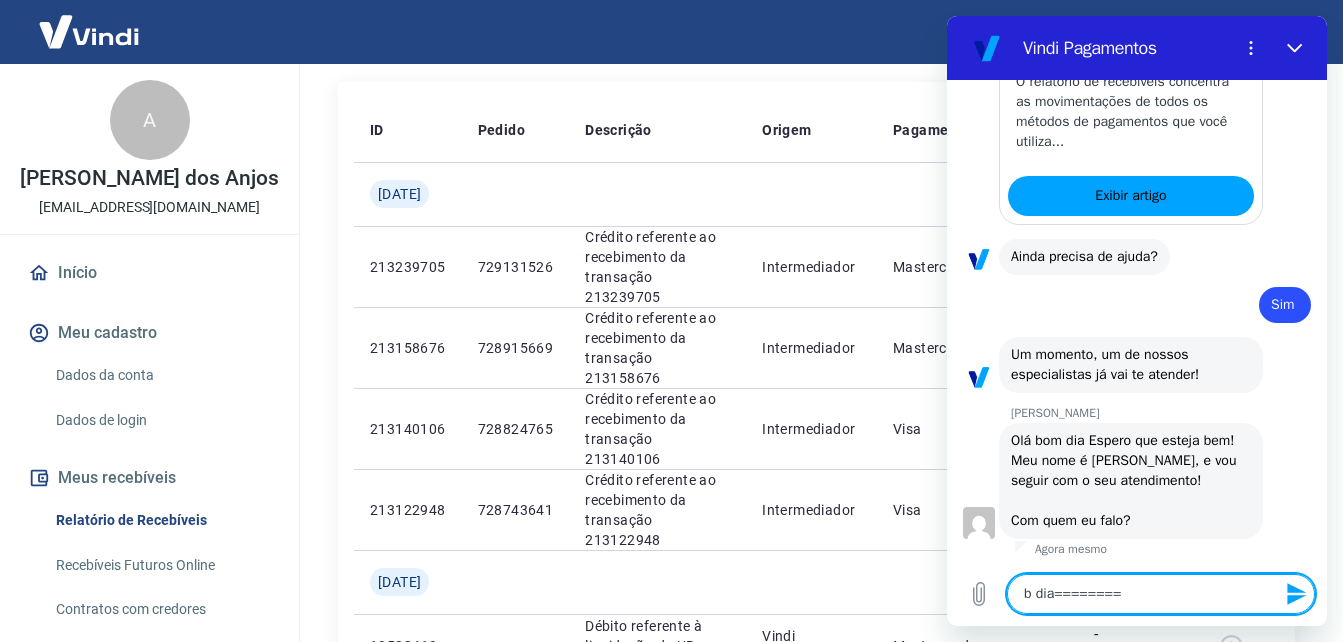 type on "b dia=========" 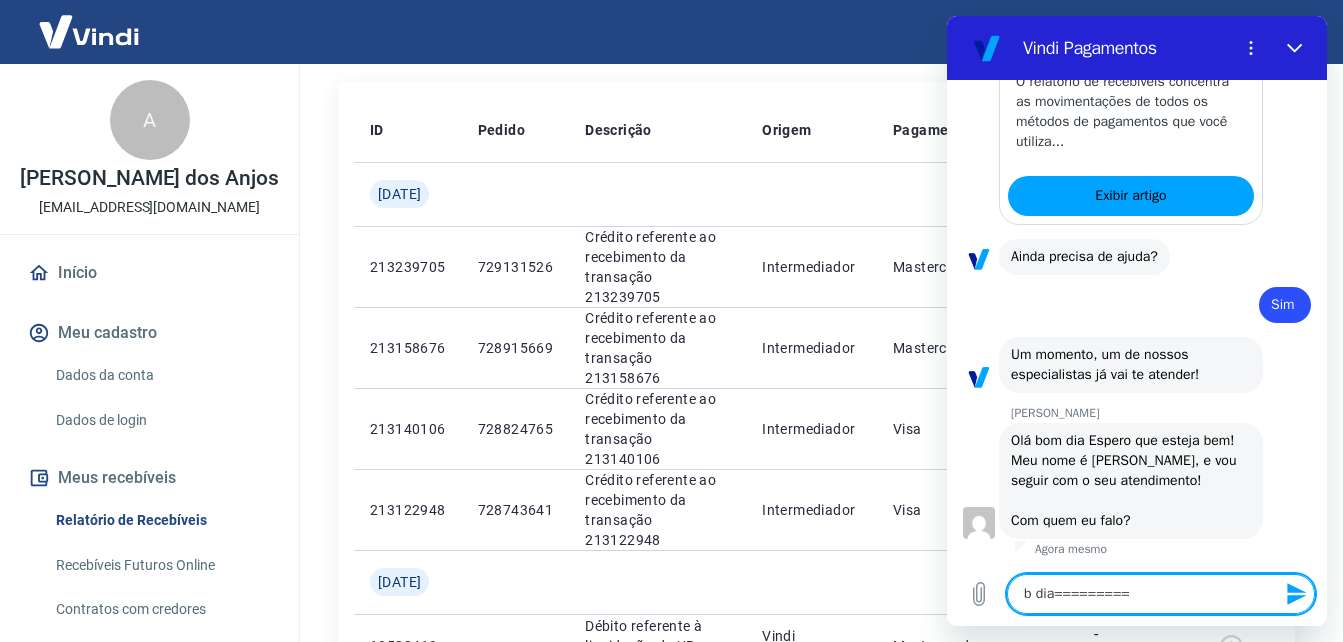 type on "b dia==========" 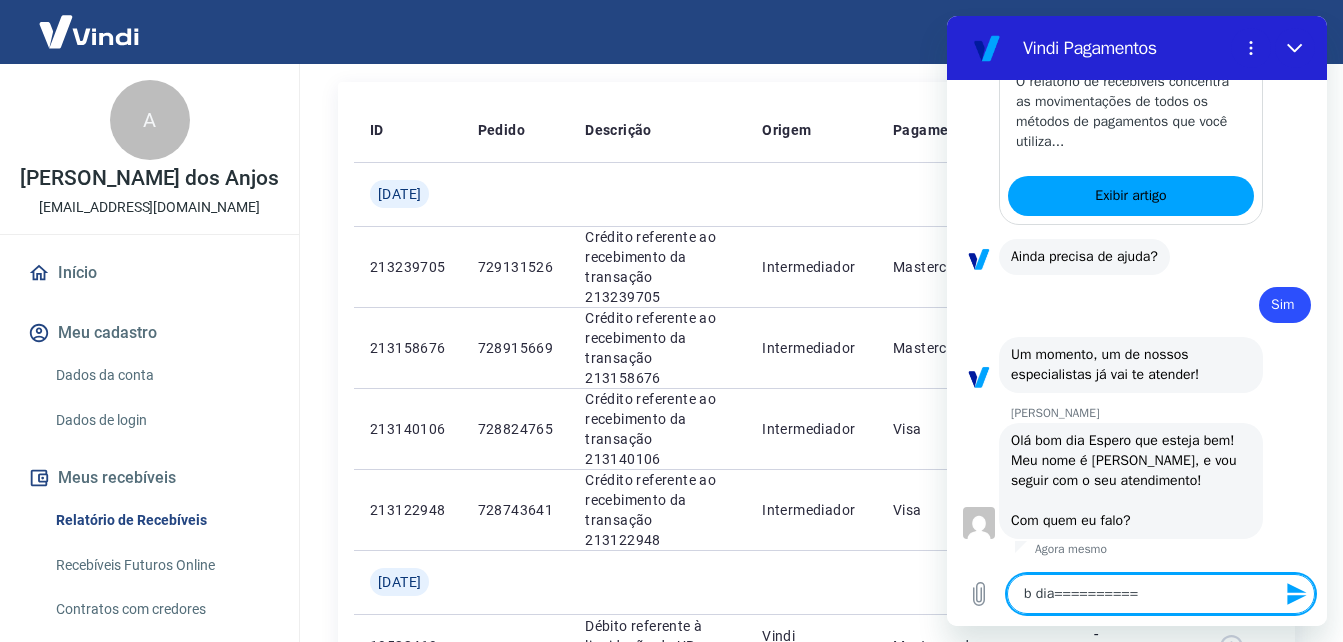 type on "b dia===========" 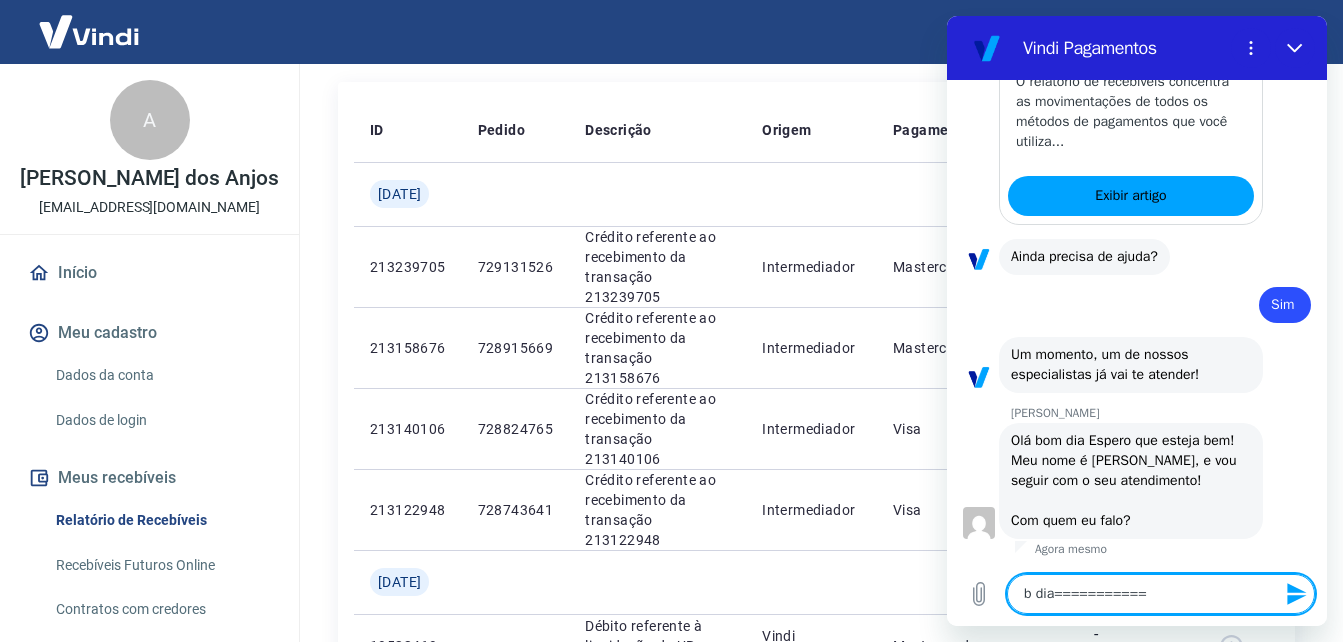 type on "b dia============" 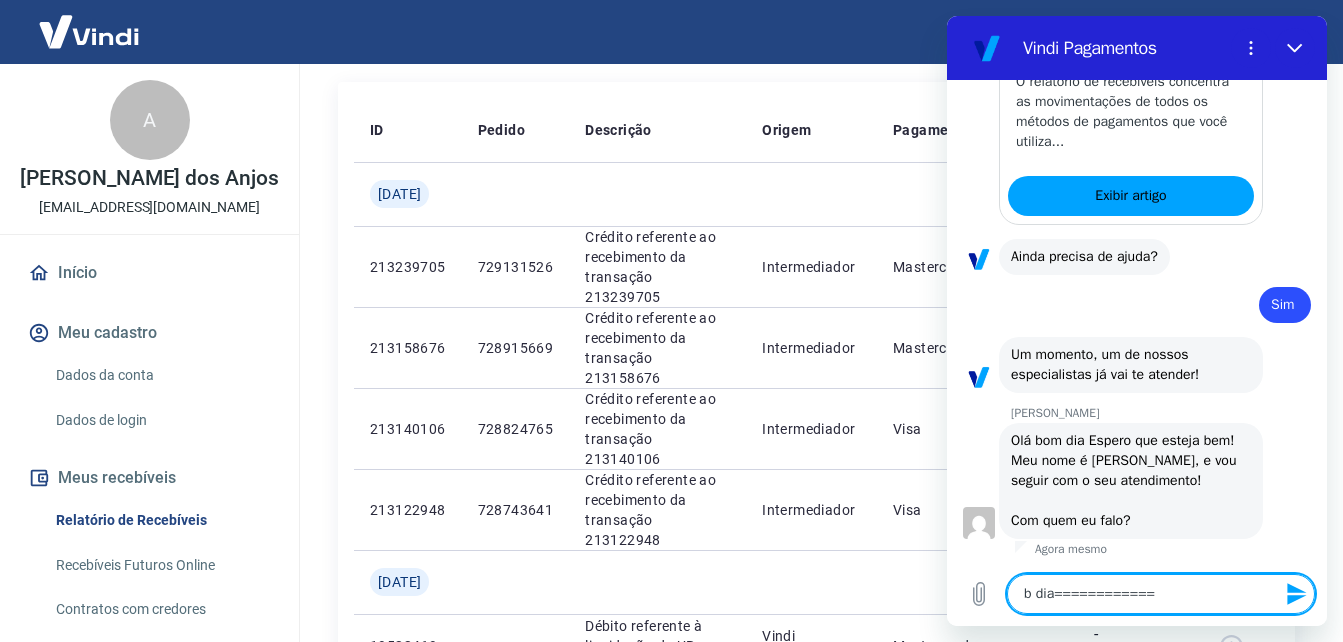 type on "b dia=============" 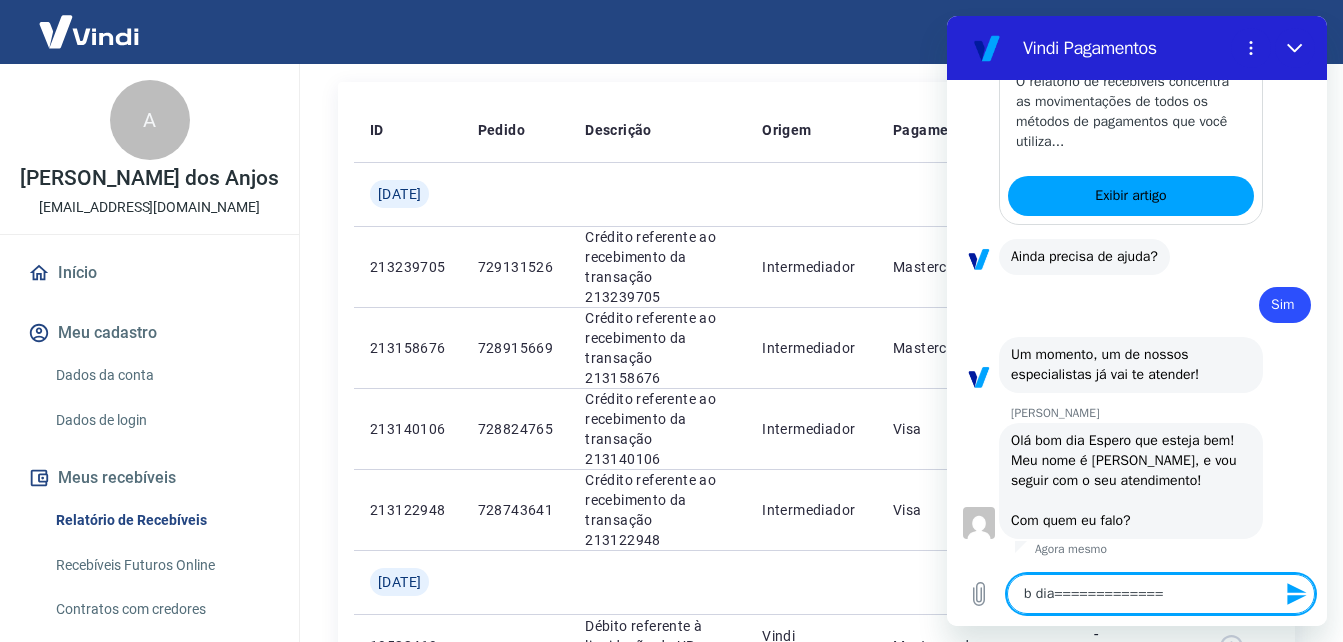 type on "b dia==============" 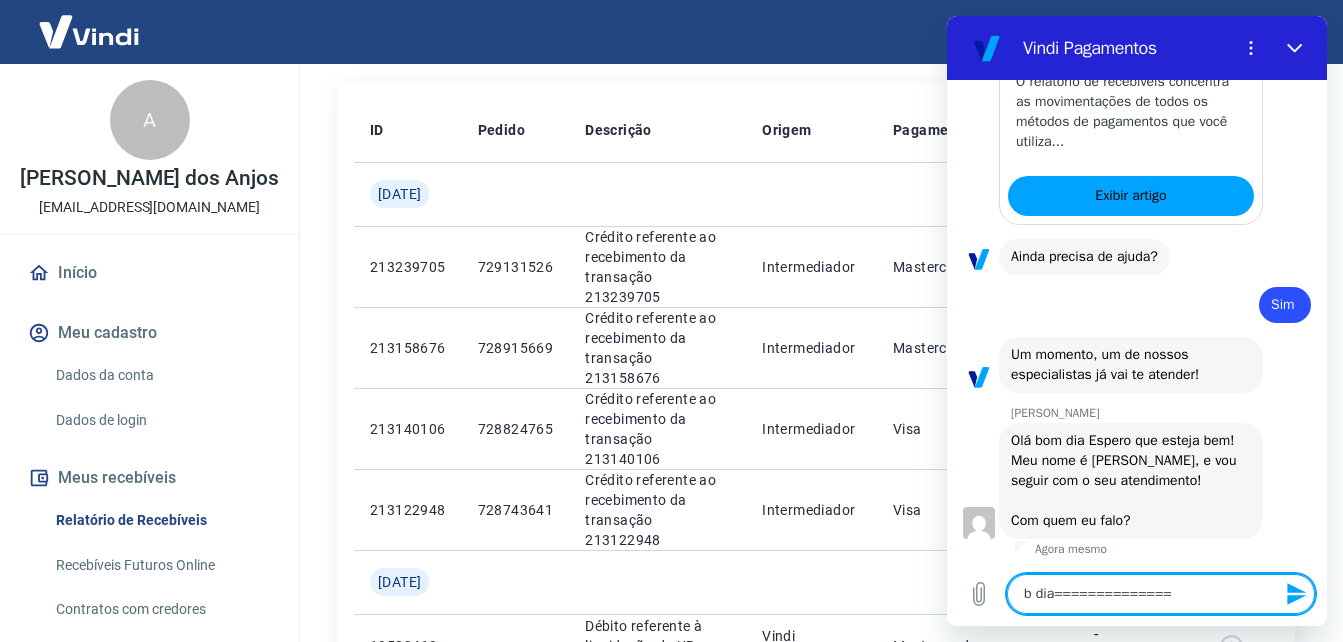 type on "x" 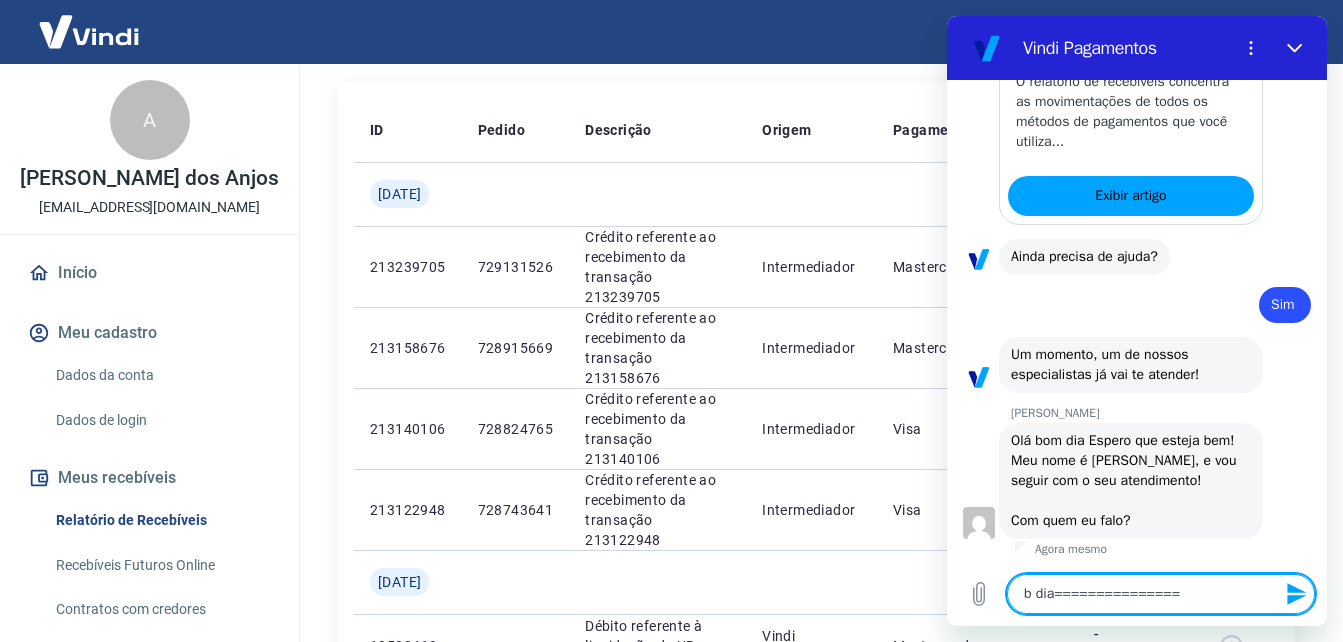 type on "b dia================" 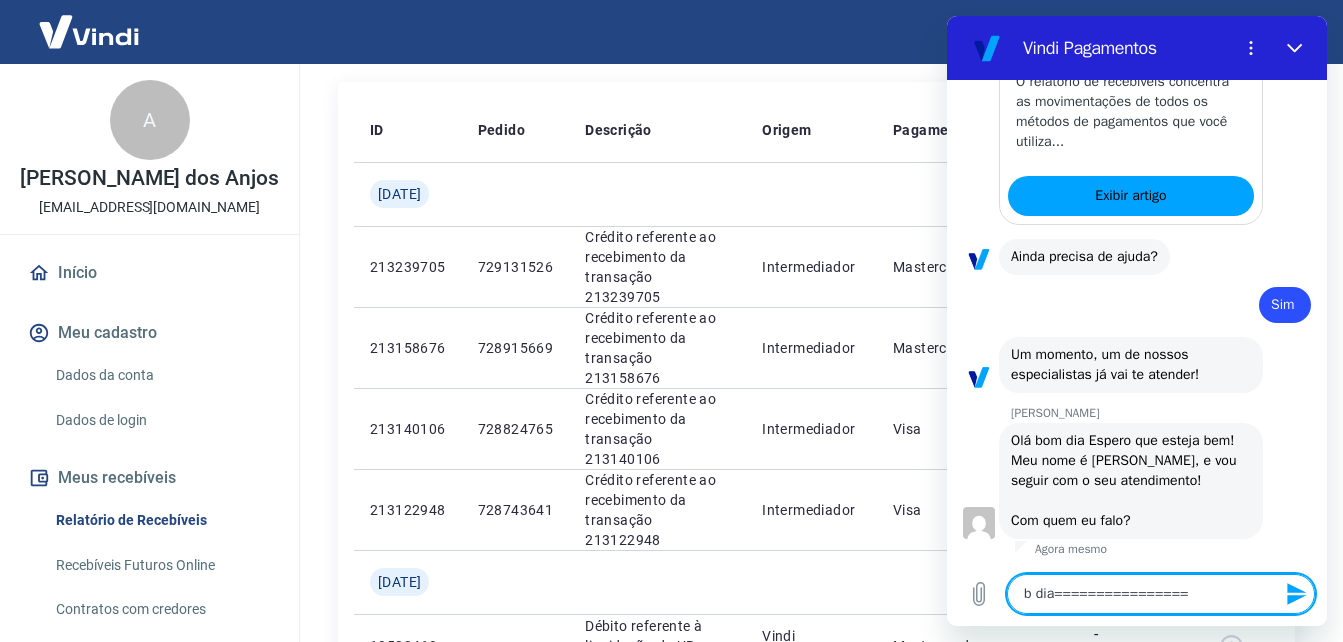 type on "b dia=================" 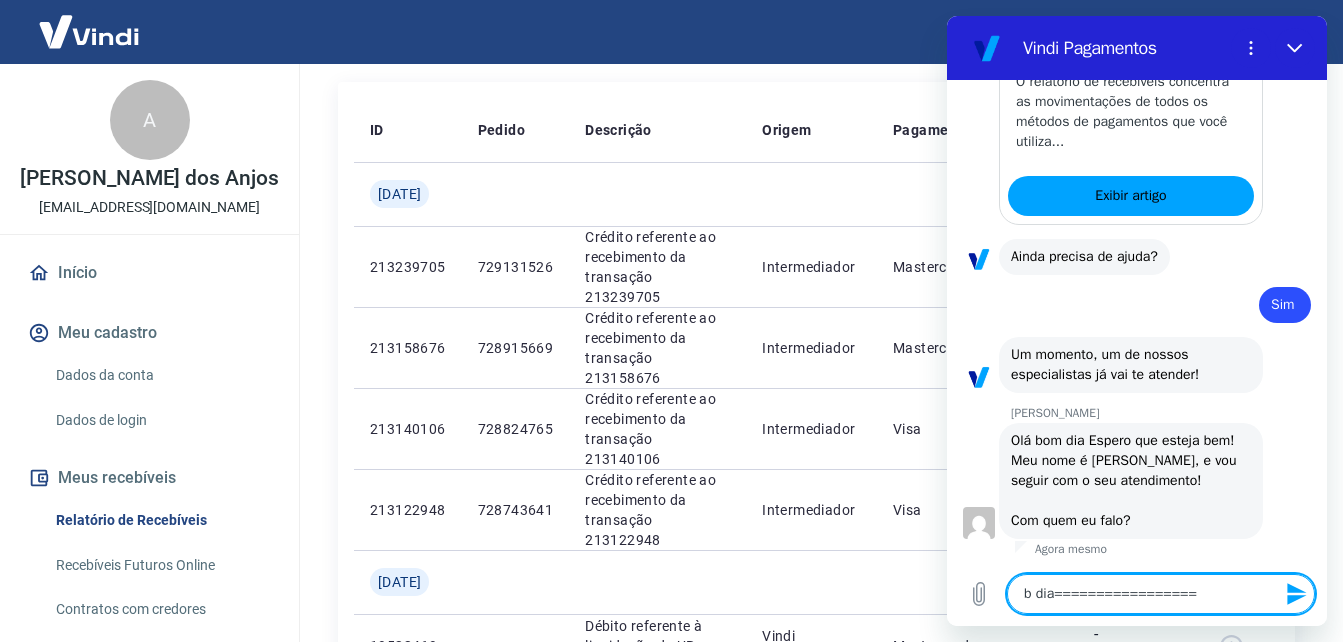 type on "b dia==================" 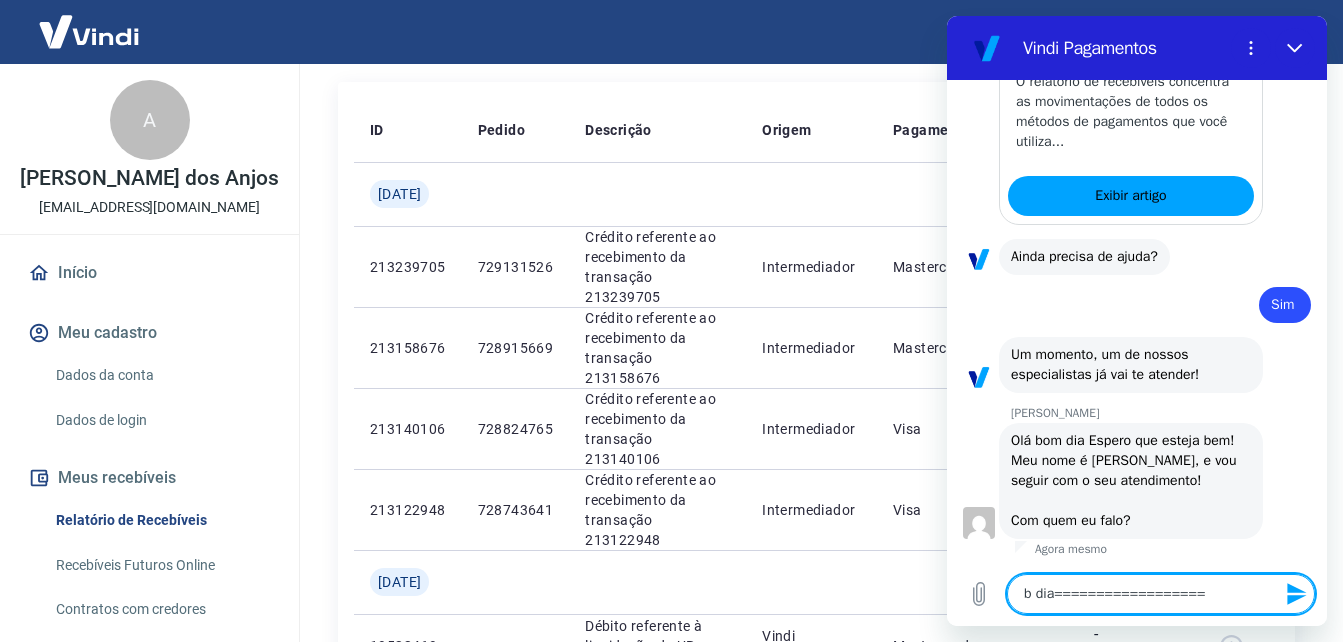 type on "b dia===================" 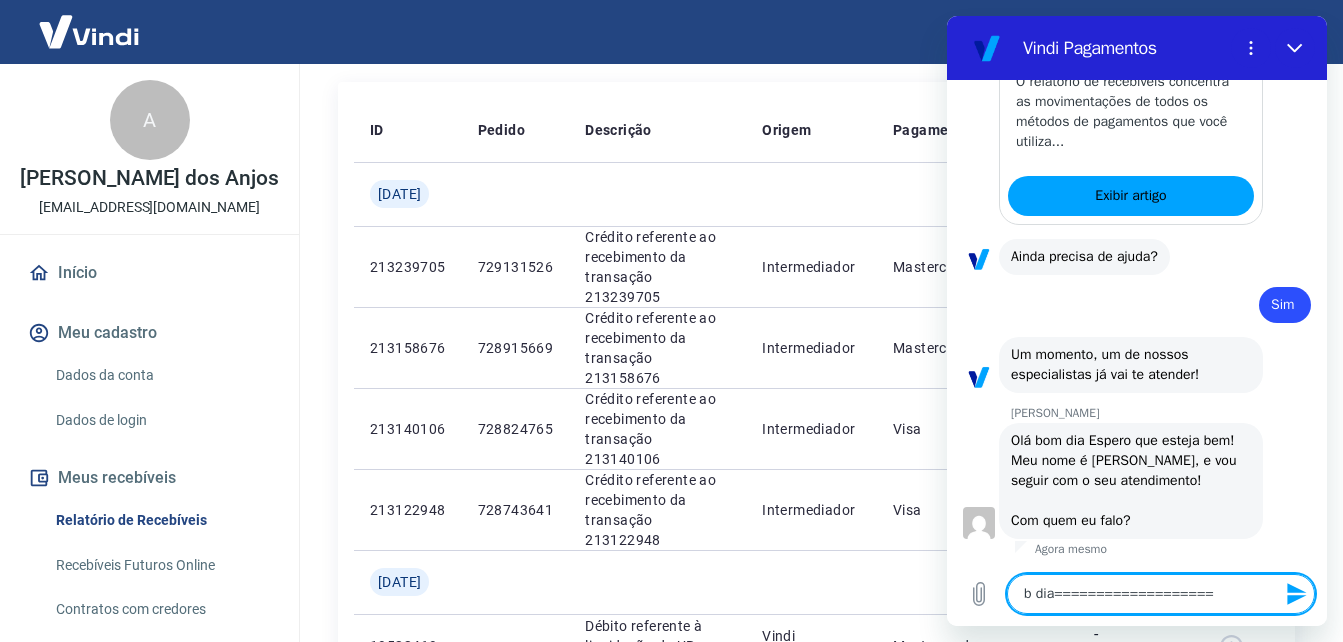 type on "b dia====================" 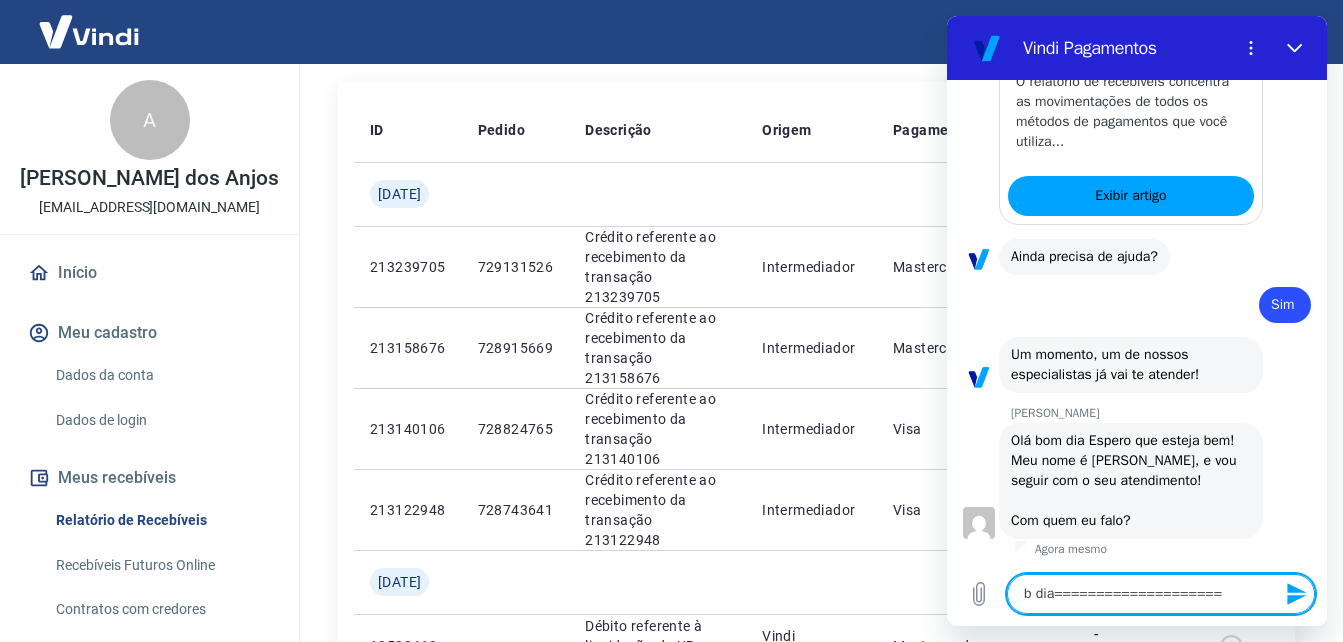type on "b dia=====================" 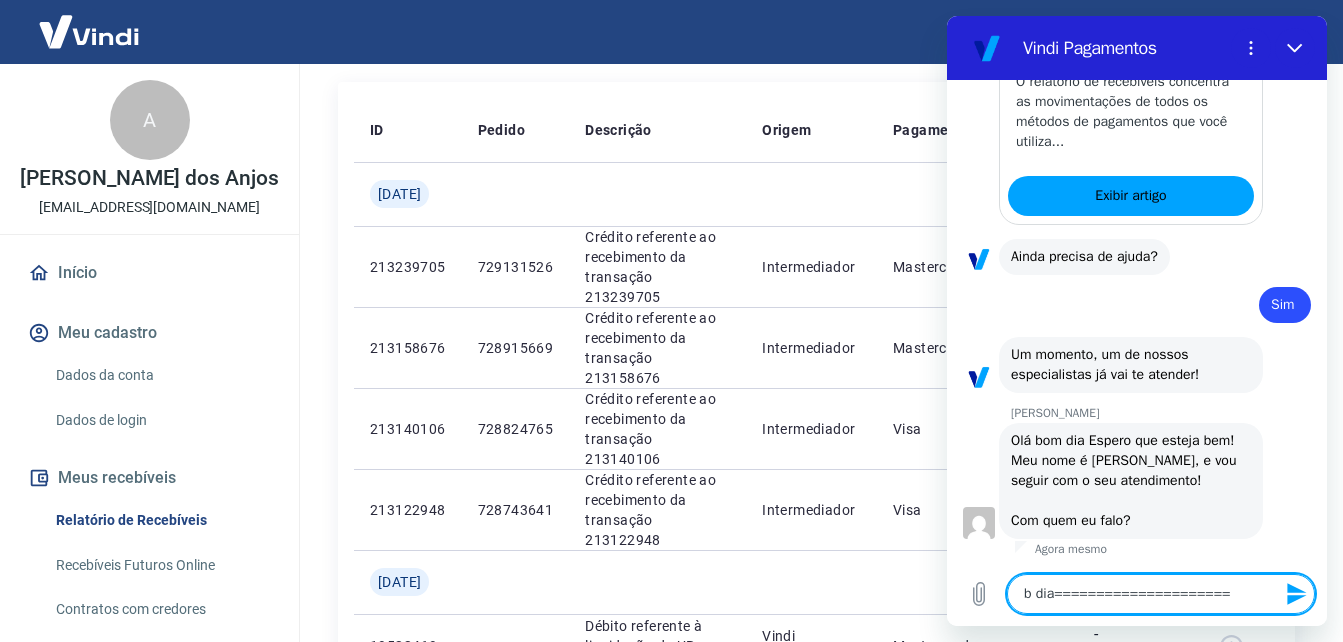 type on "b dia======================" 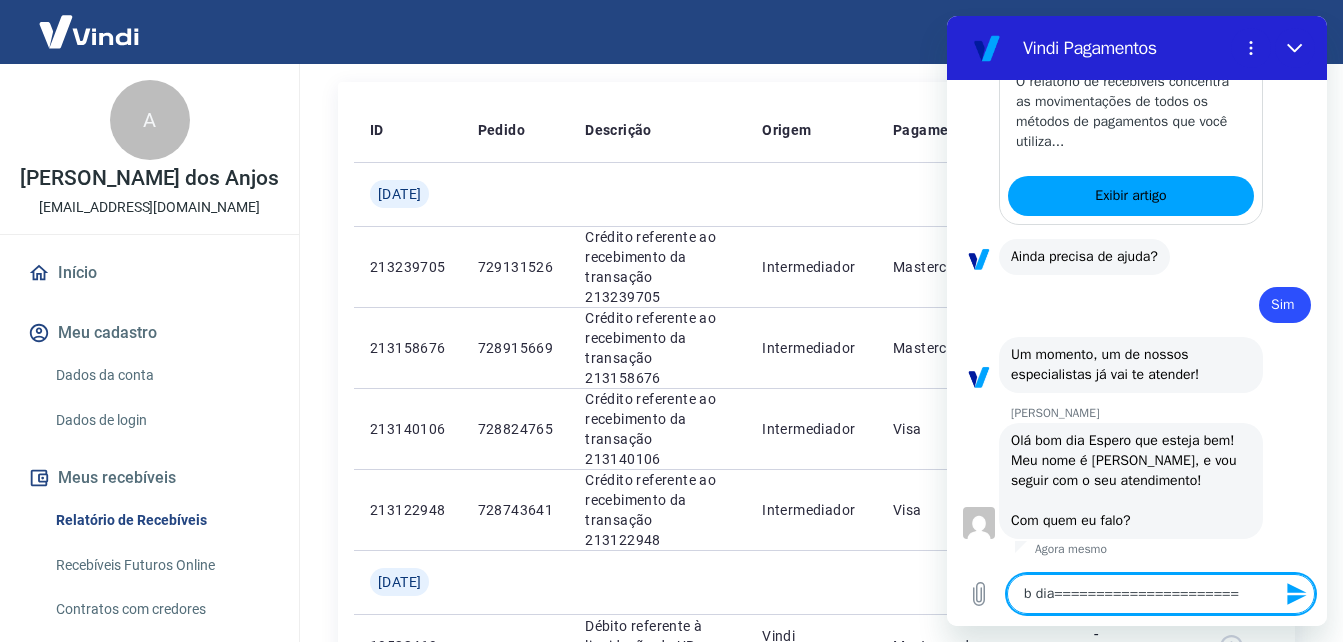 type on "b dia=======================" 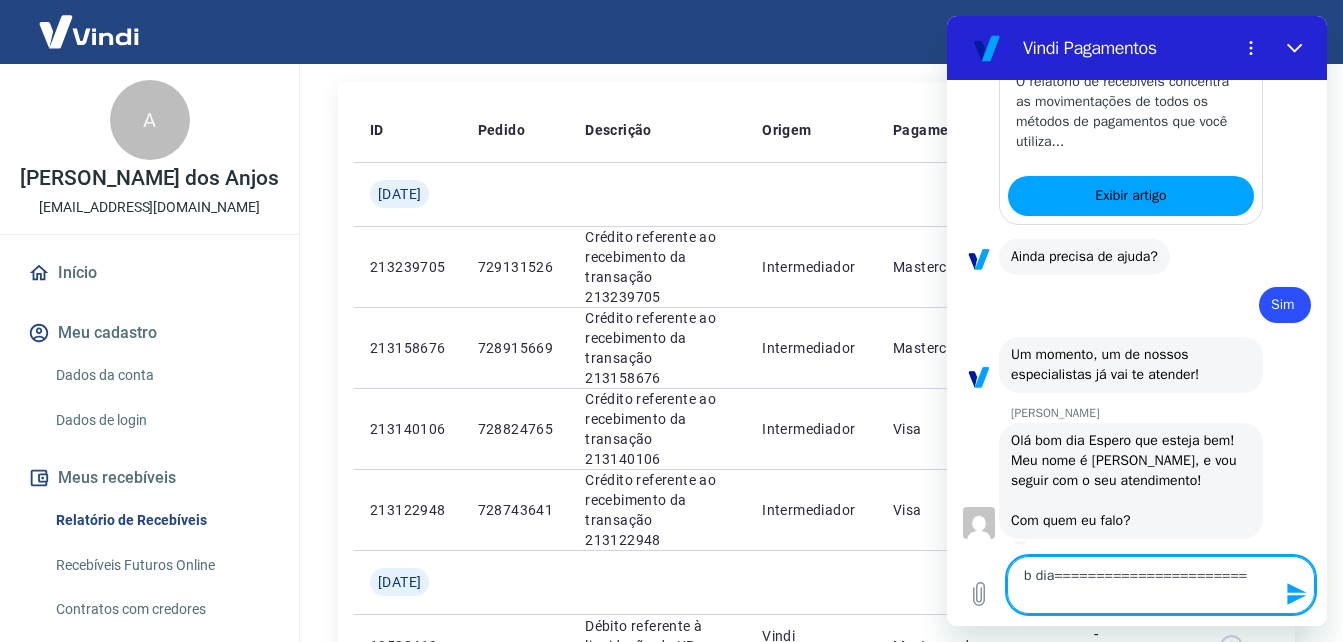 type on "b dia========================" 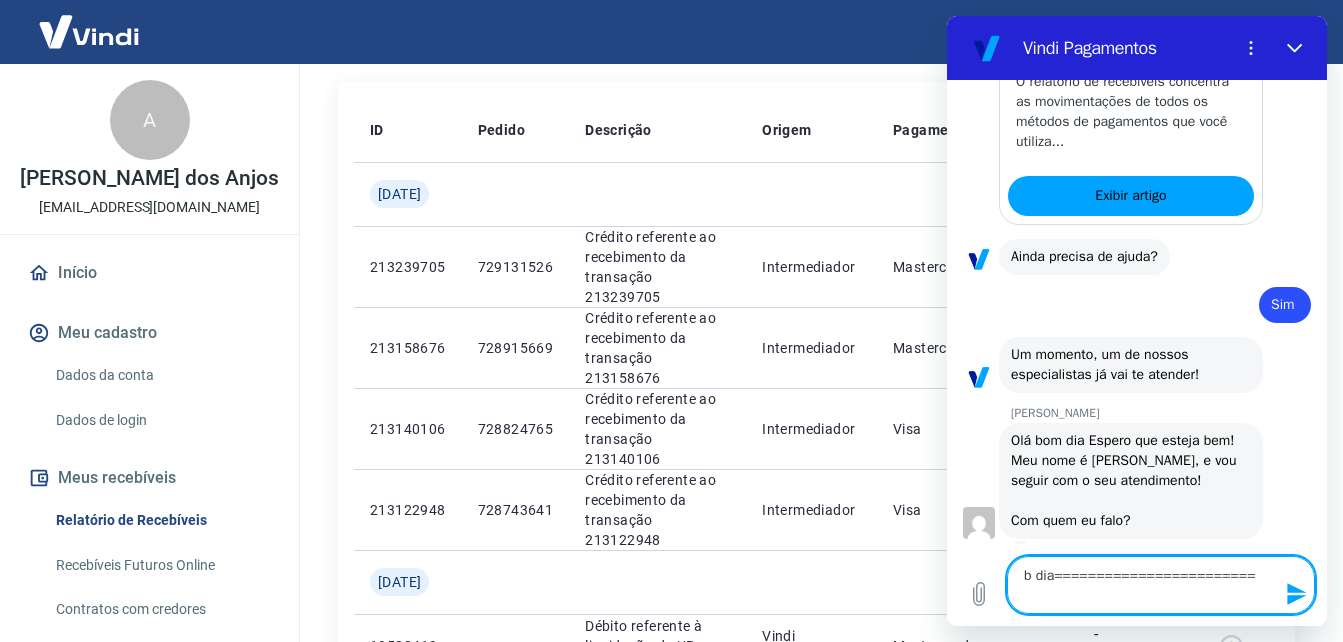 type on "b dia=========================" 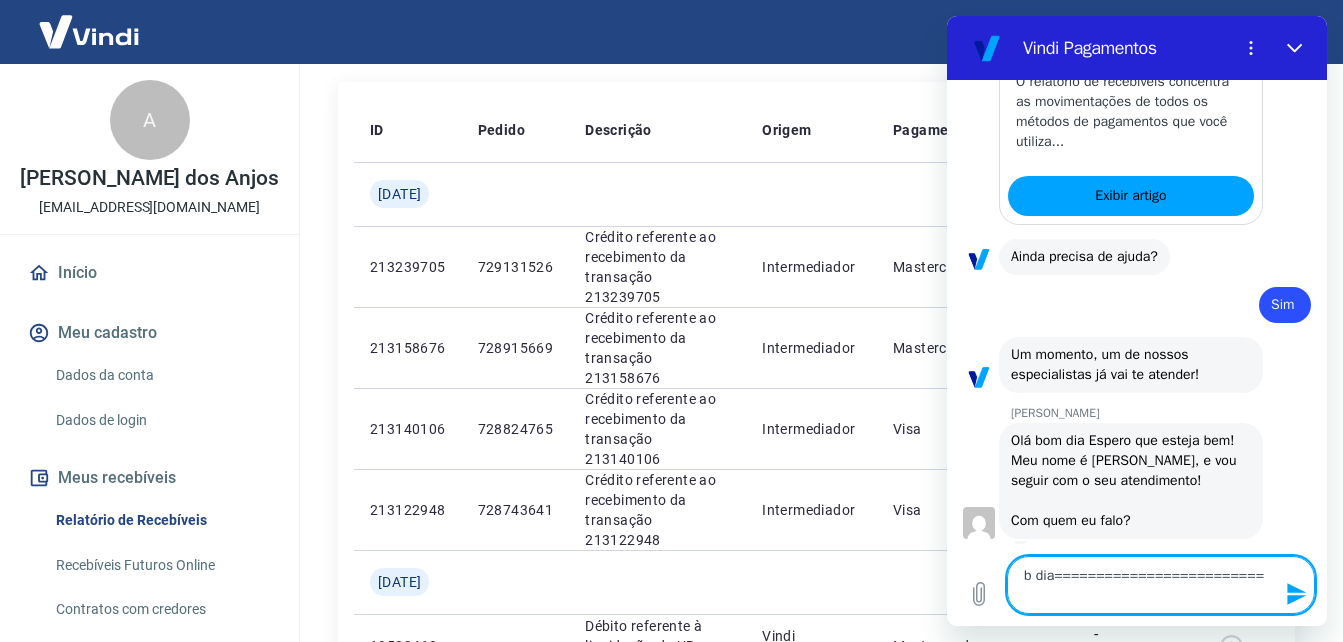 type on "b dia==========================" 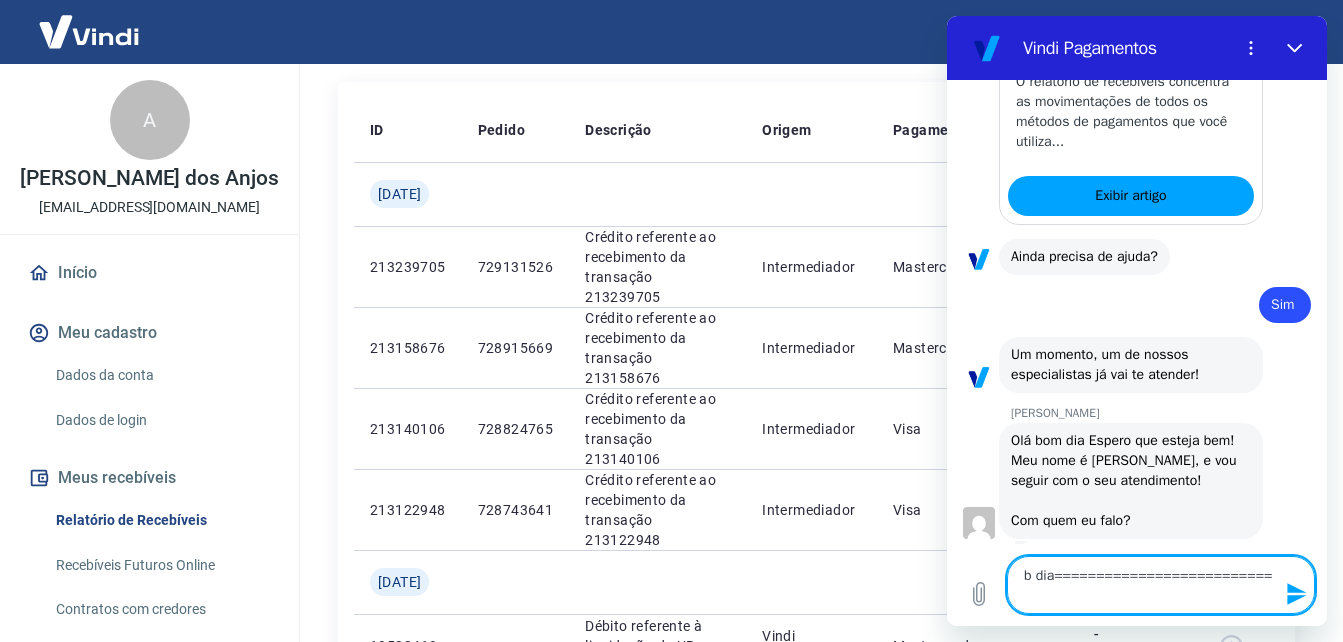 type on "b dia===========================" 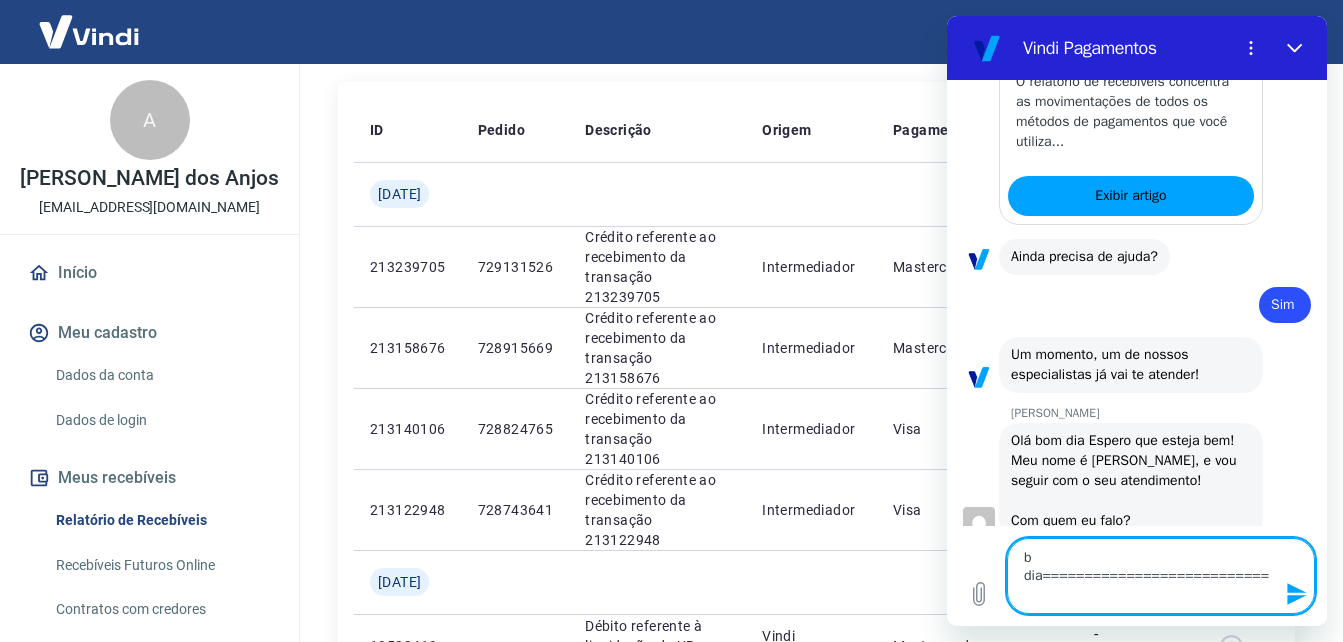 type on "b dia==========================" 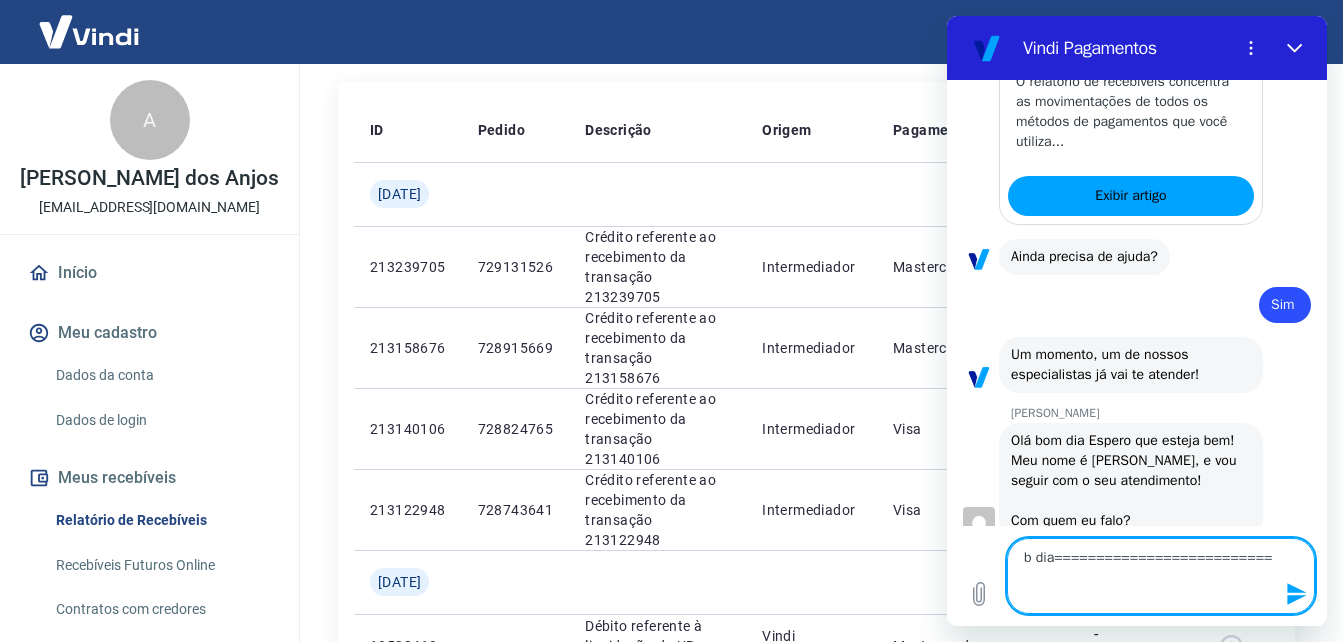 type on "b dia=========================" 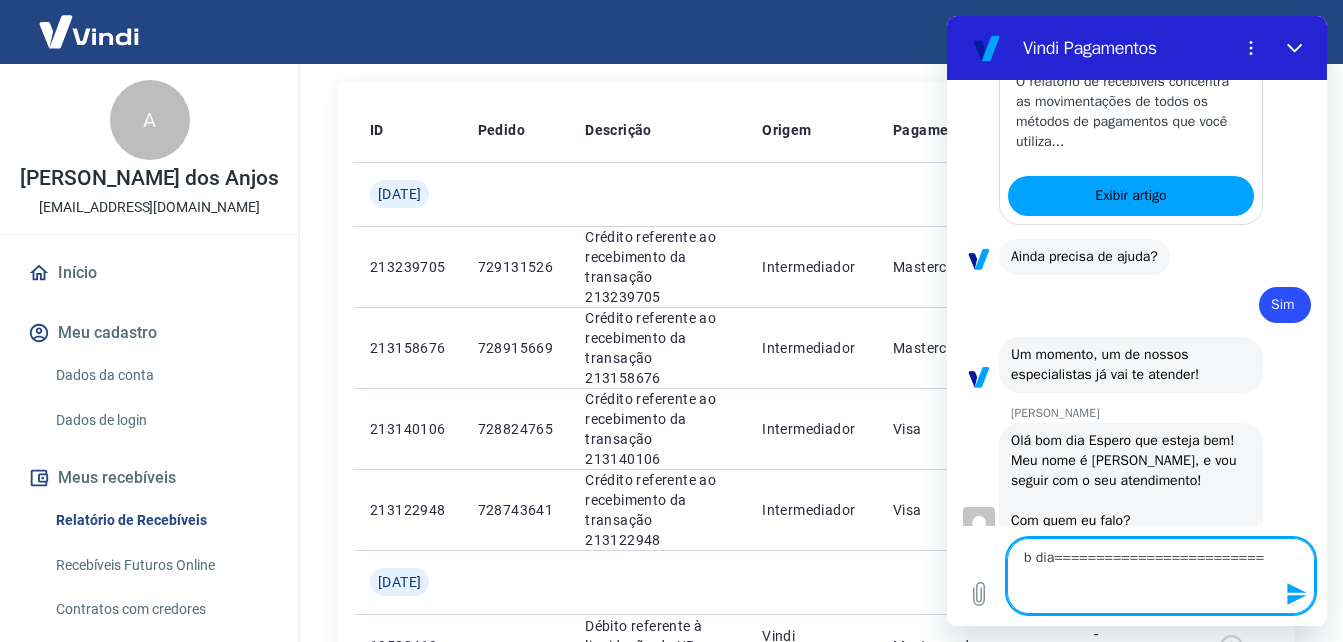 type on "b dia========================" 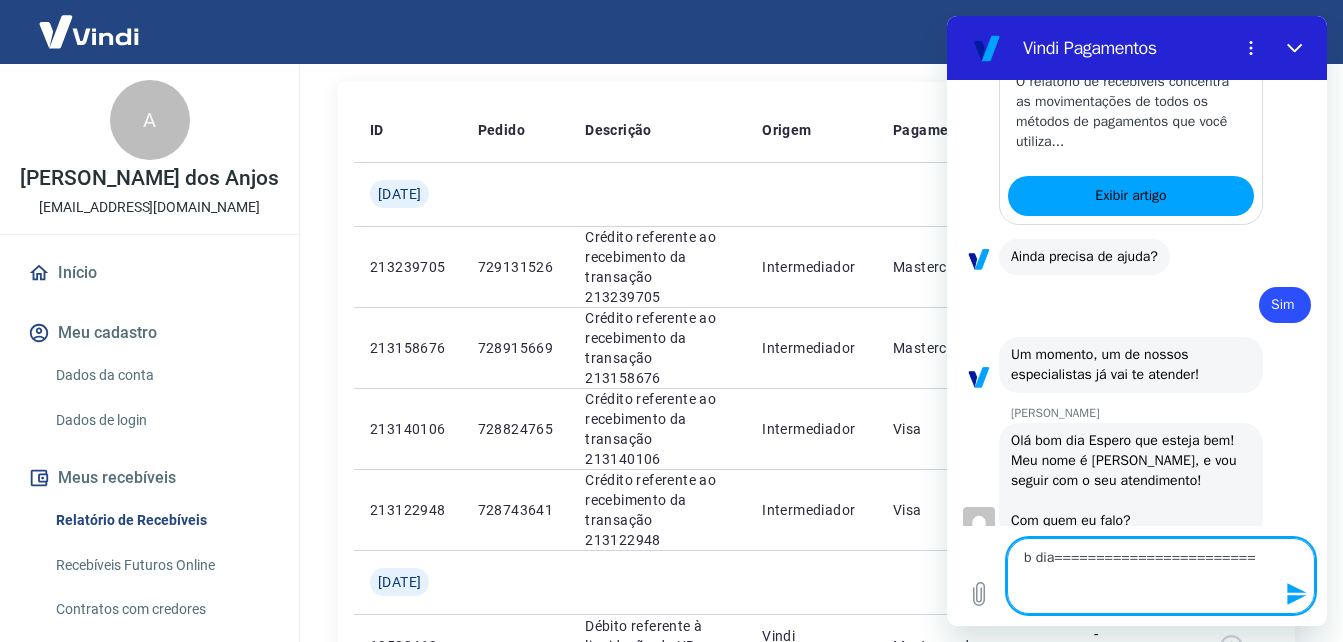 type on "b dia=======================" 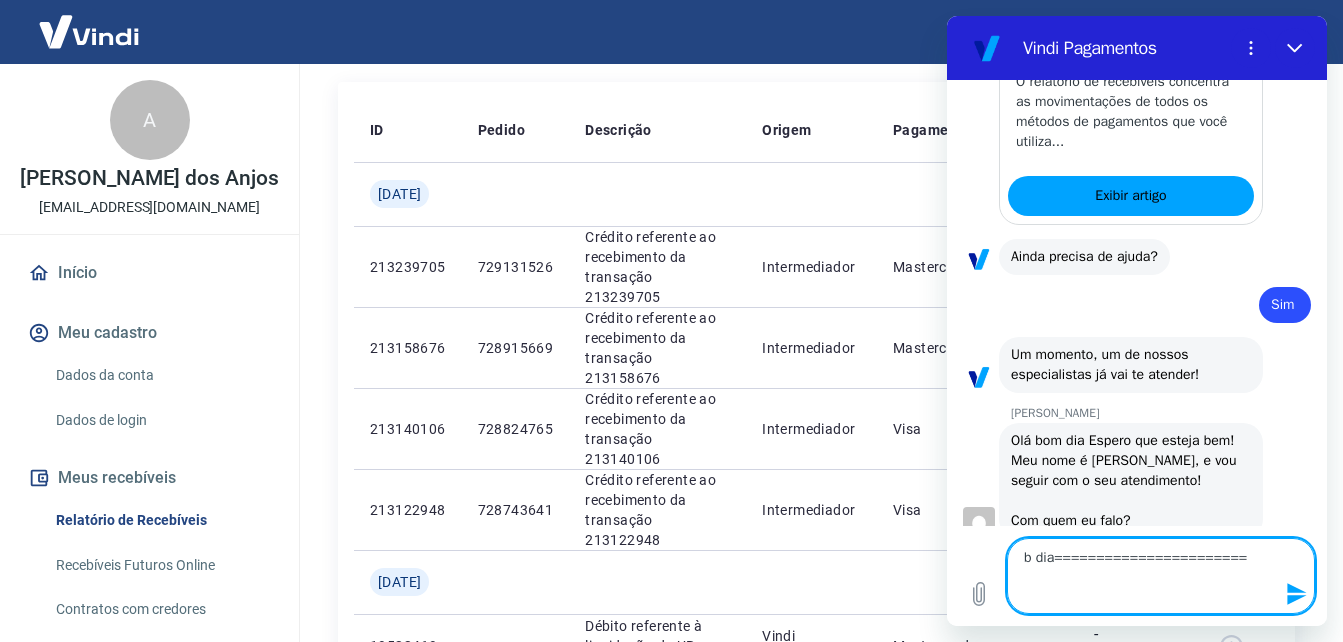 type on "b dia======================" 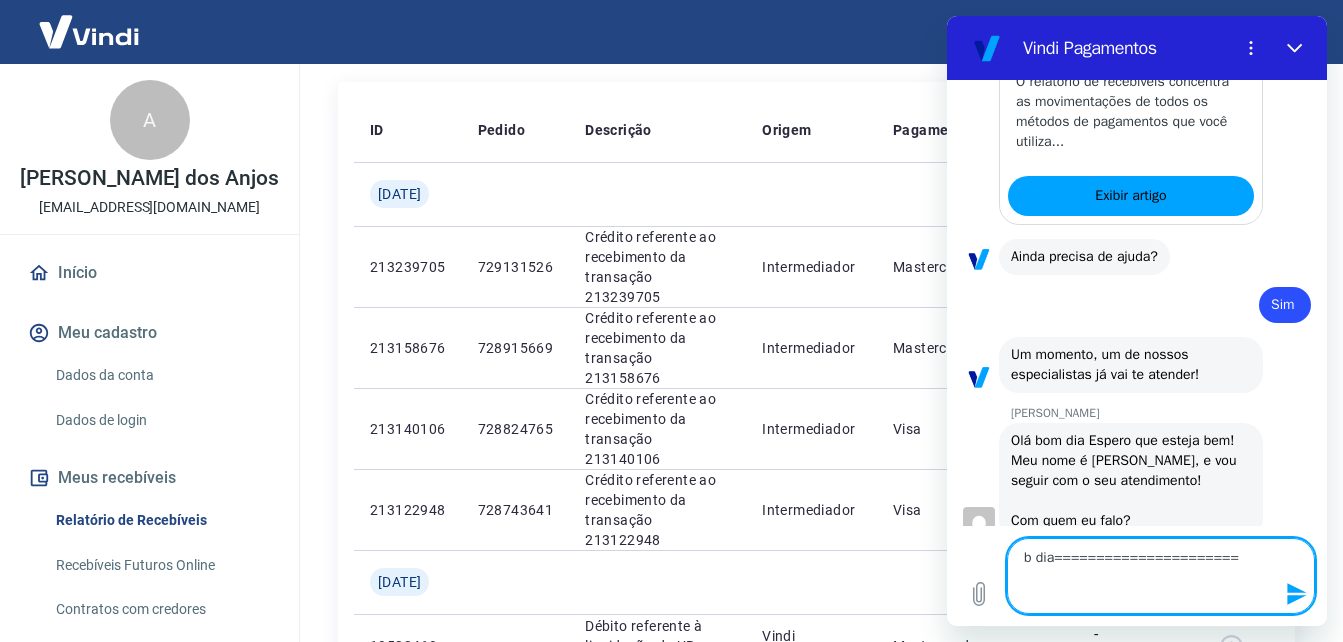 type on "b dia=====================" 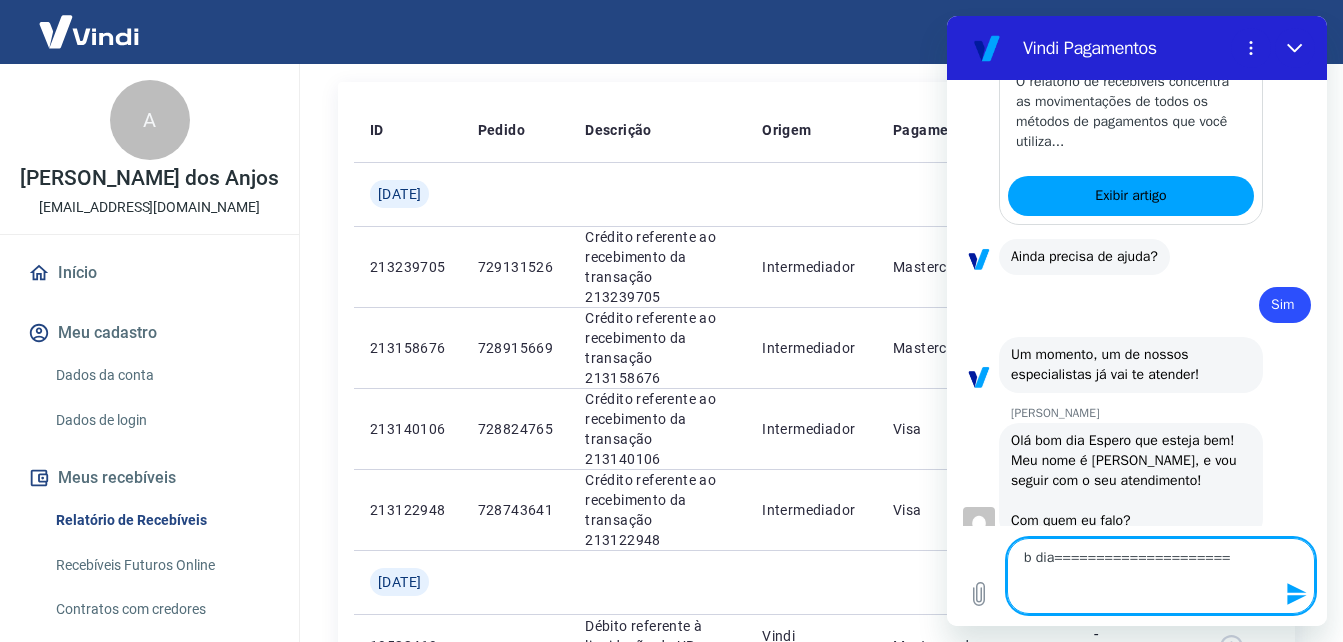 type on "b dia====================" 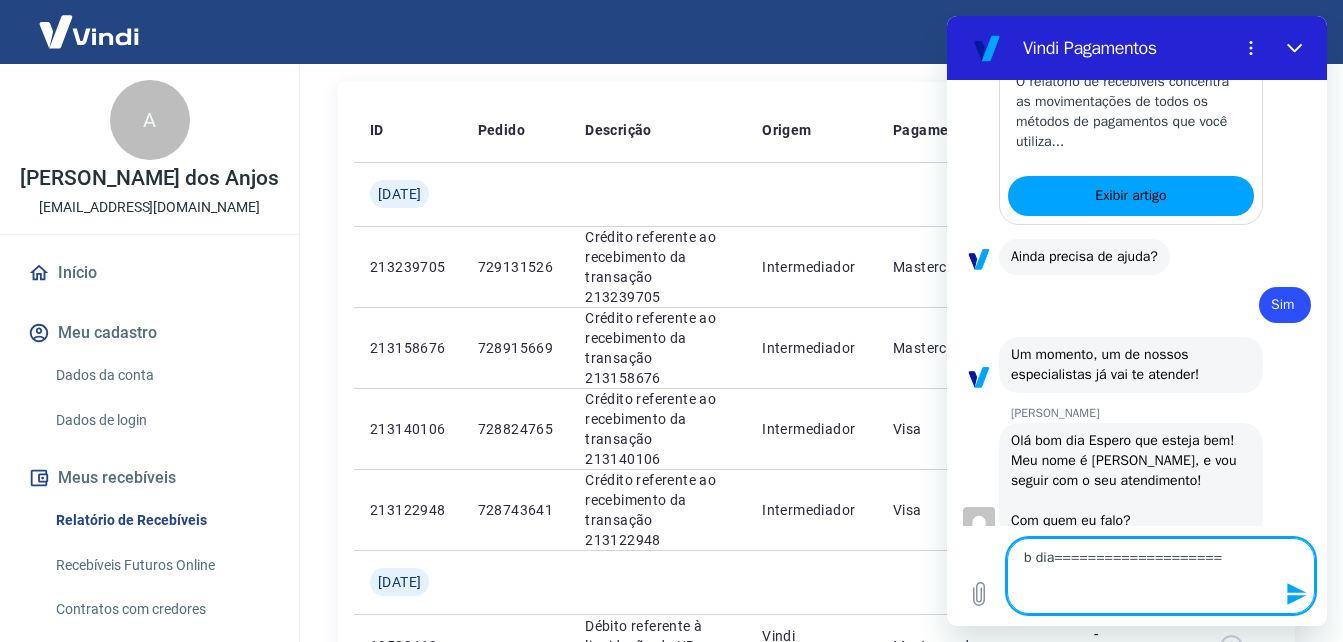 type on "b dia===================" 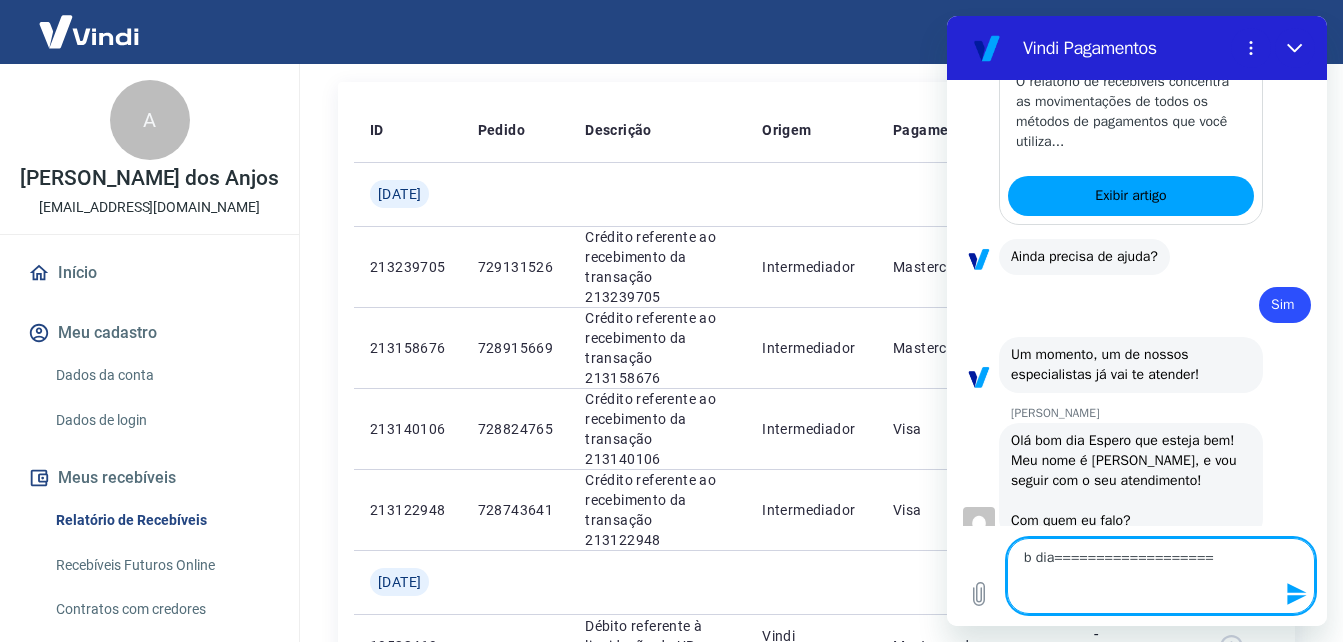 type on "x" 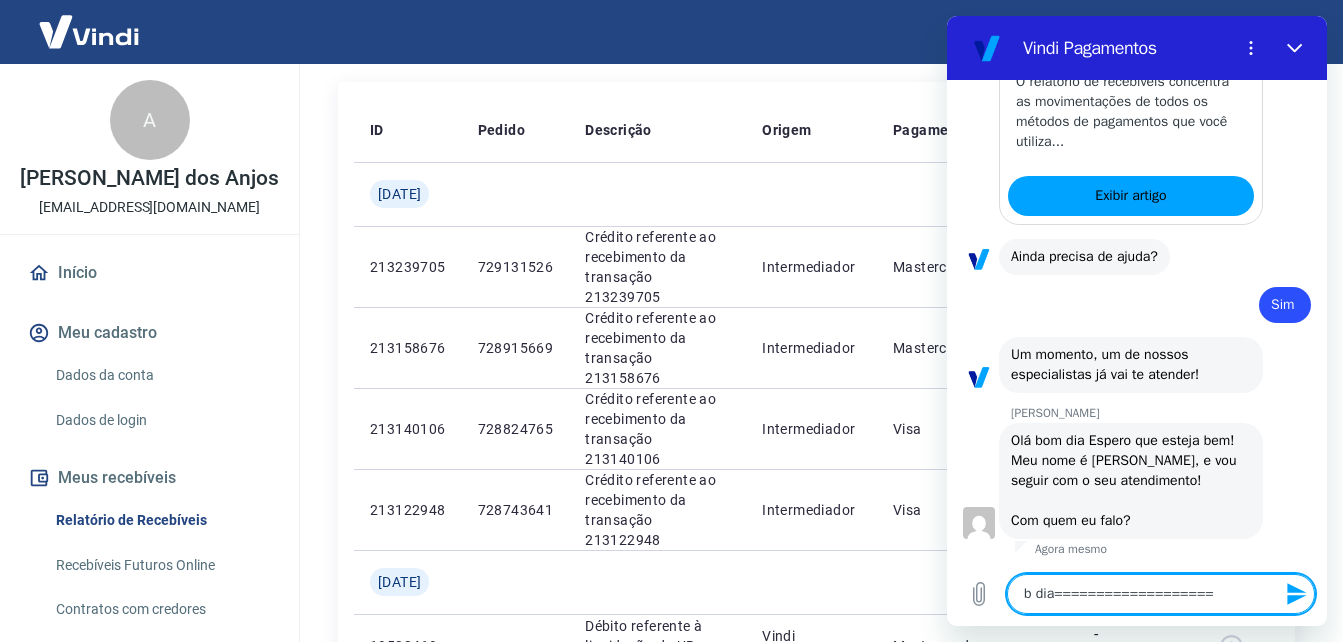 type on "b dia==================" 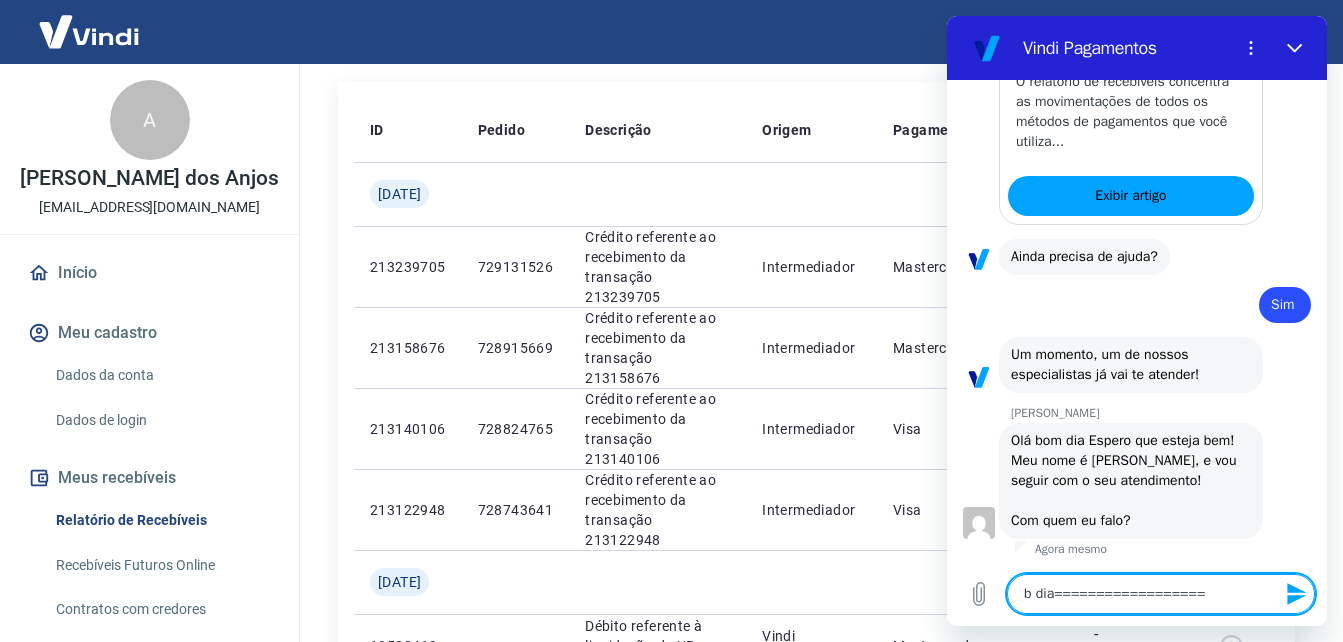 type on "b dia=================" 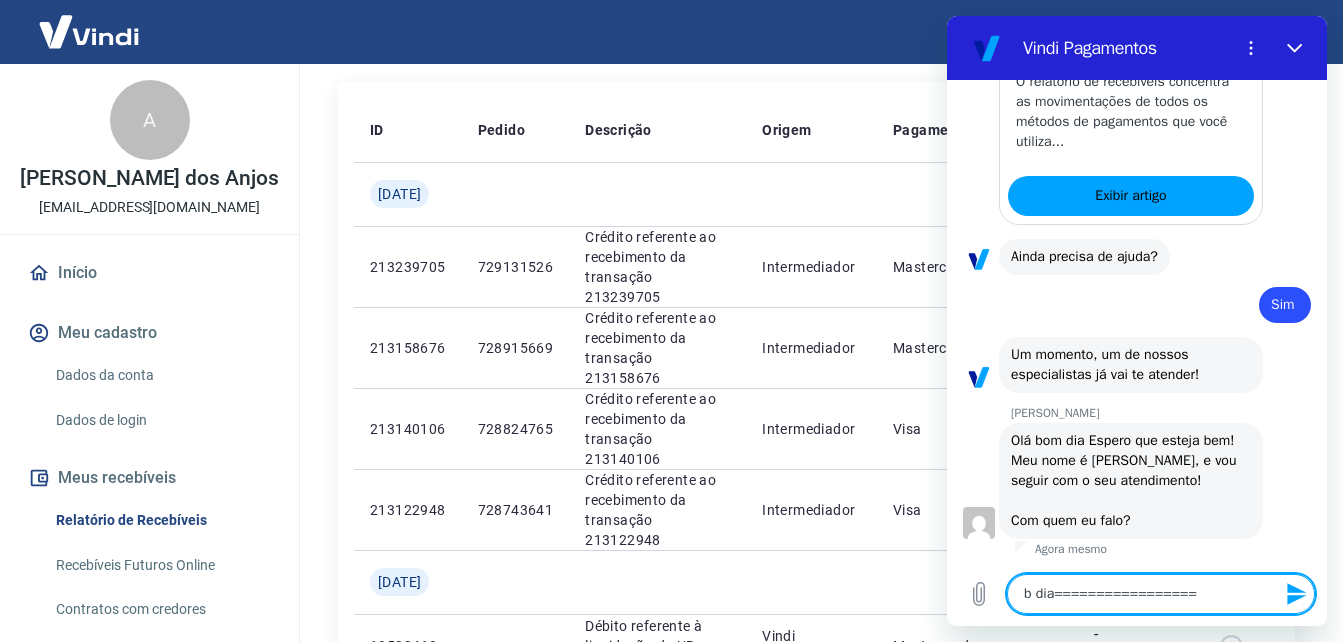 type on "b dia================" 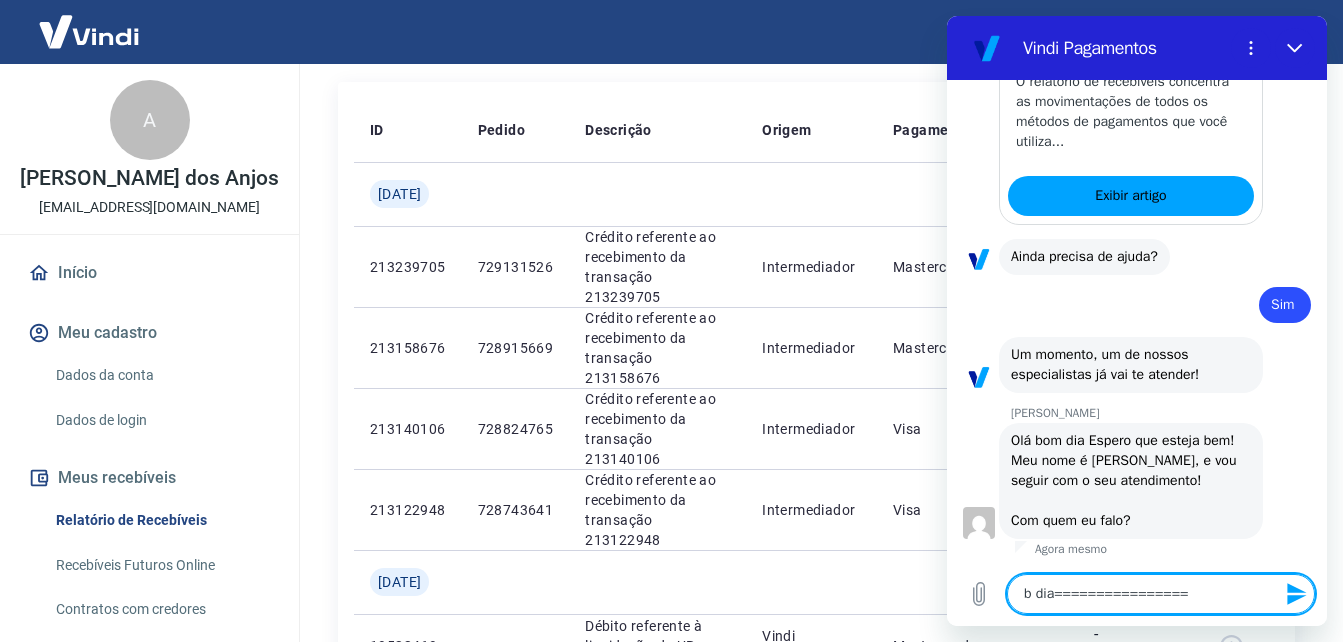 type on "b dia===============" 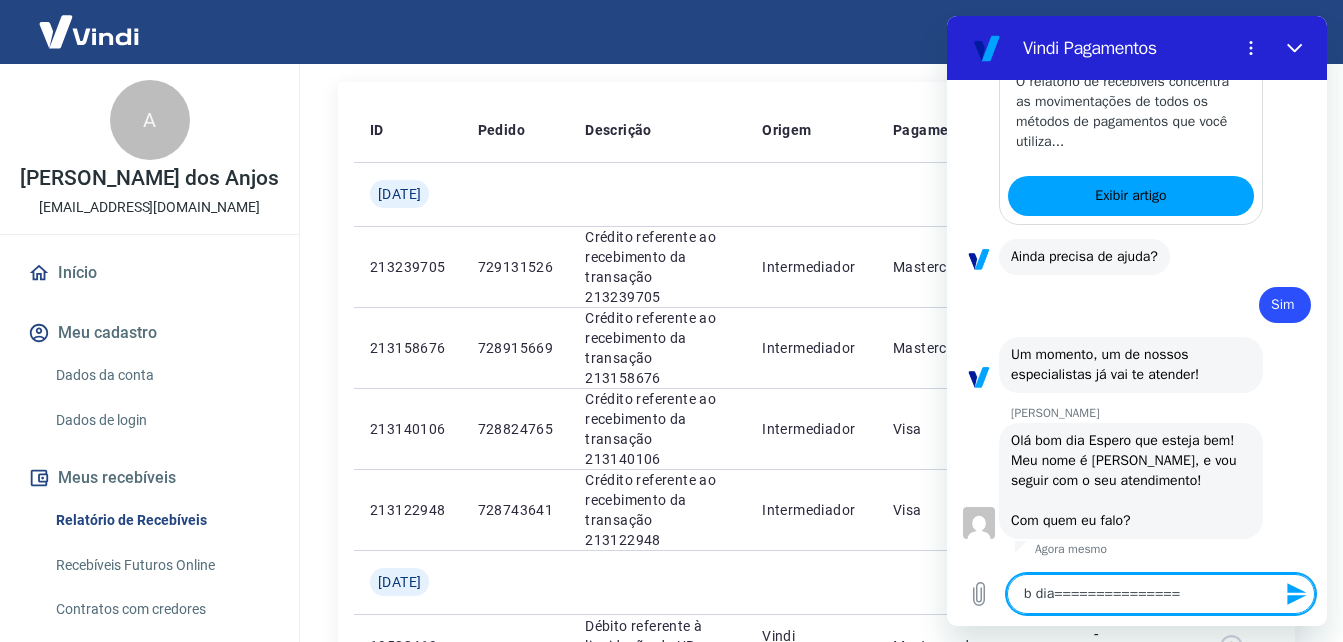 type on "b dia==============" 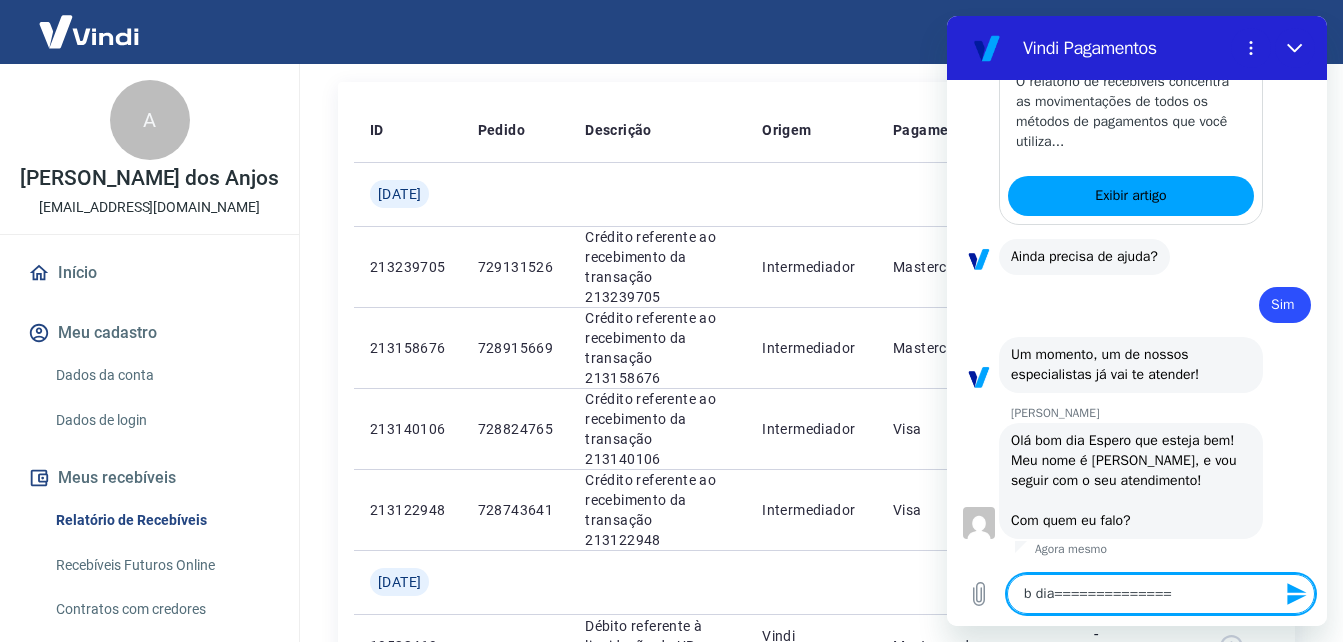 type on "b dia=============" 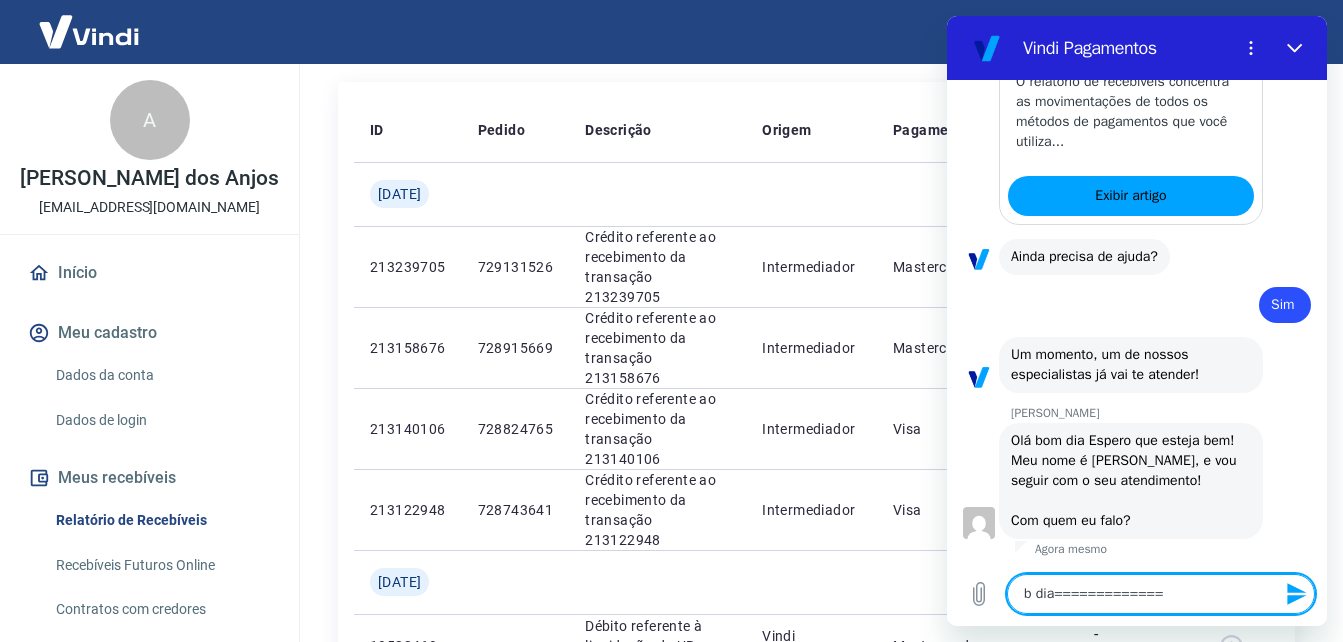type on "b dia============" 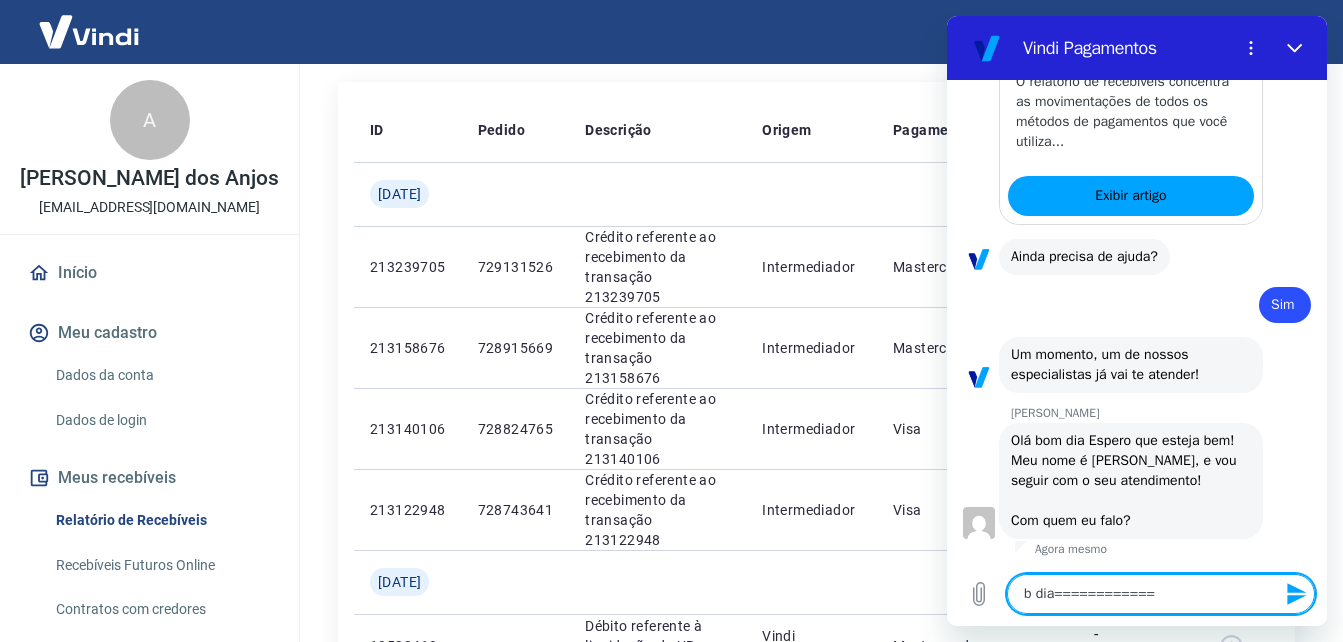 type on "b dia===========" 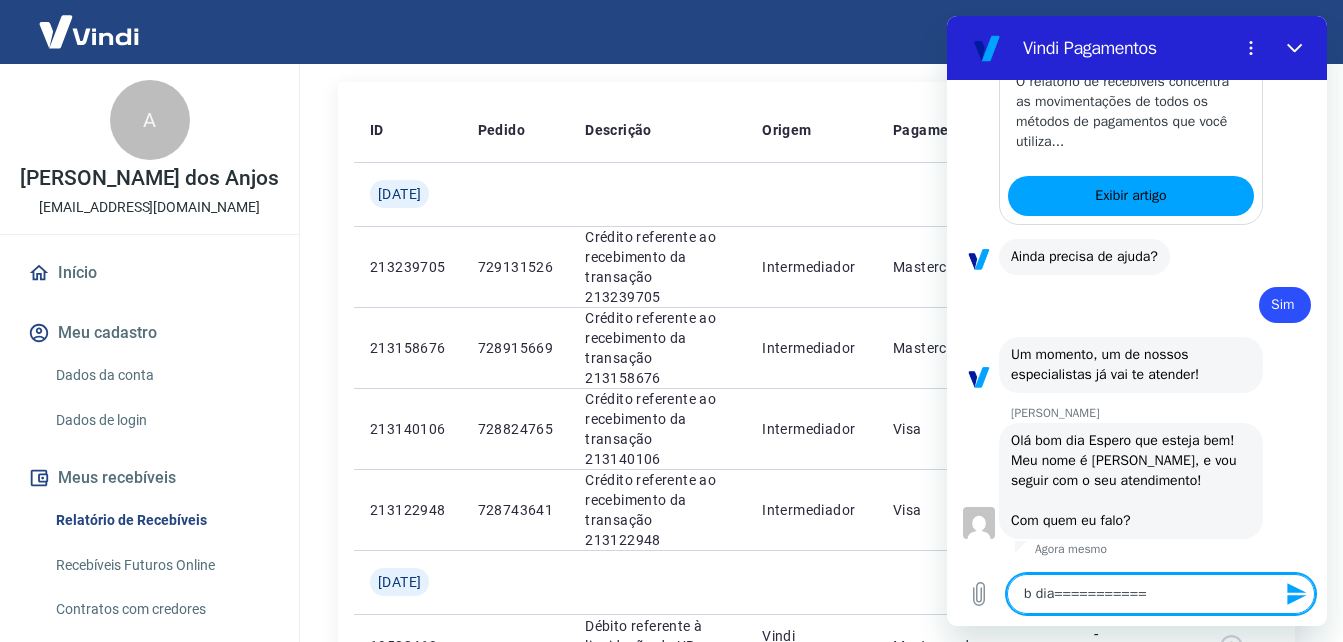 type on "x" 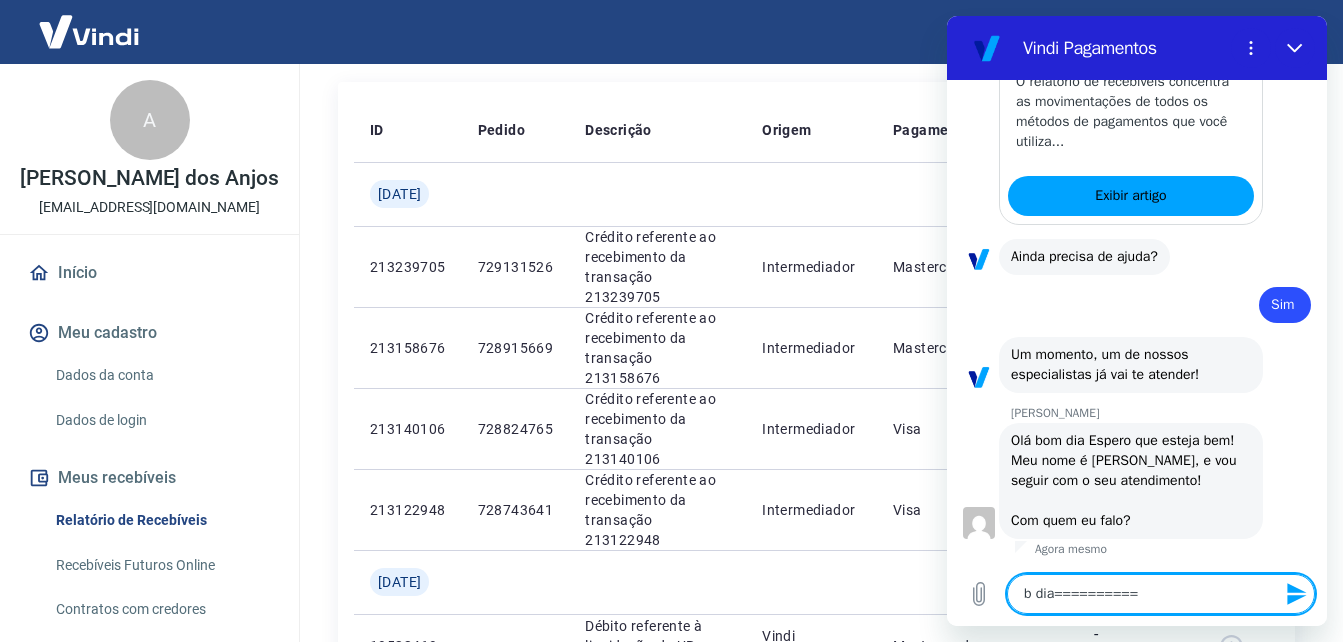 type on "b dia=========" 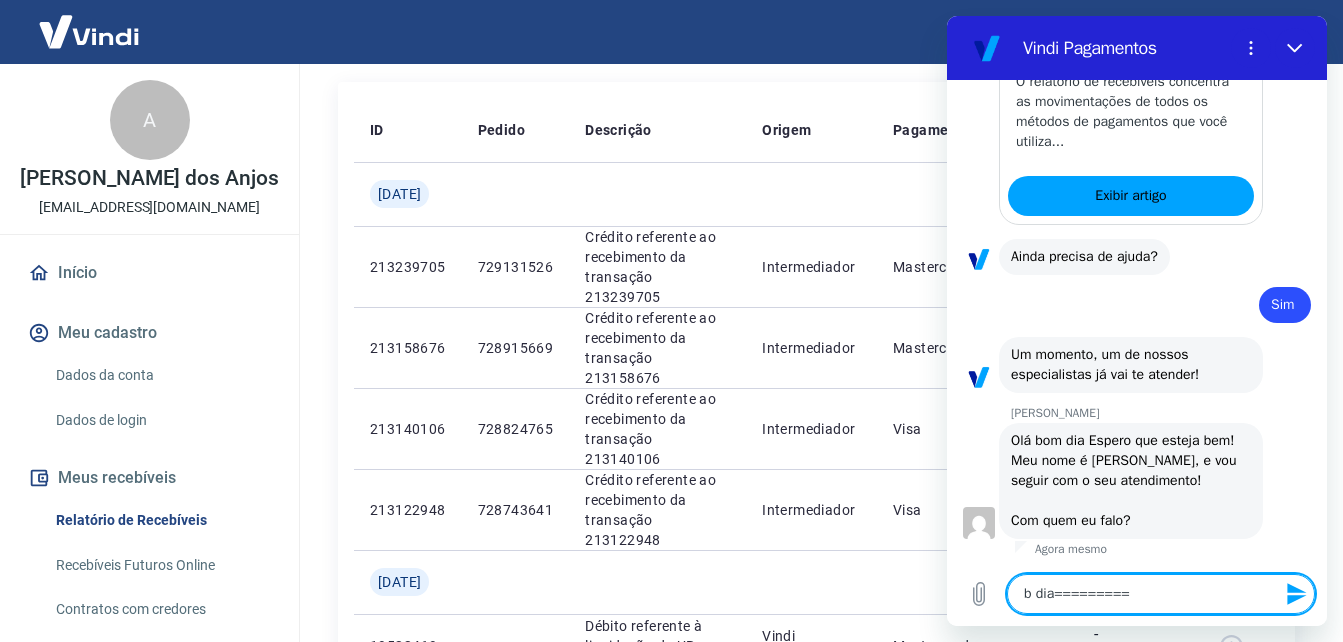 type on "b dia========" 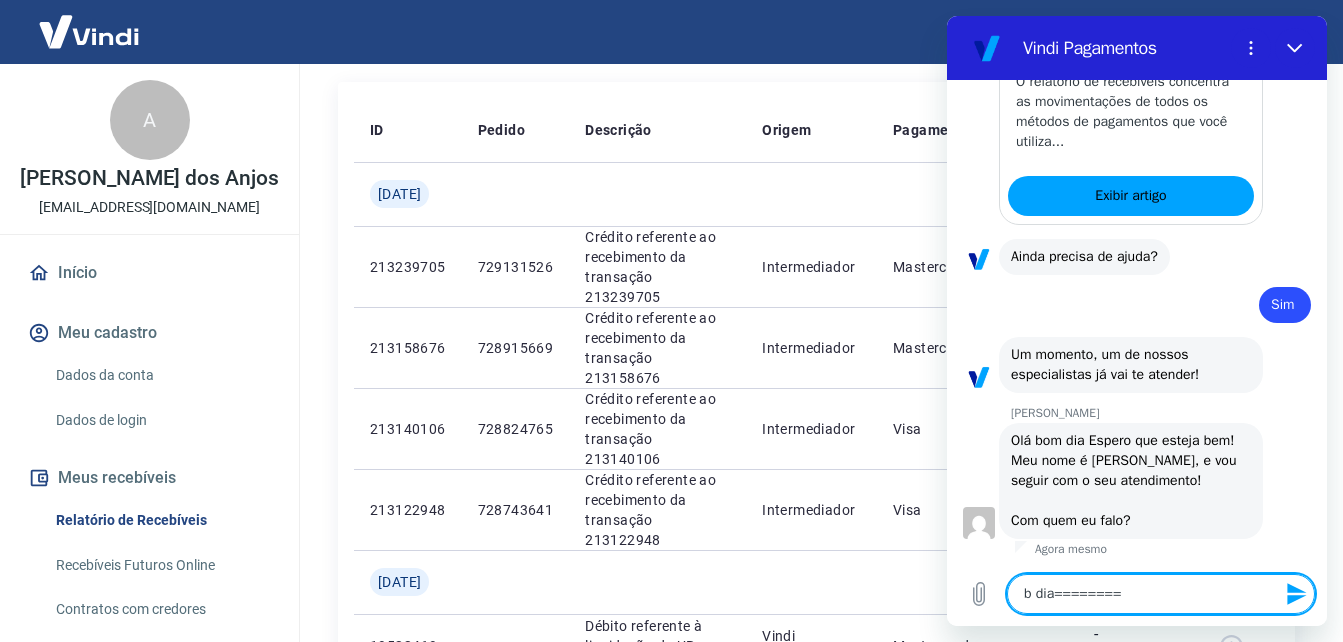 type on "b dia=======" 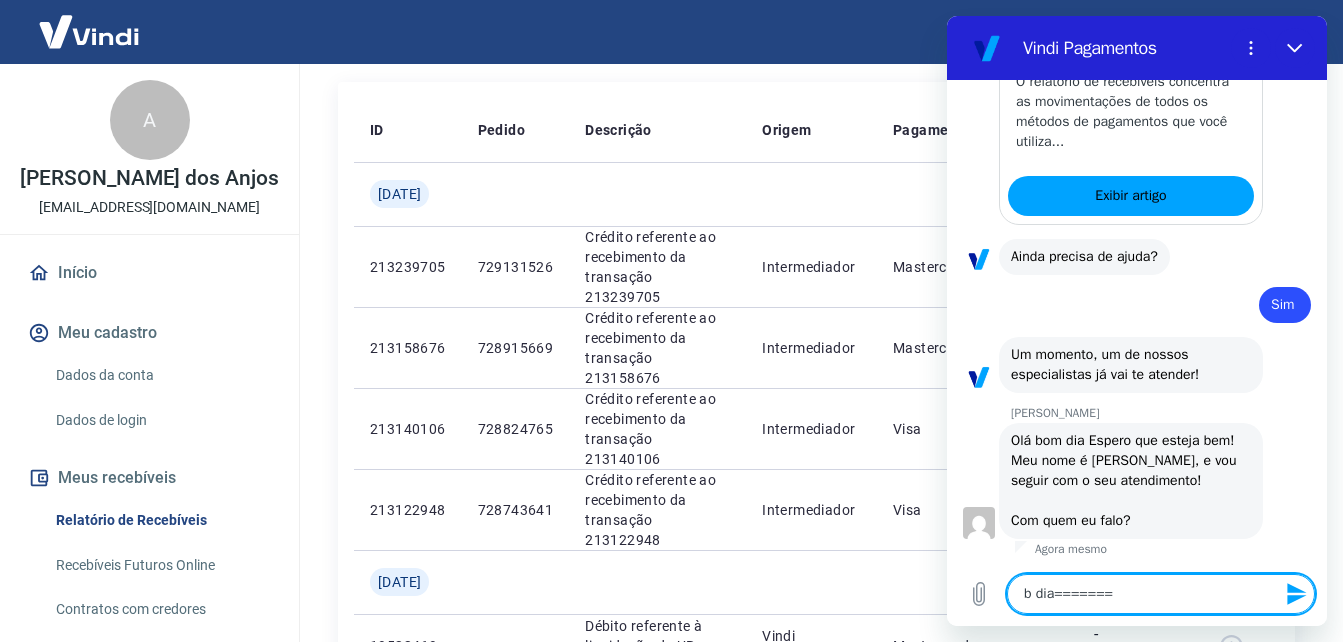 type on "b dia======" 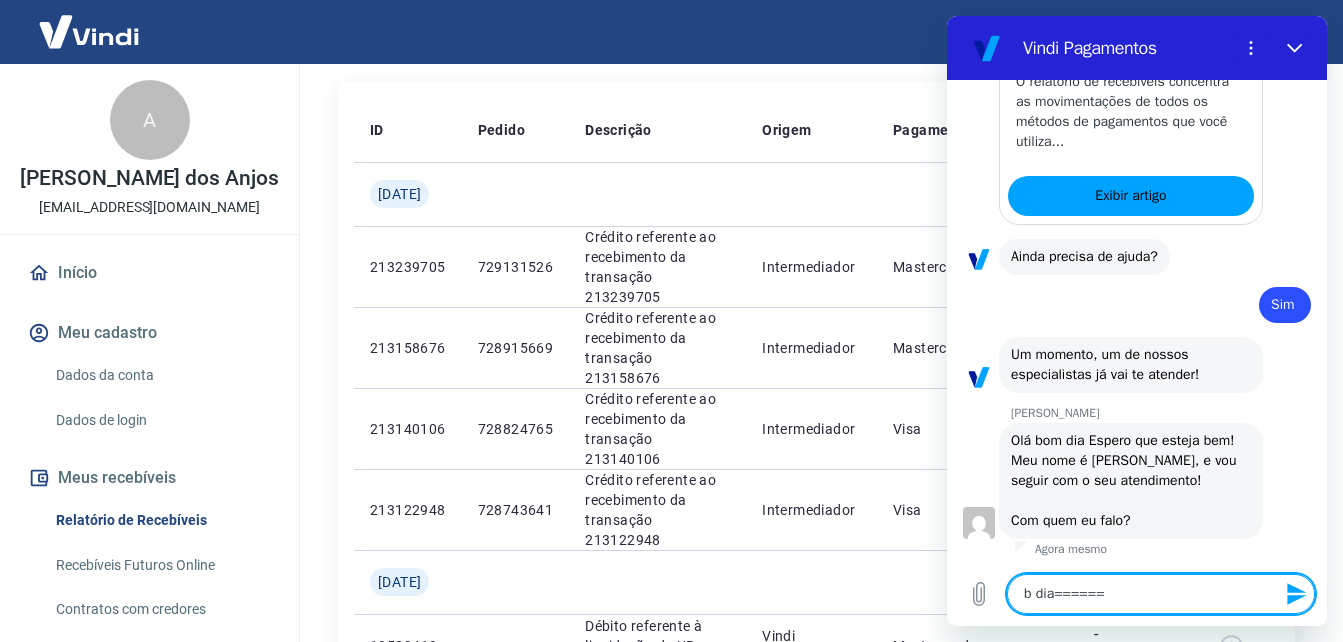 type on "b dia=====" 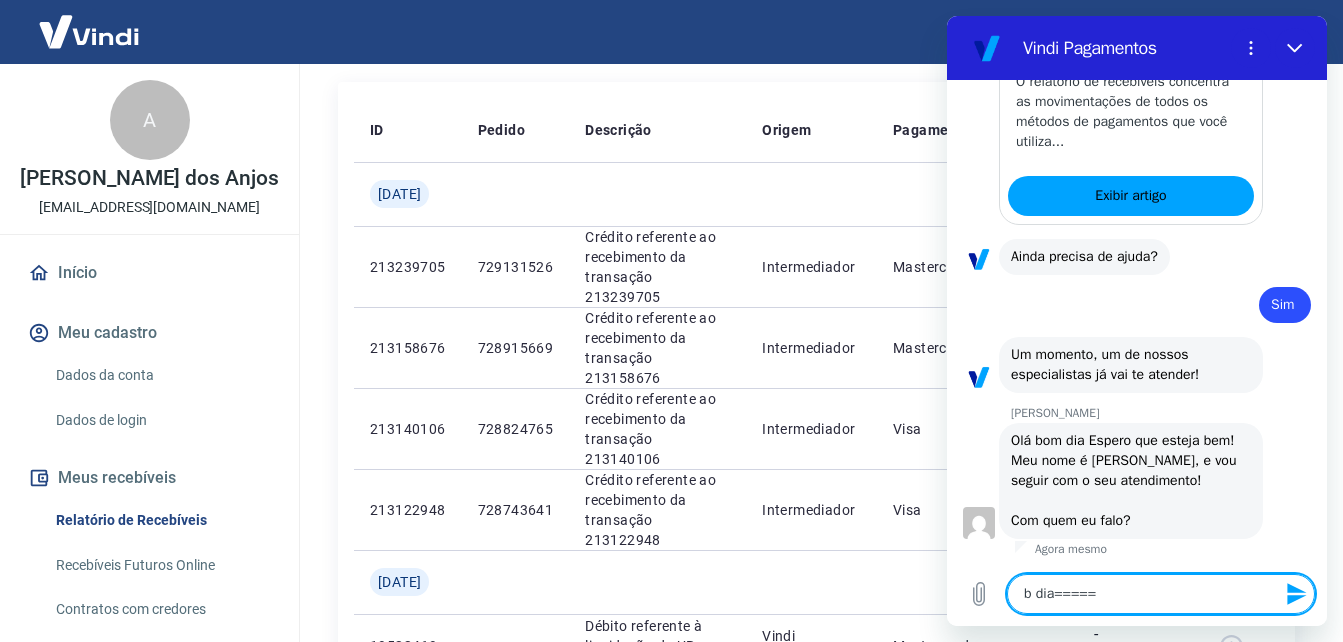 type on "b dia====" 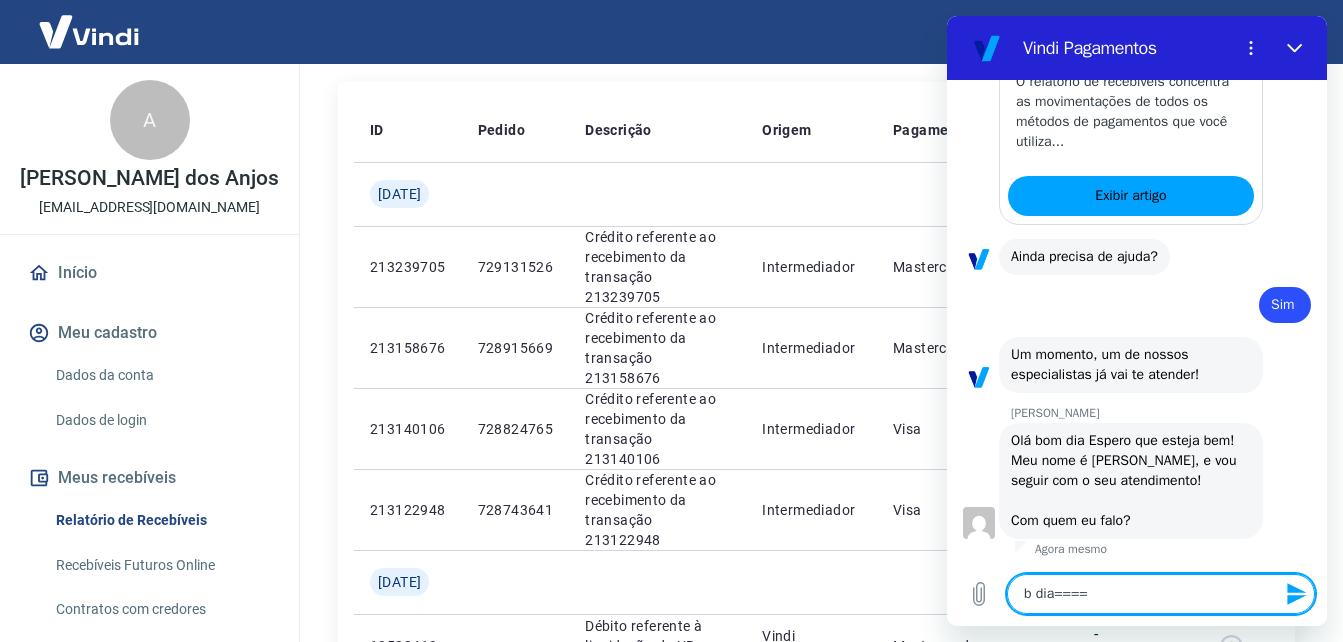 type on "b dia===" 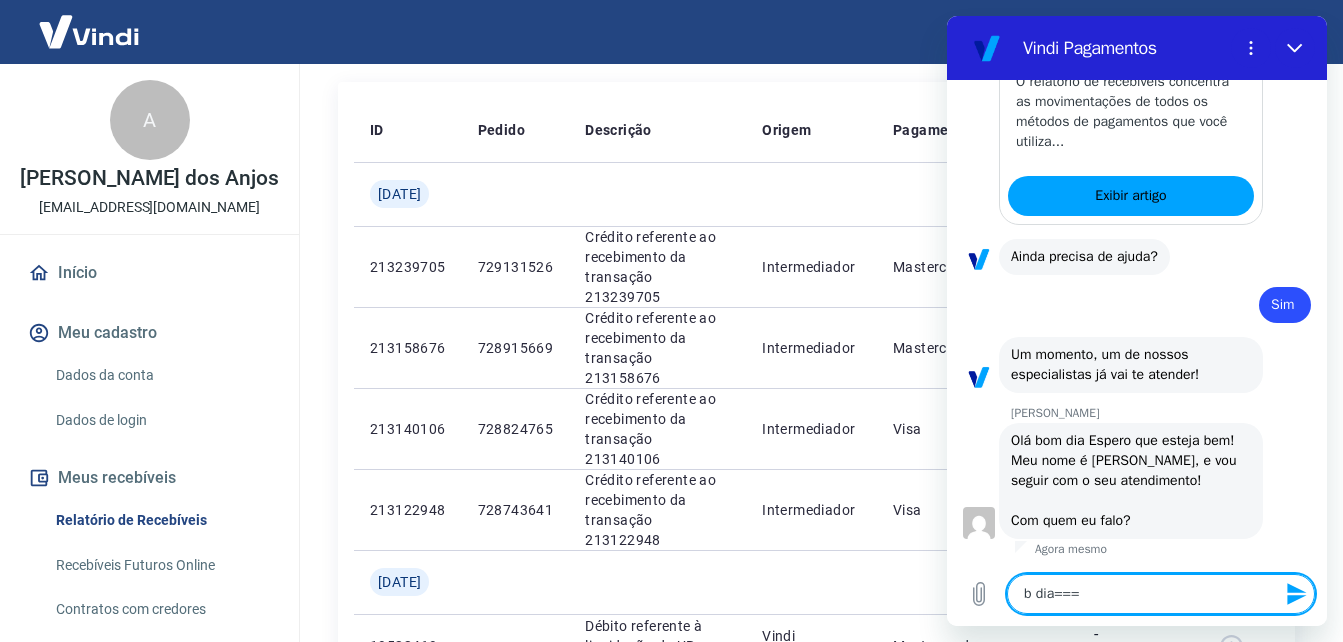 type on "b dia==" 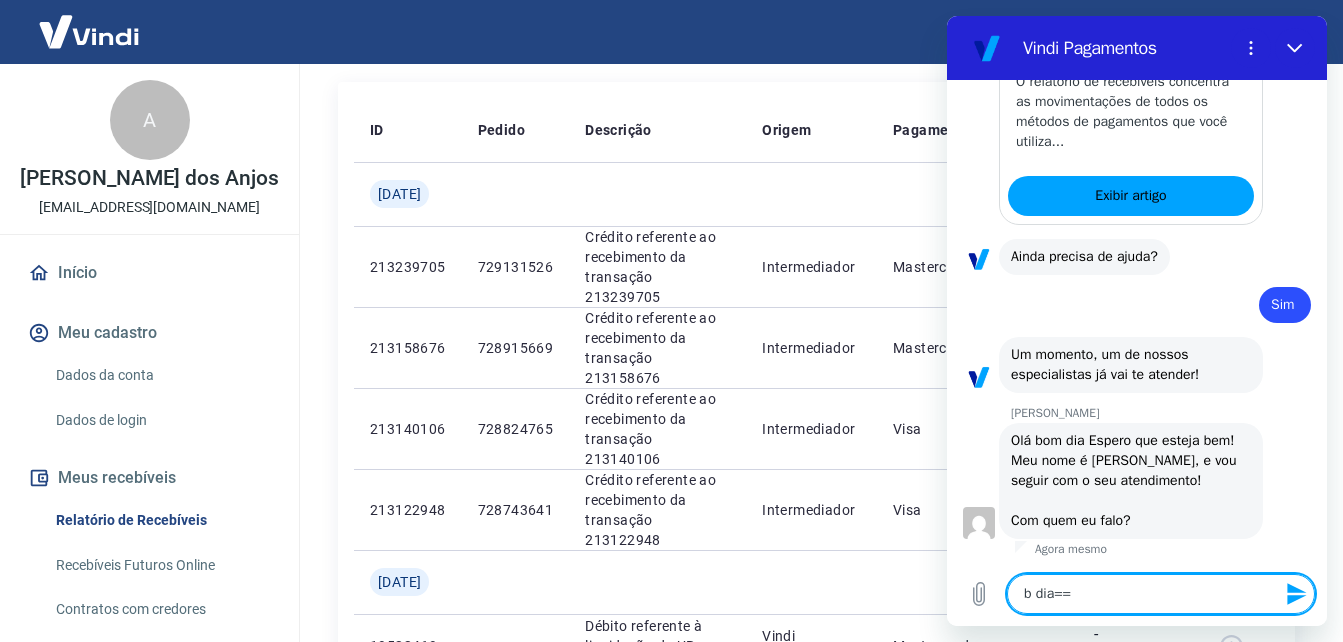 type on "b dia=" 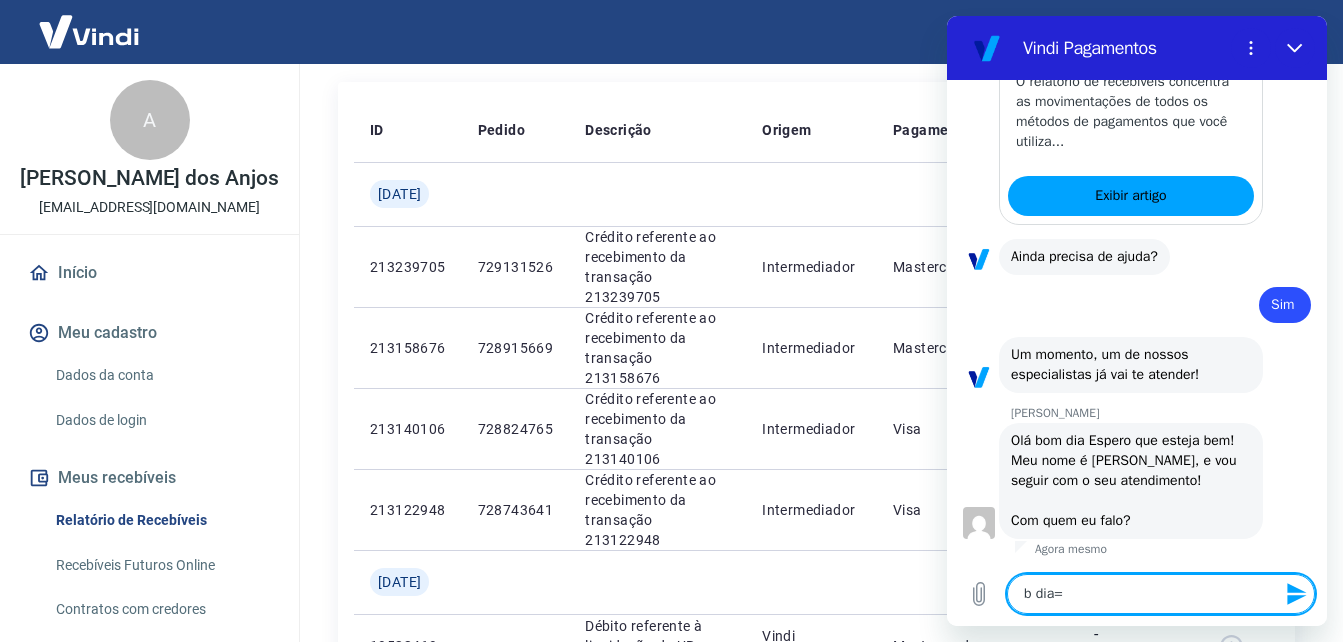 type on "b dia" 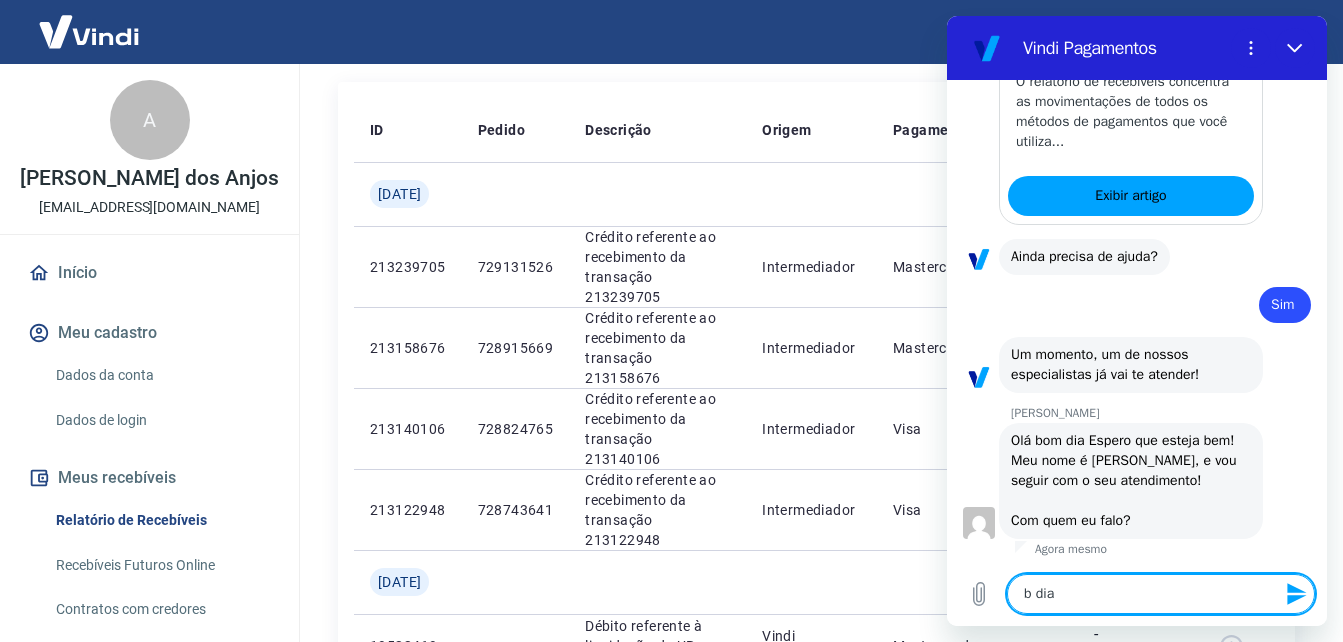type on "b di" 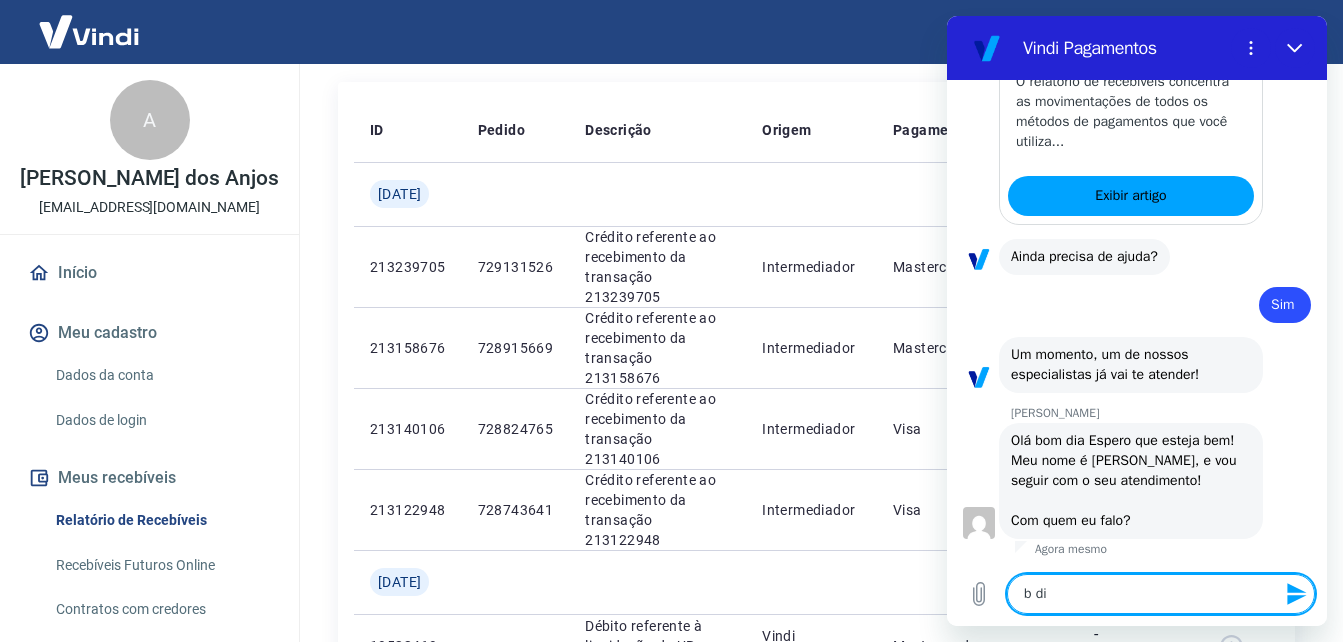 type on "b d" 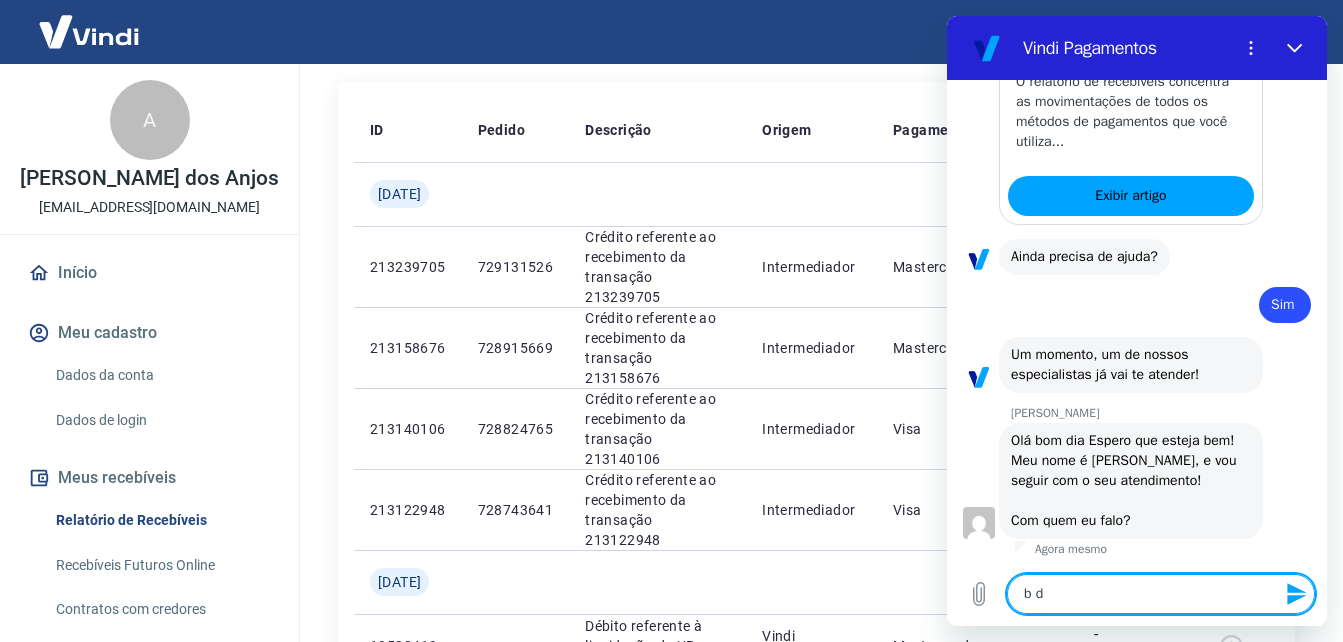 type on "b" 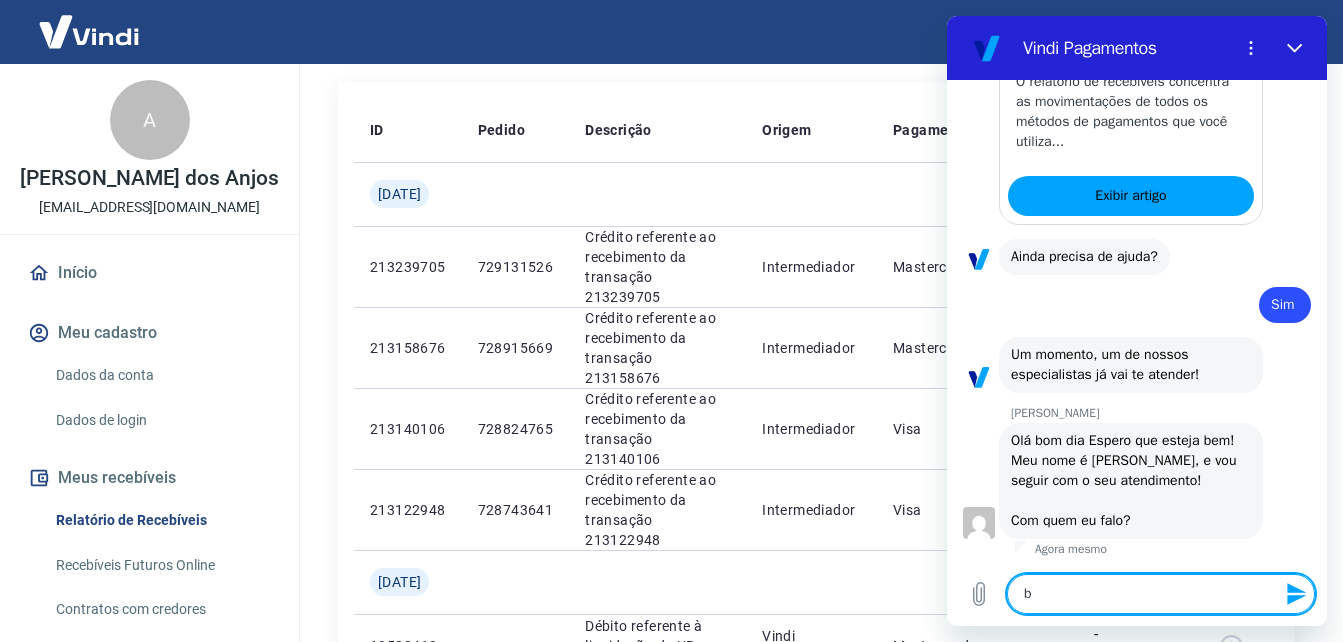 type on "b" 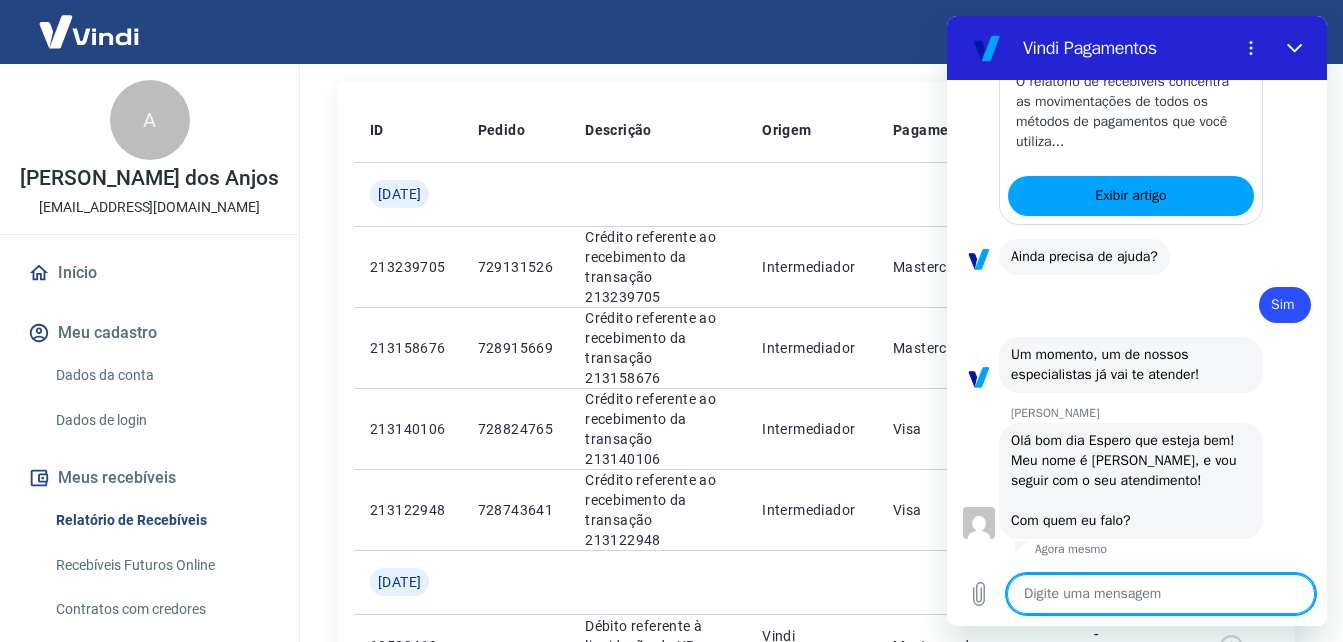 type on "a" 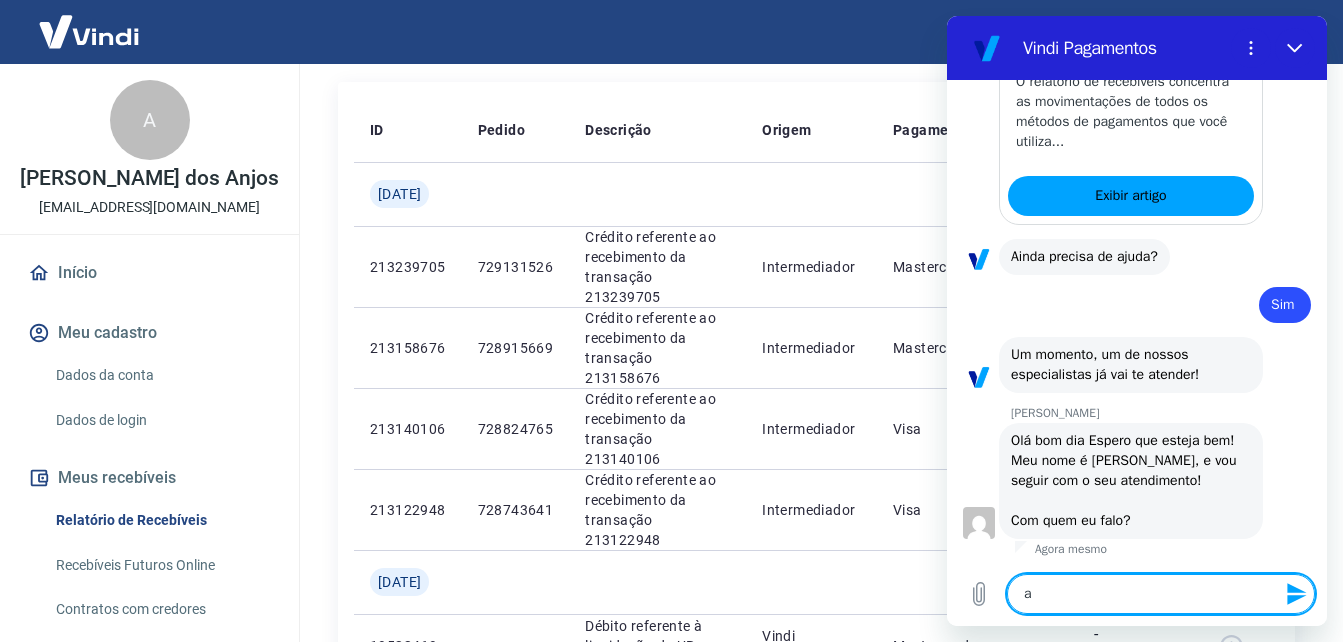 type on "al" 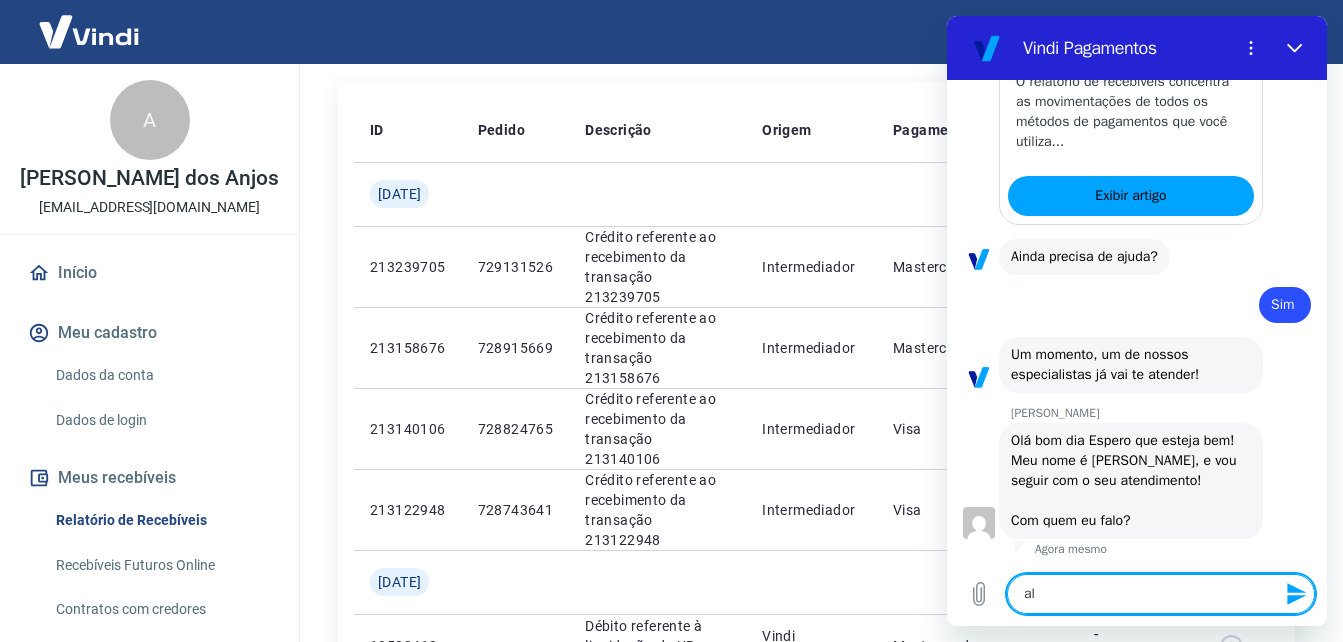 type on "all" 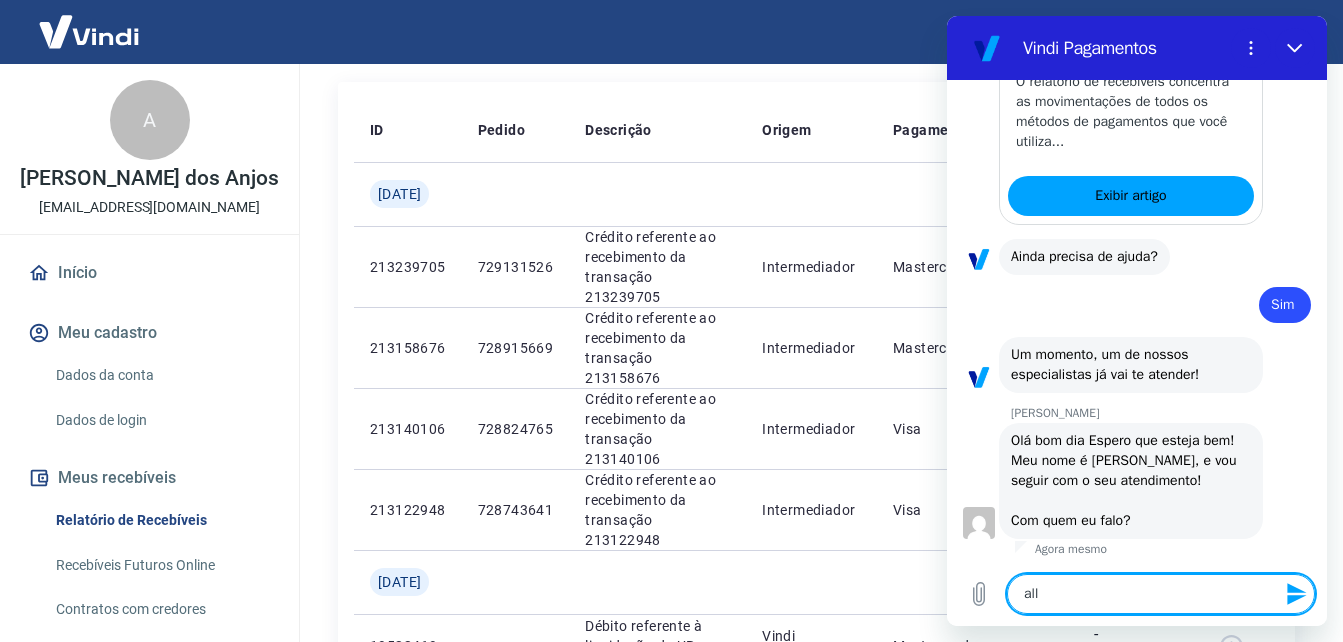 type on "alla" 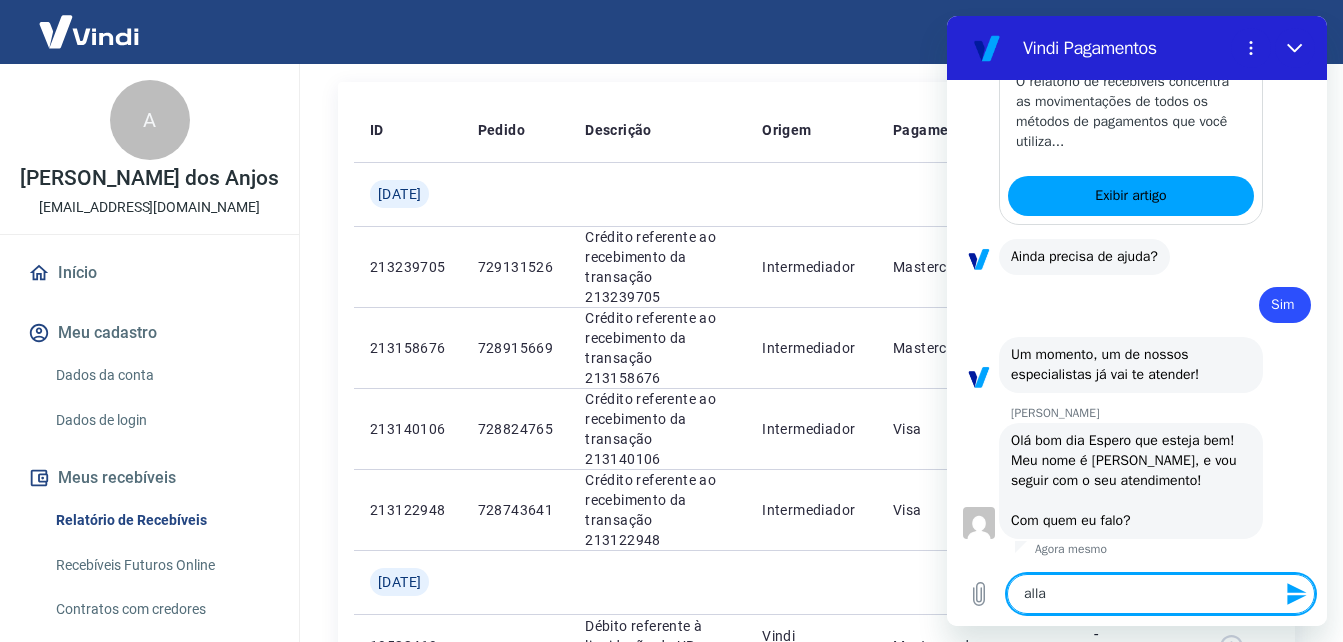 type on "x" 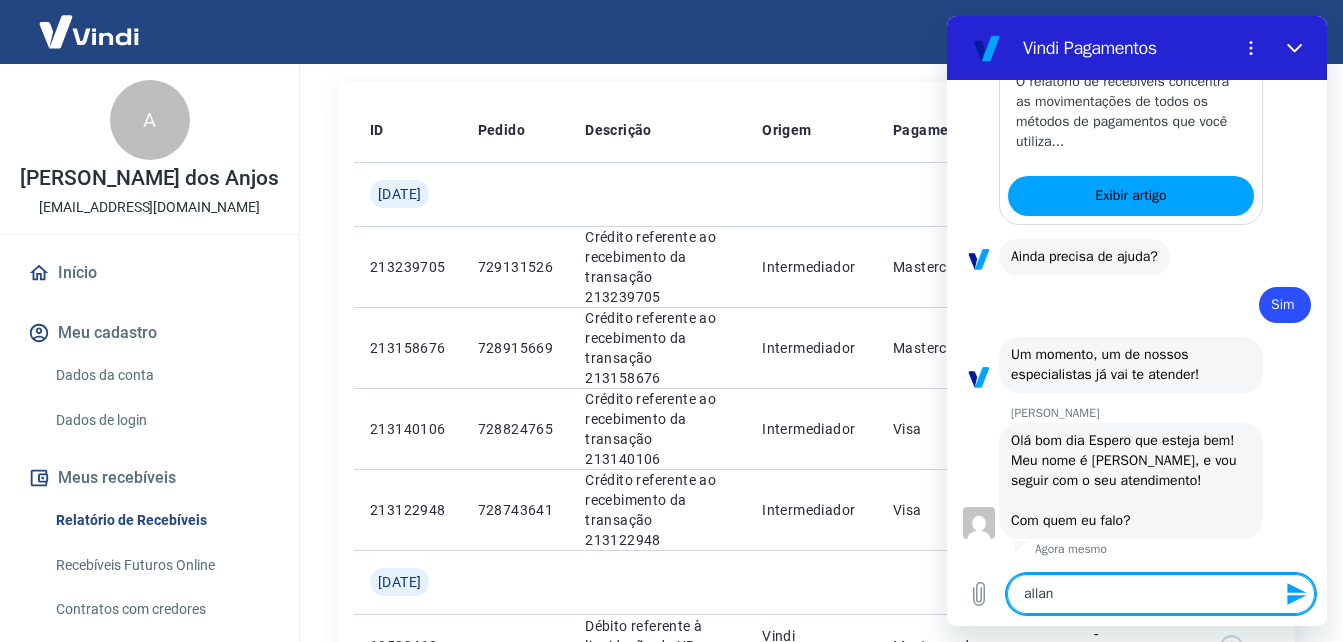 type on "allany" 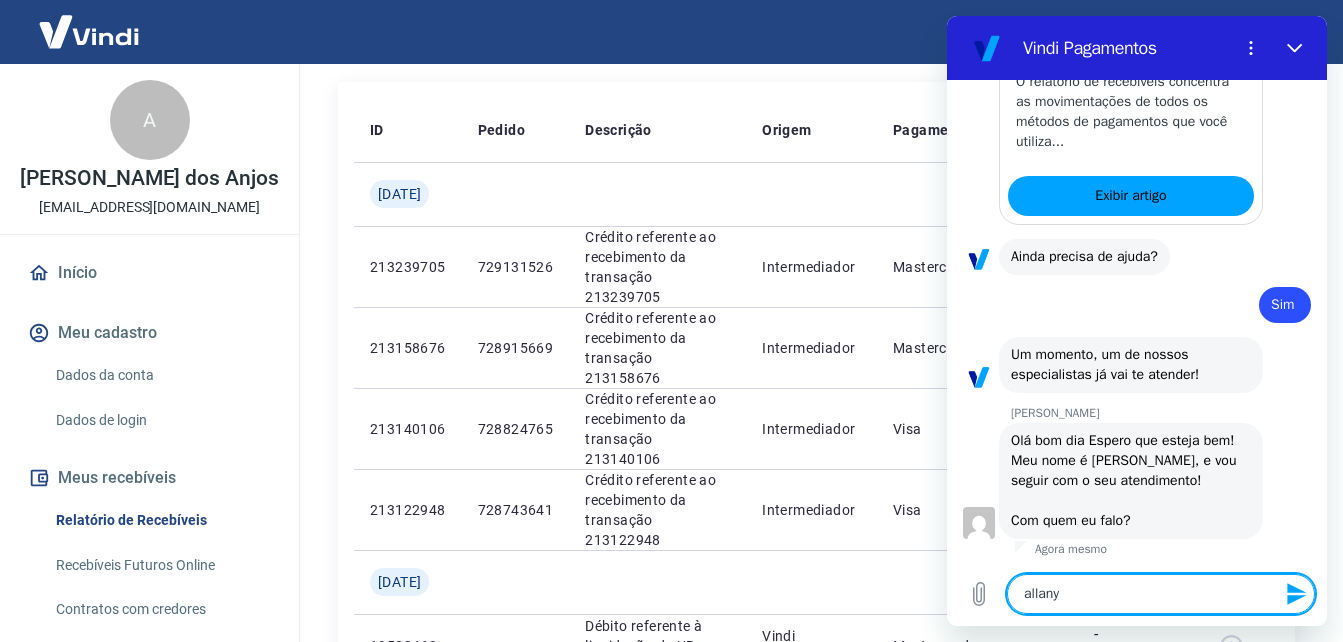 type 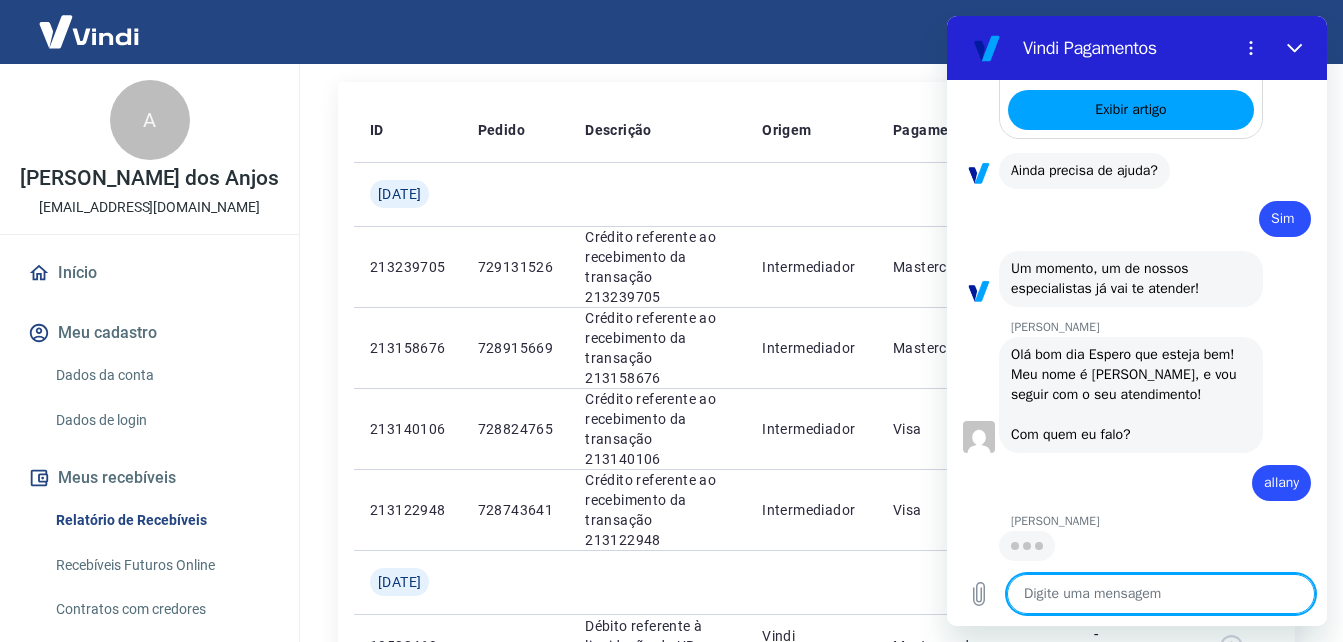 scroll, scrollTop: 2003, scrollLeft: 0, axis: vertical 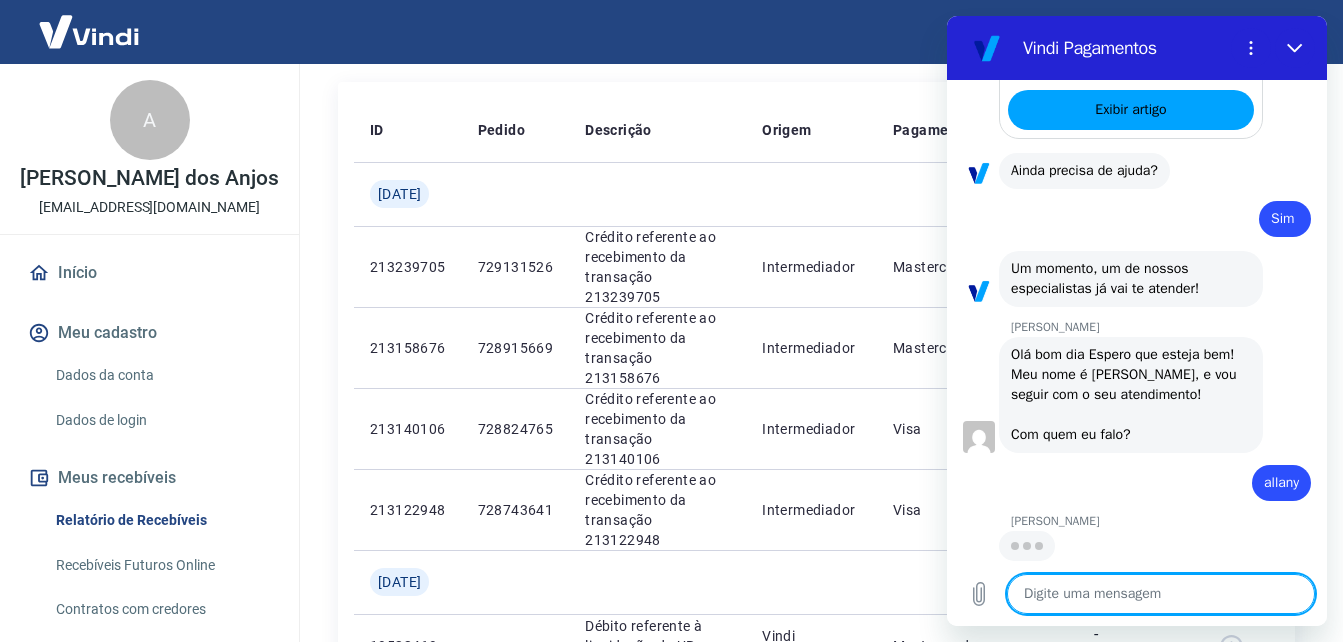 type on "x" 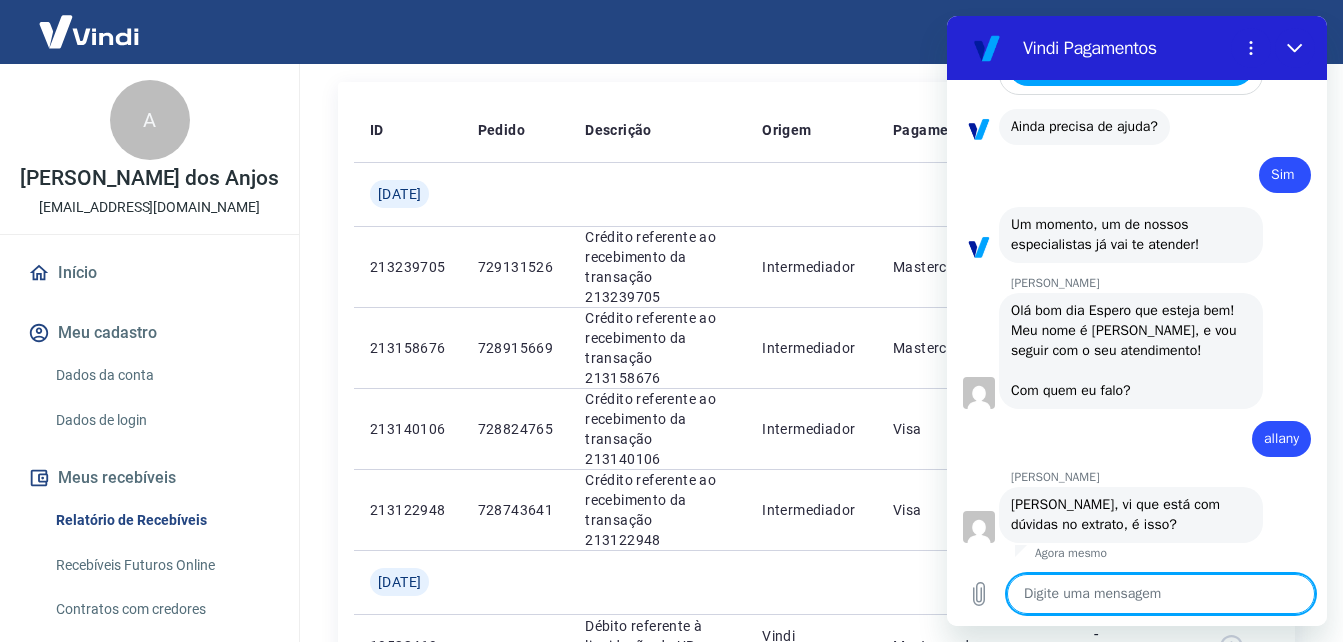 scroll, scrollTop: 2051, scrollLeft: 0, axis: vertical 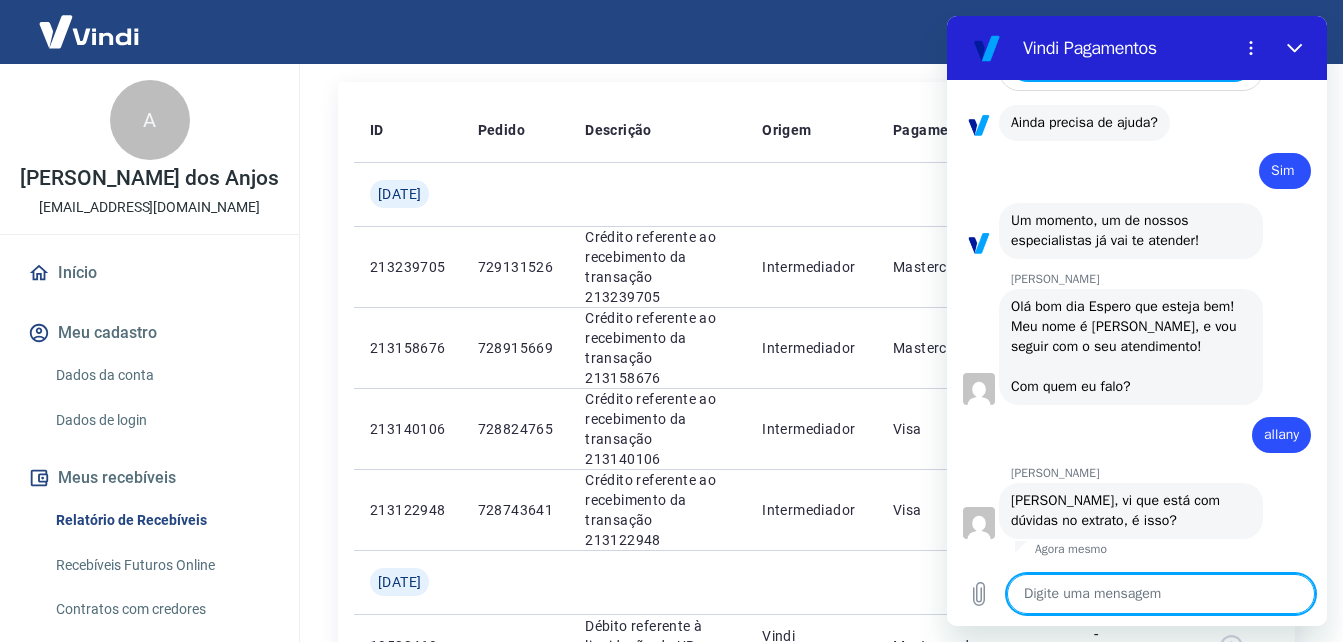type on "e" 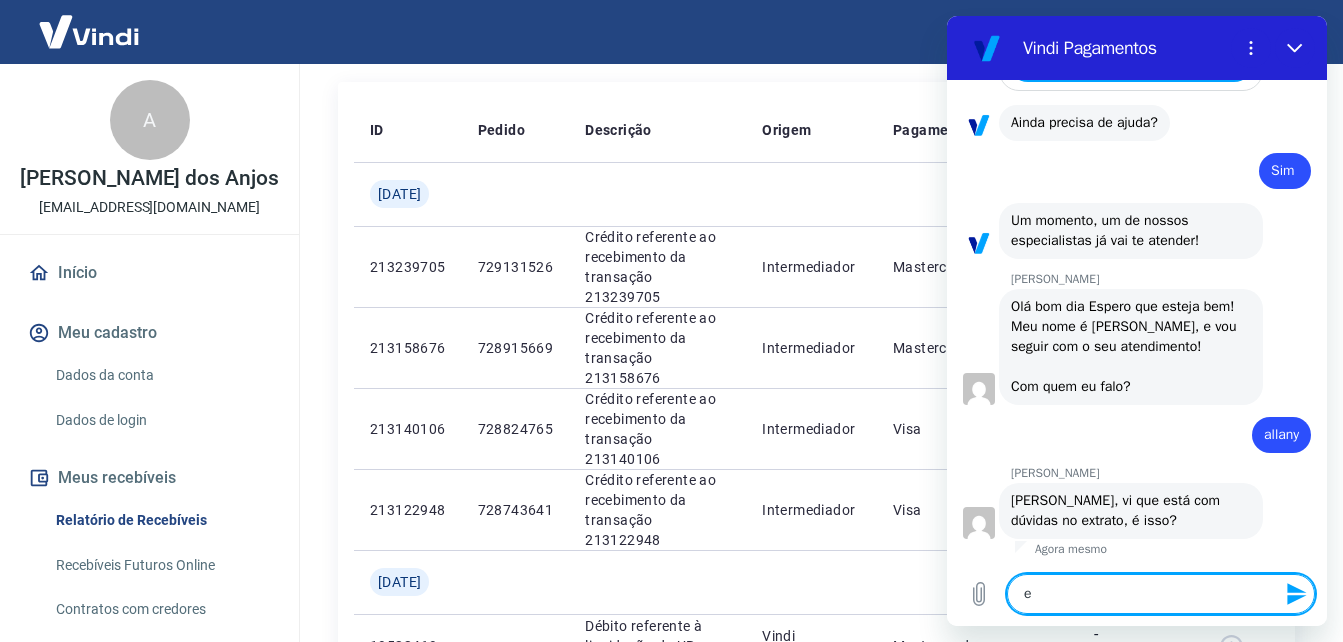 type on "es" 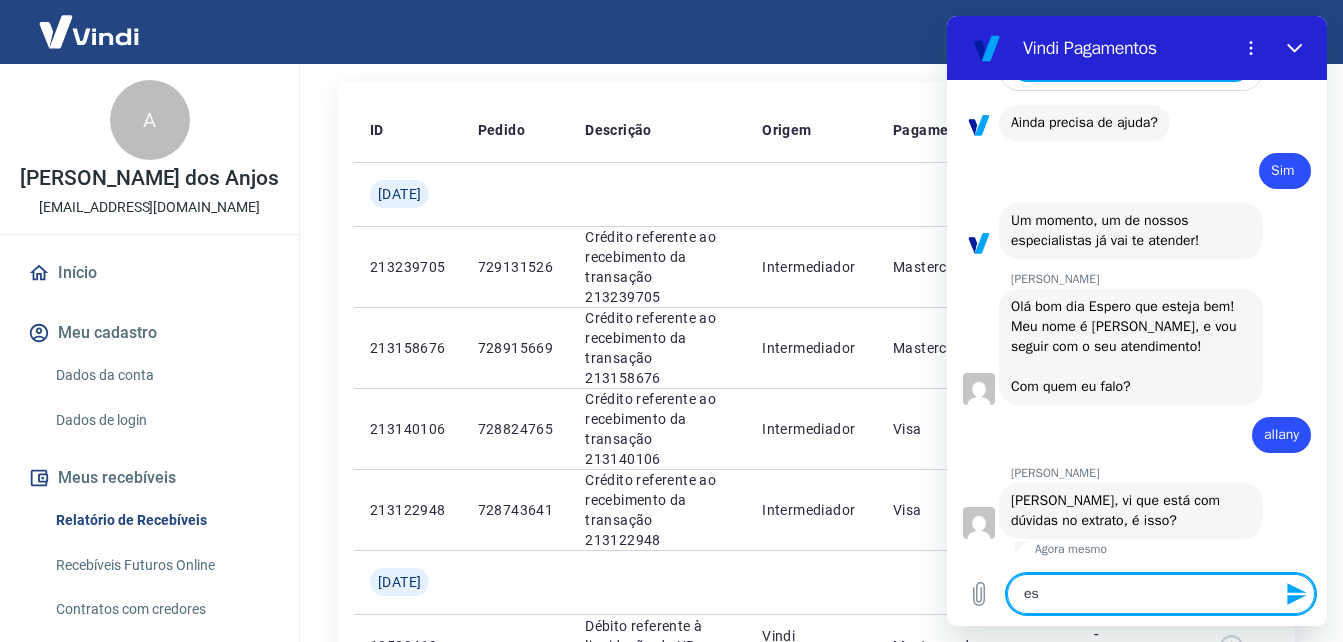type on "est" 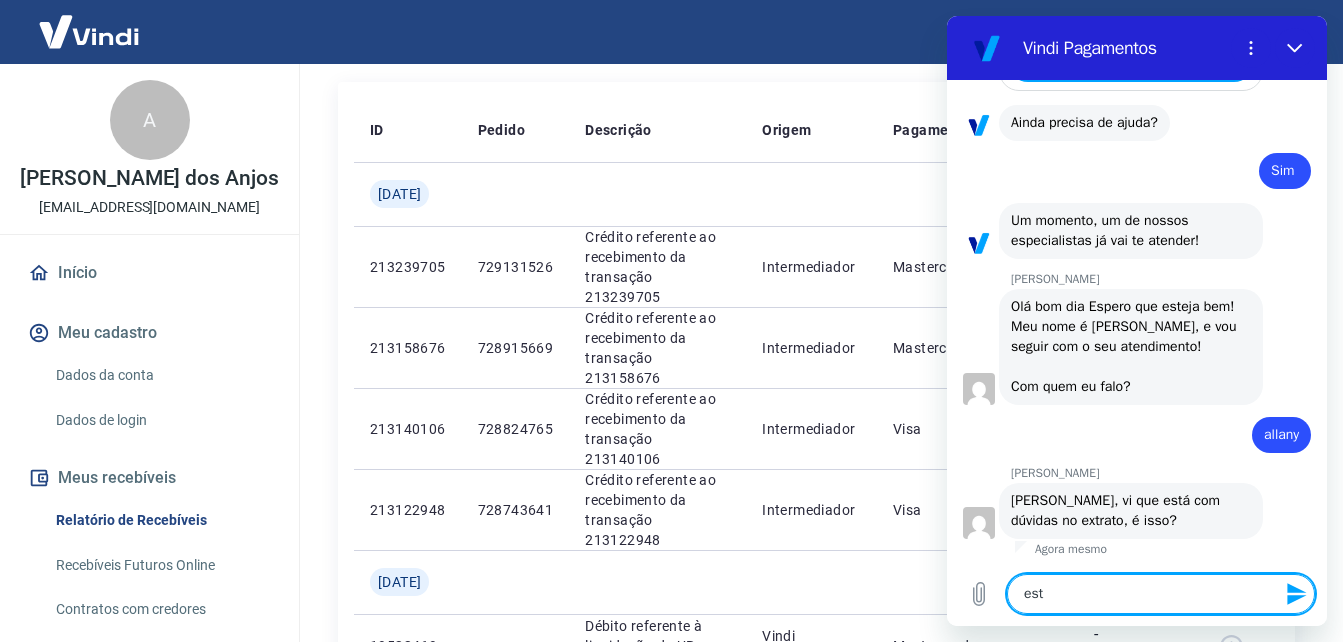 type on "esto" 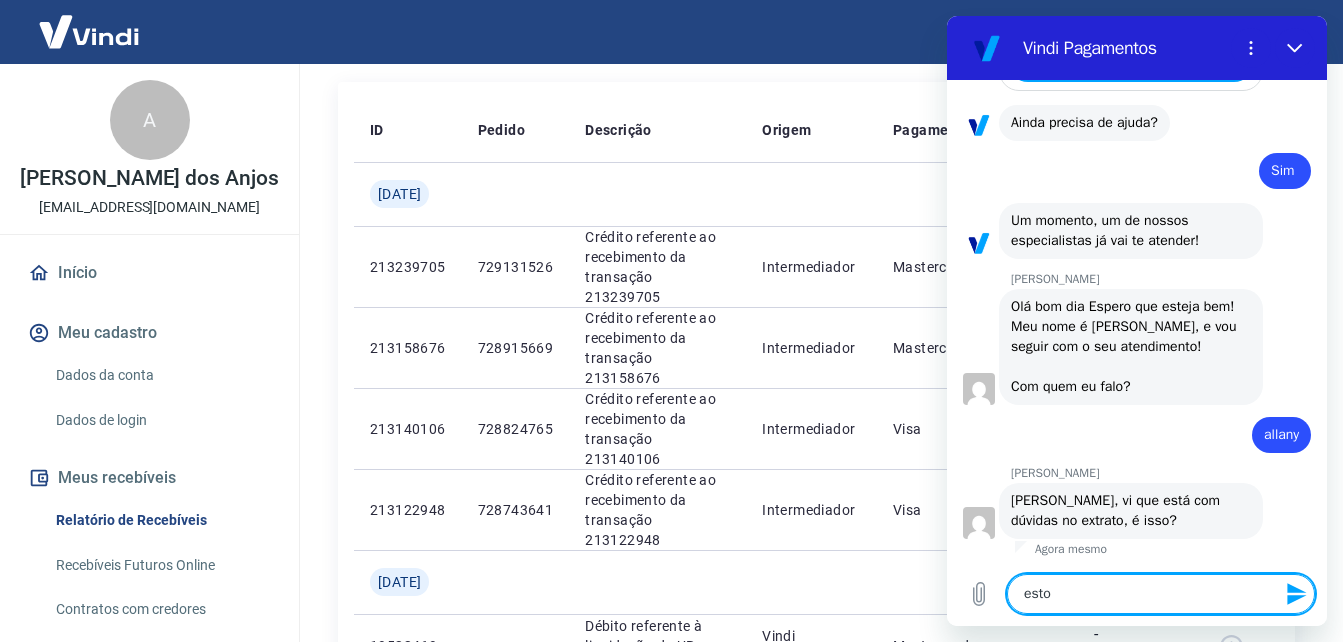 type on "estou" 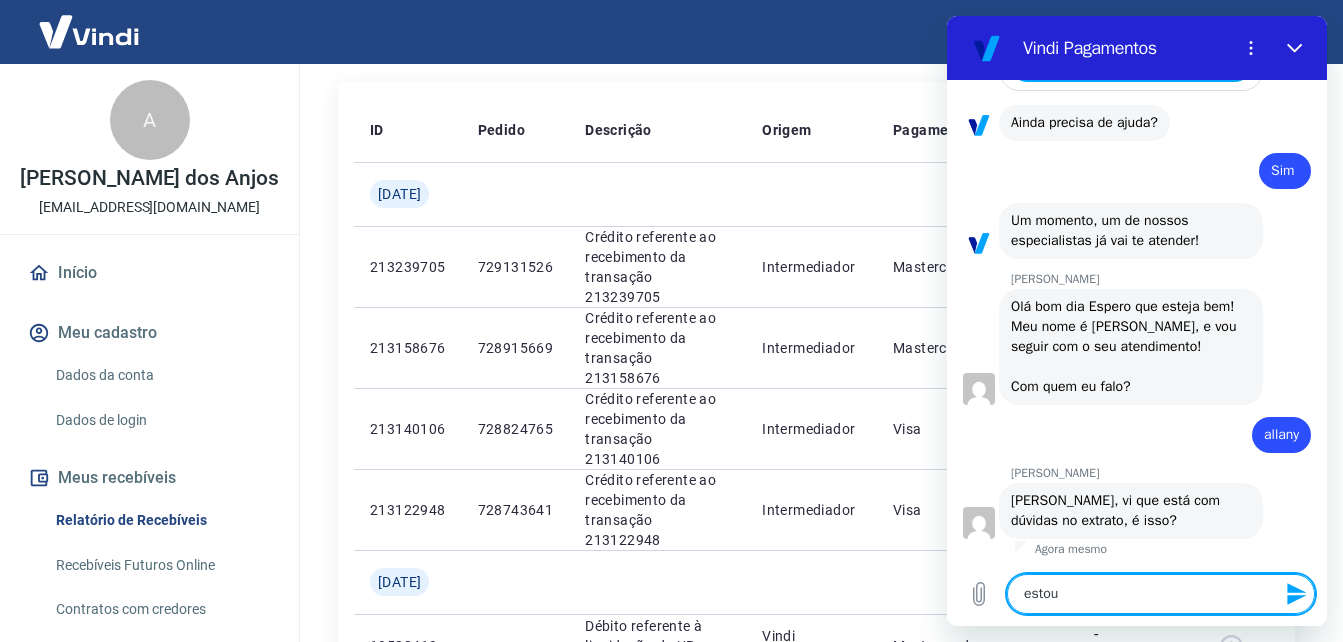 type on "estou" 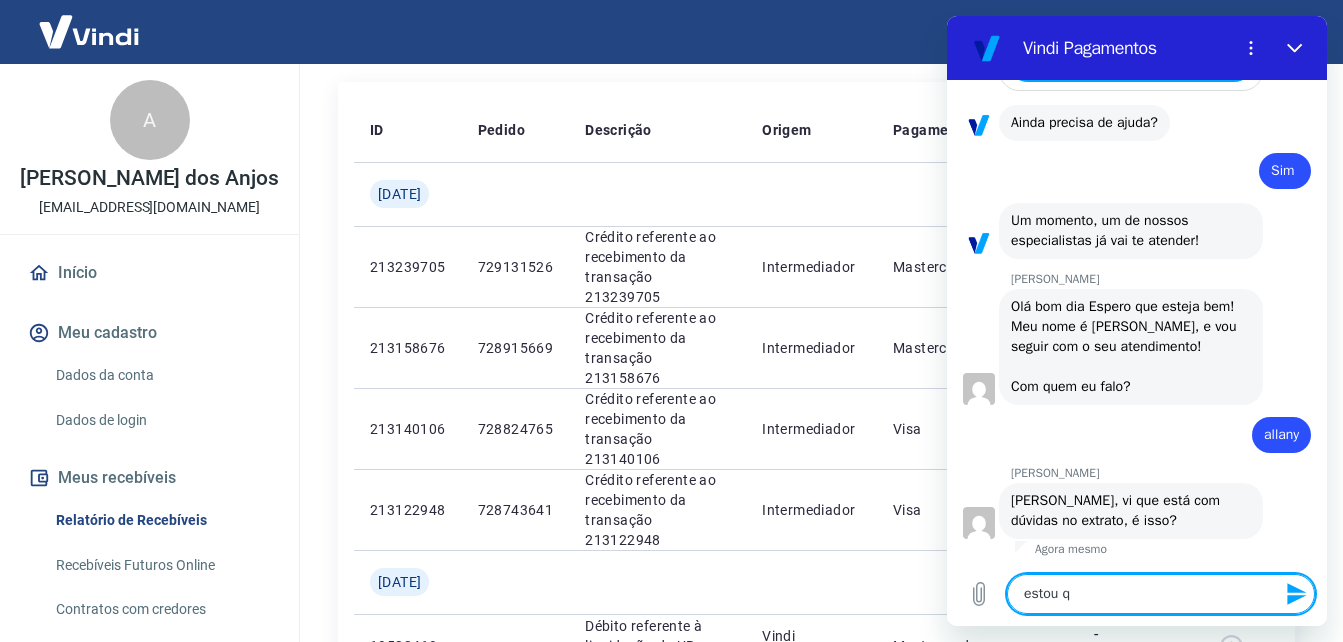 type on "estou qu" 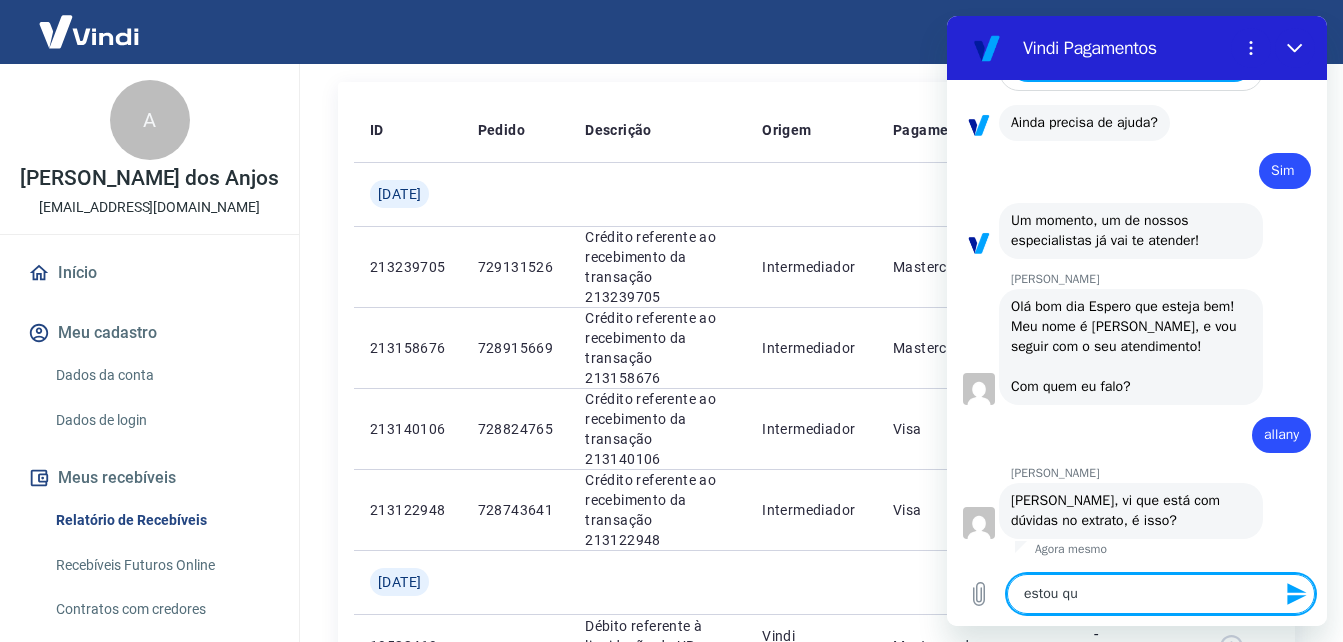 type on "estou que" 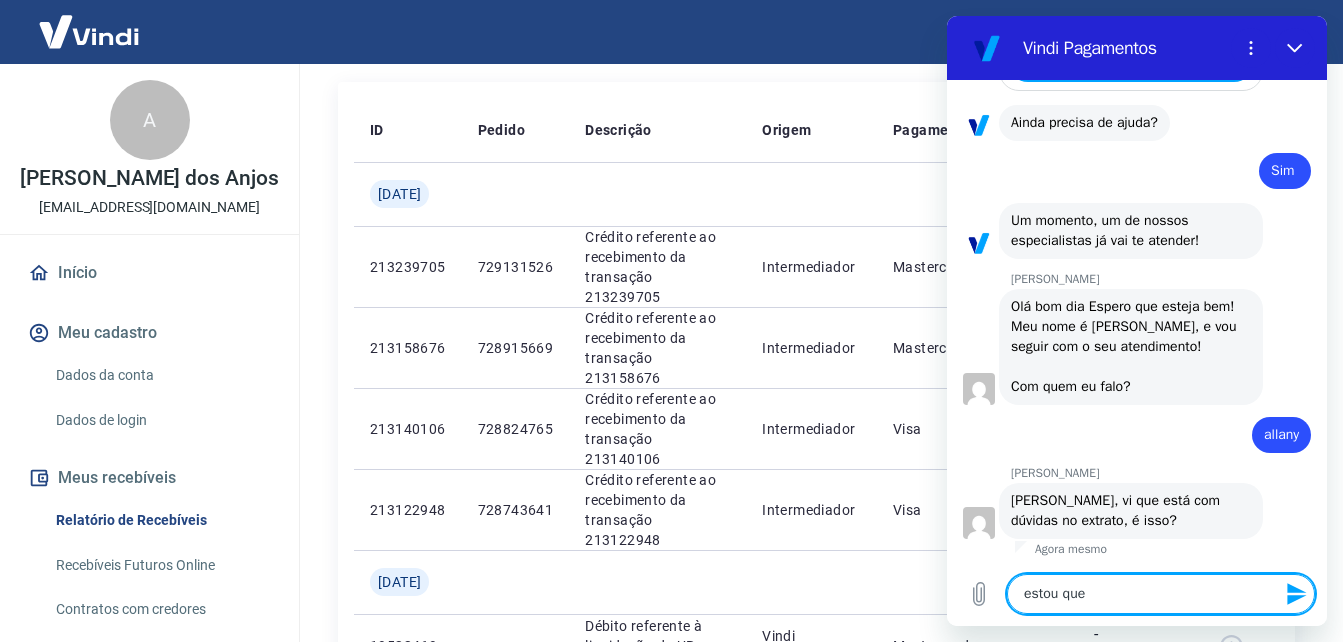 type on "estou ques" 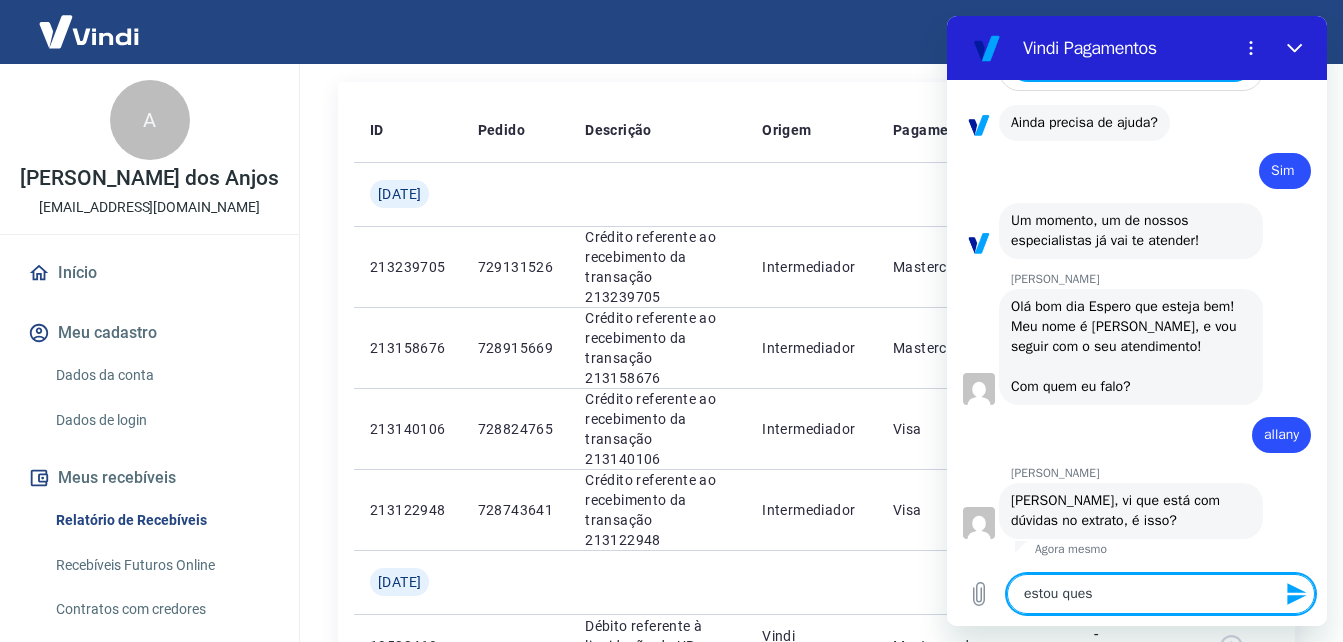 type on "estou quest" 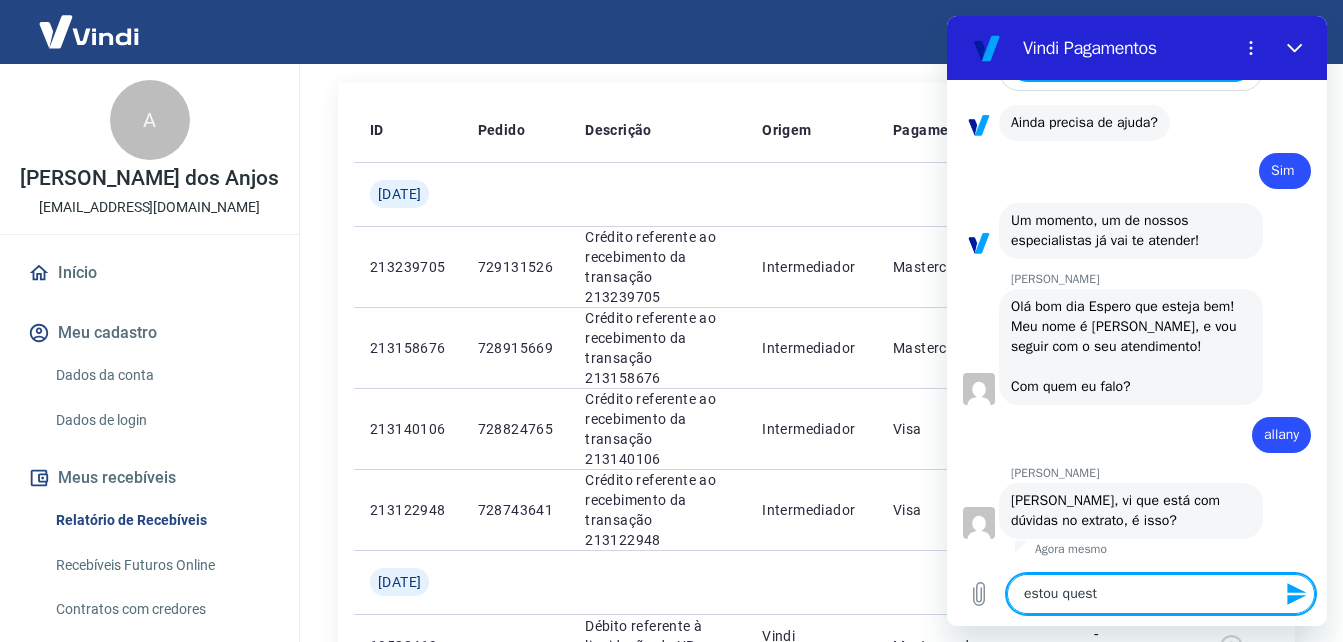 type on "estou questi" 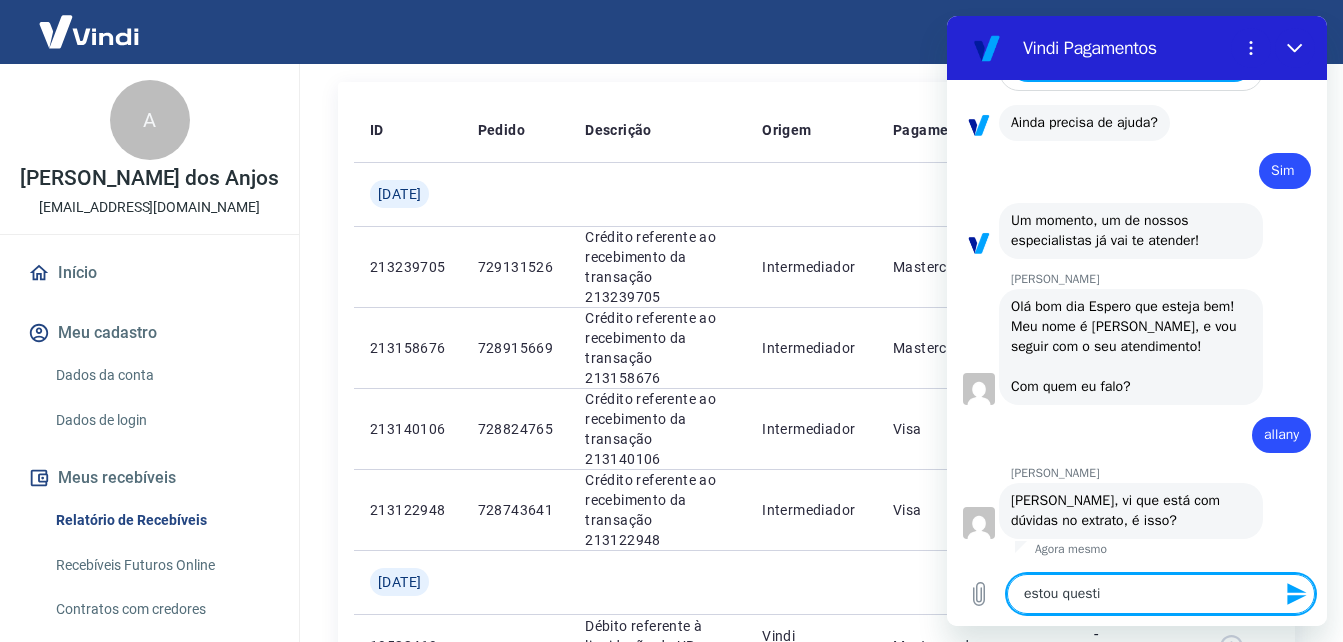type on "estou questio" 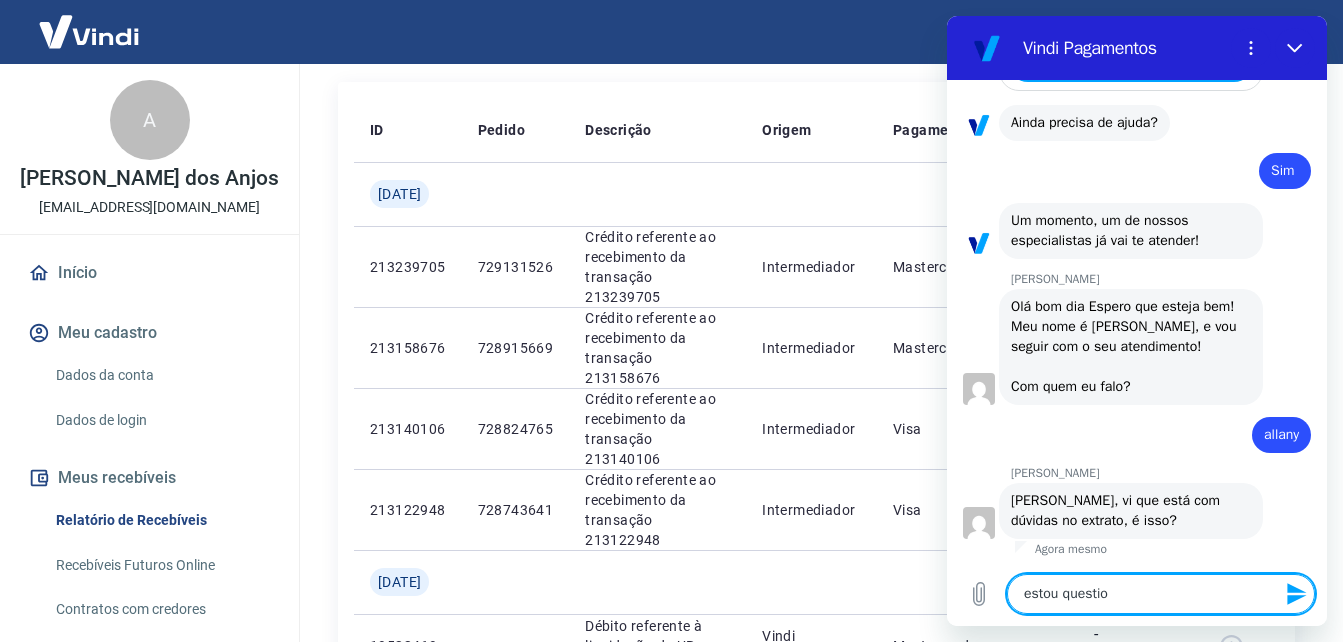 type on "estou question" 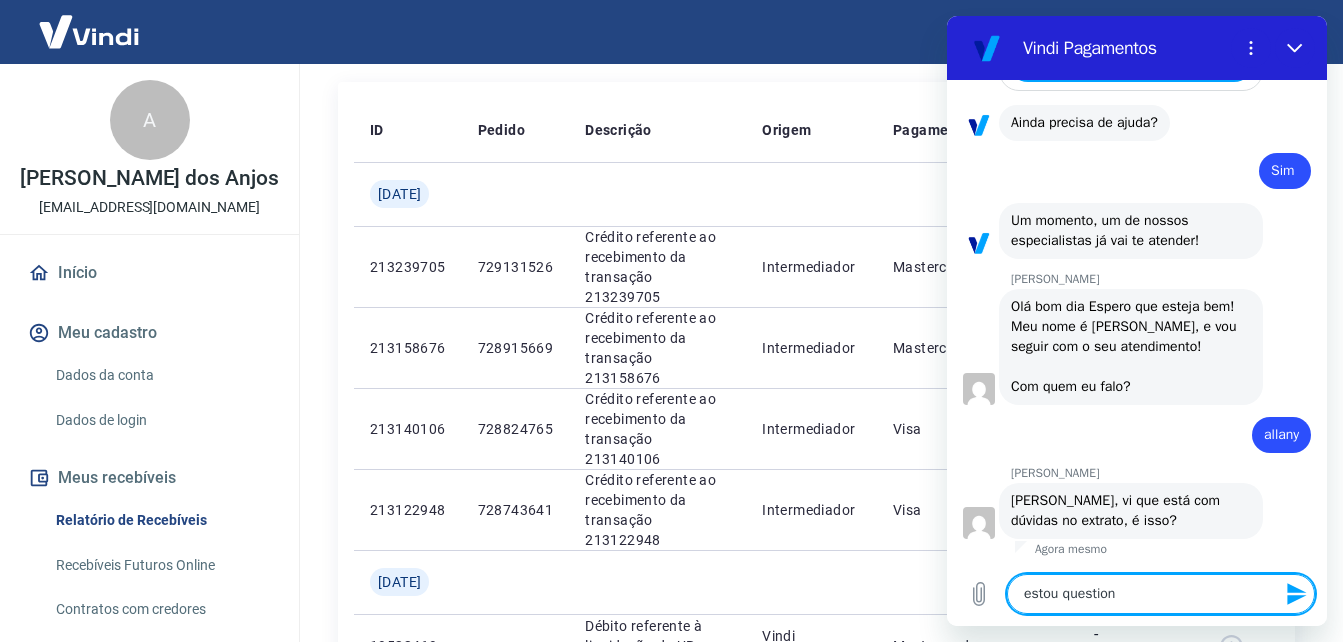 type on "estou questiona" 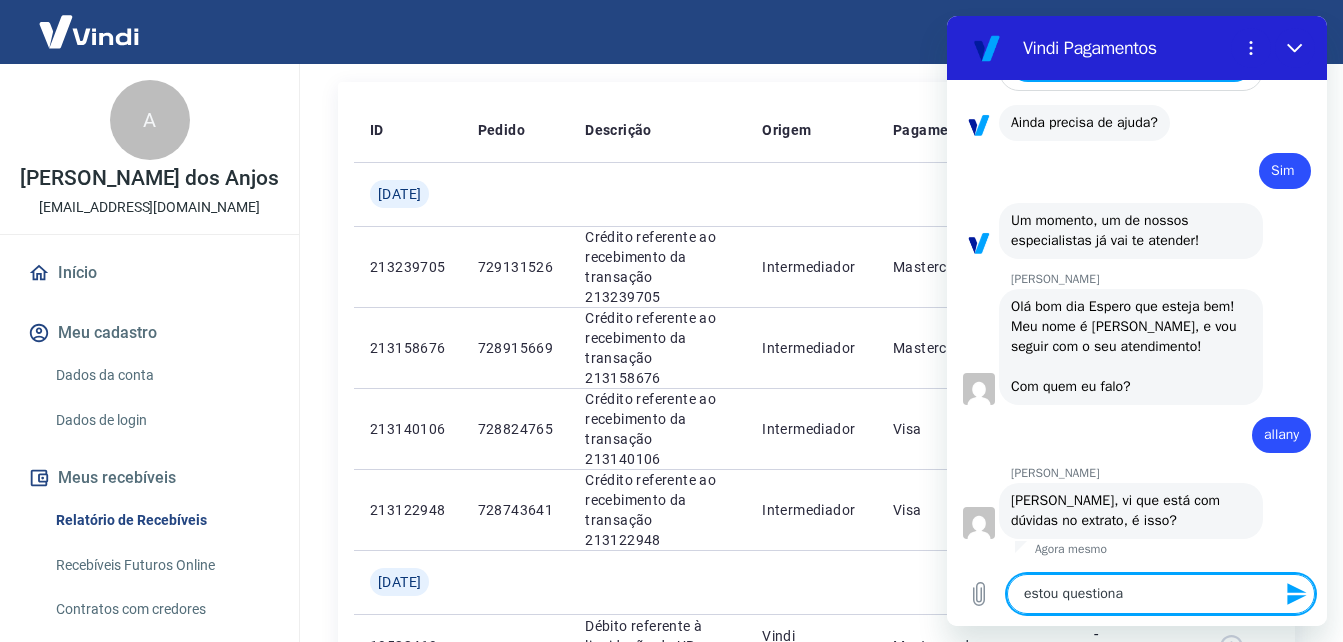type on "estou questionan" 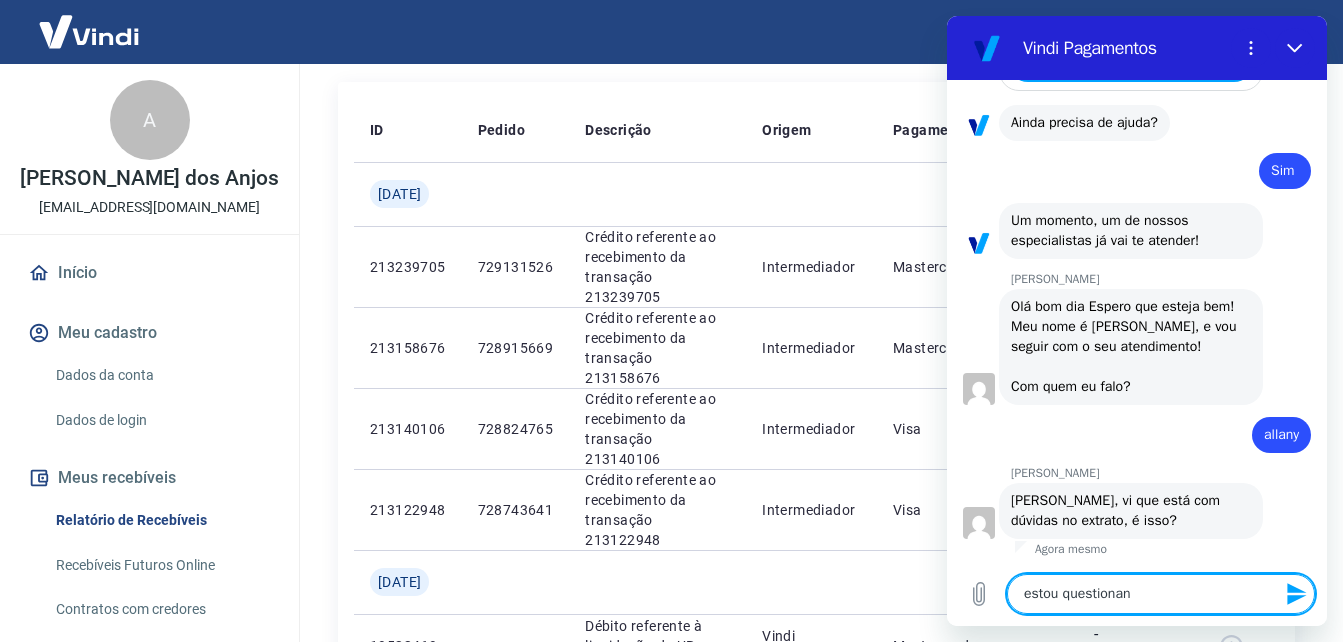 type on "estou questionand" 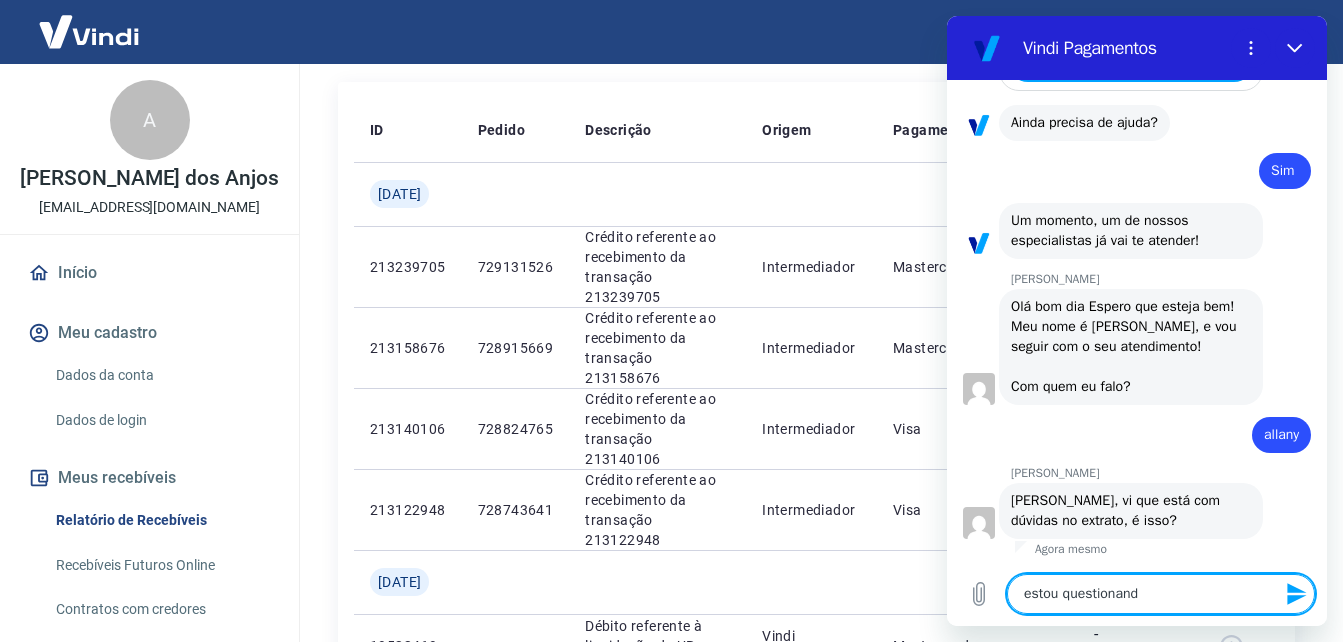 type on "estou questionando" 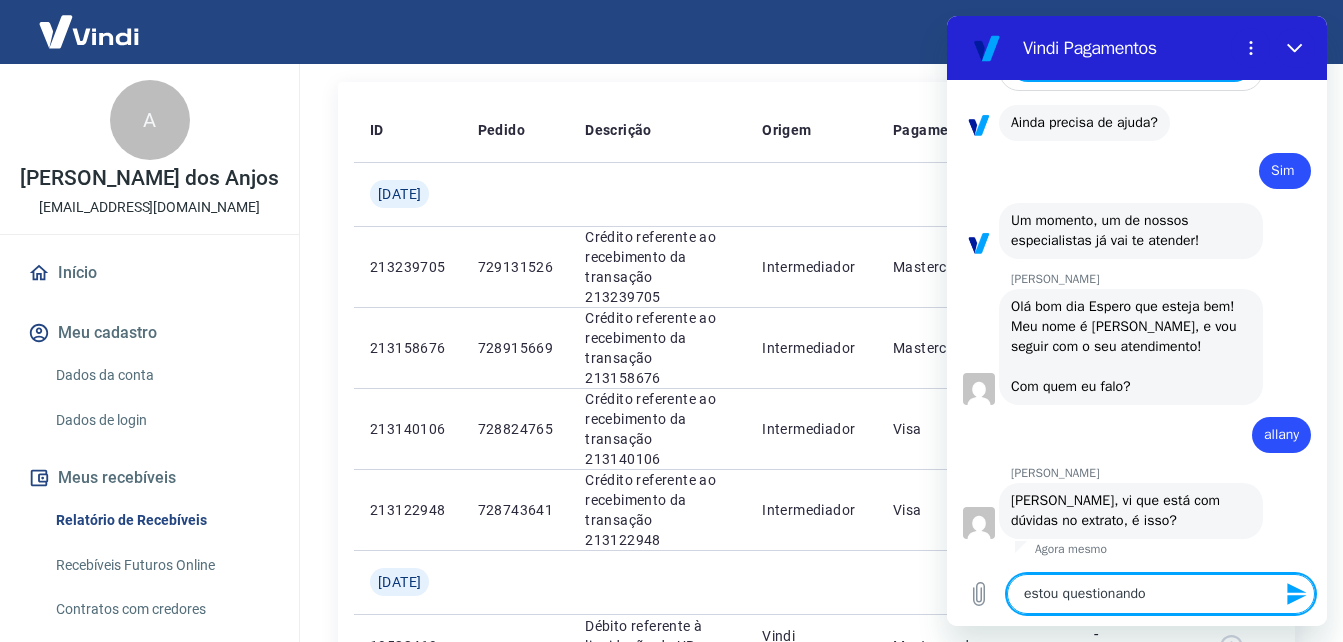 type on "estou questionando" 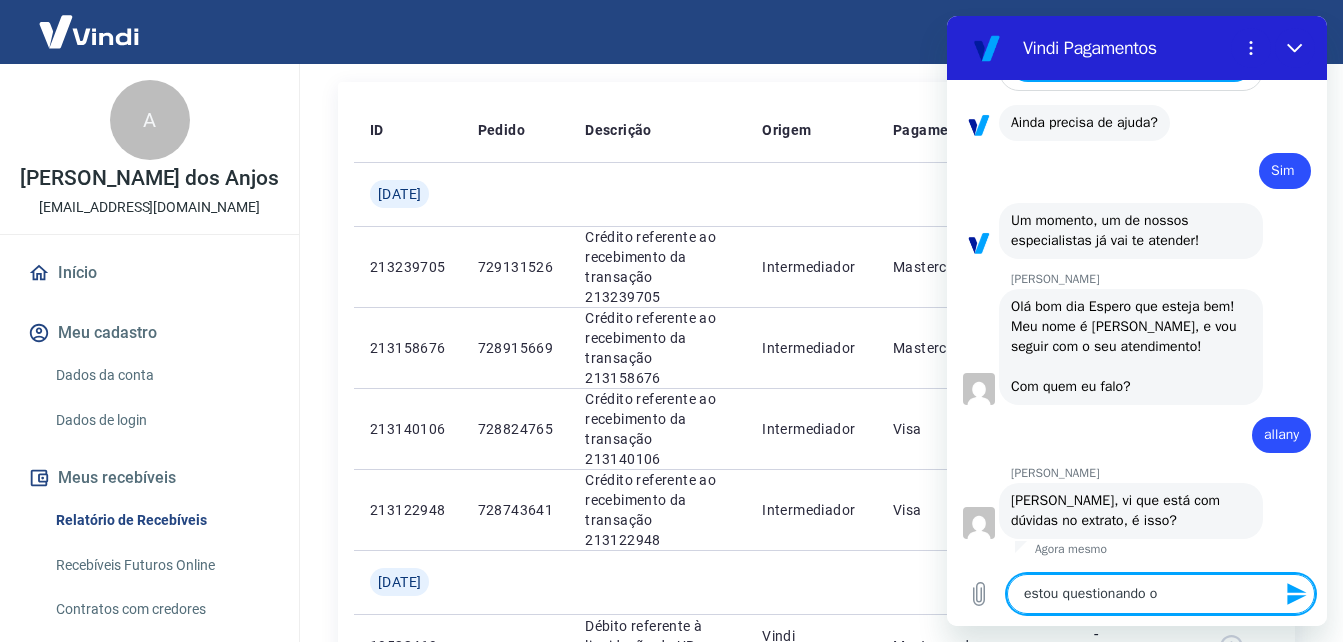 type on "estou questionando o" 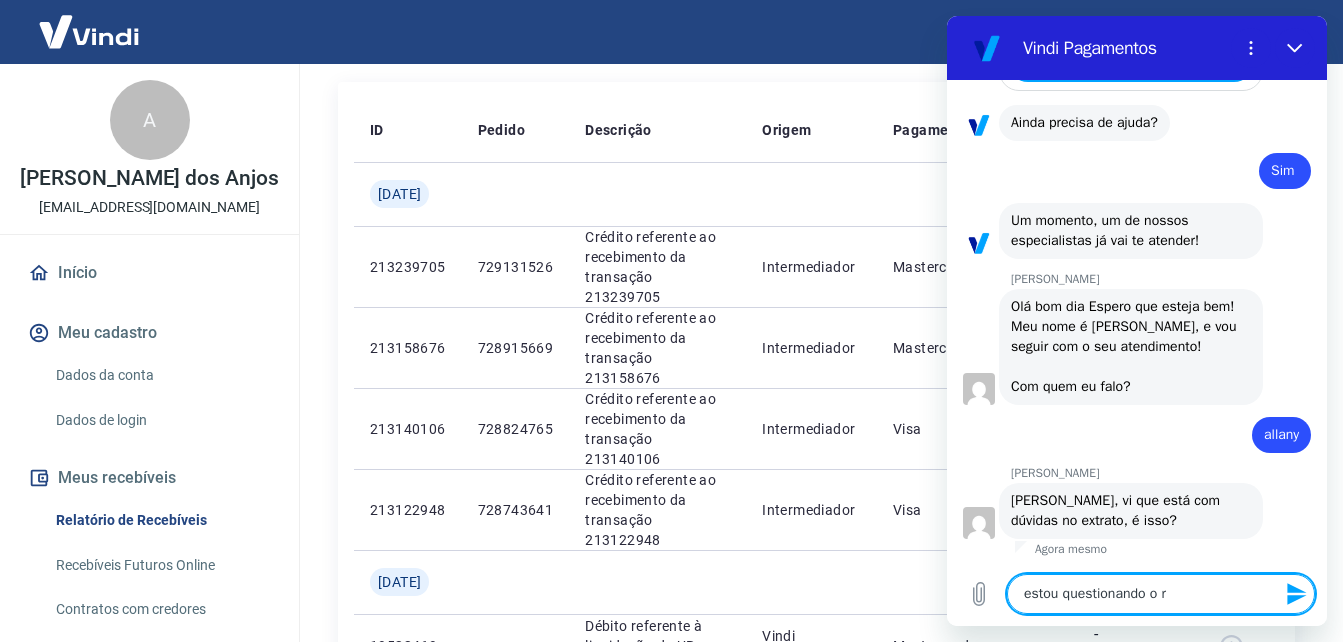 type on "estou questionando o re" 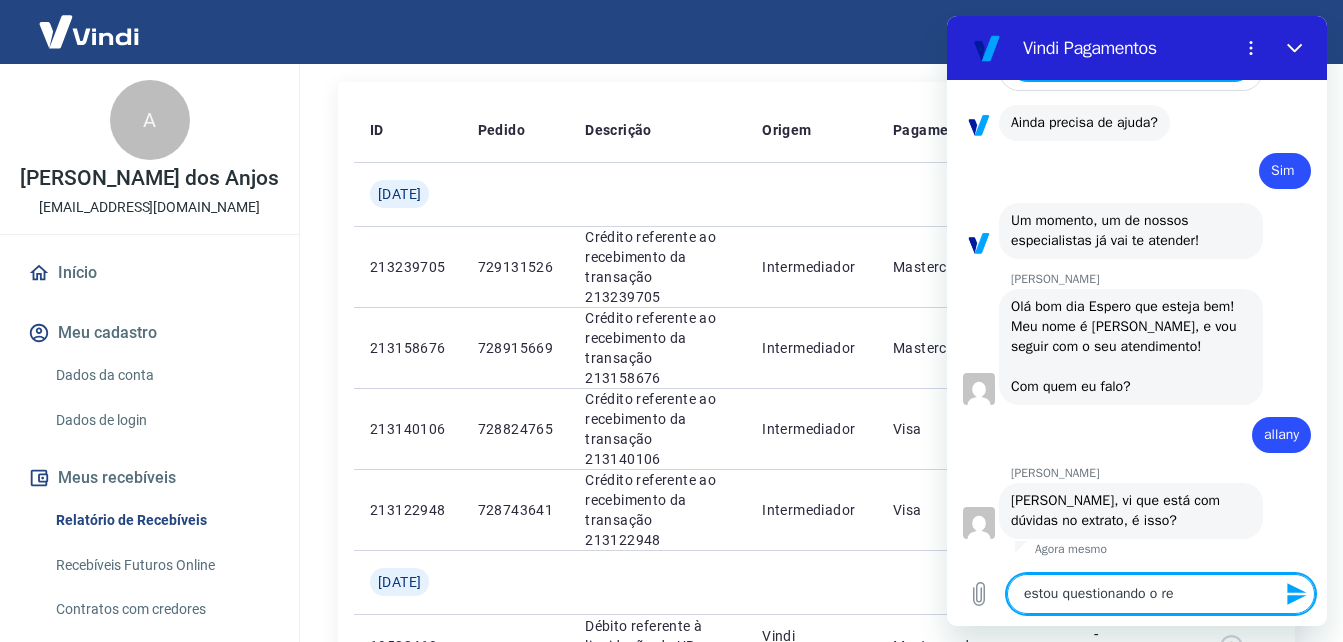 type on "estou questionando o res" 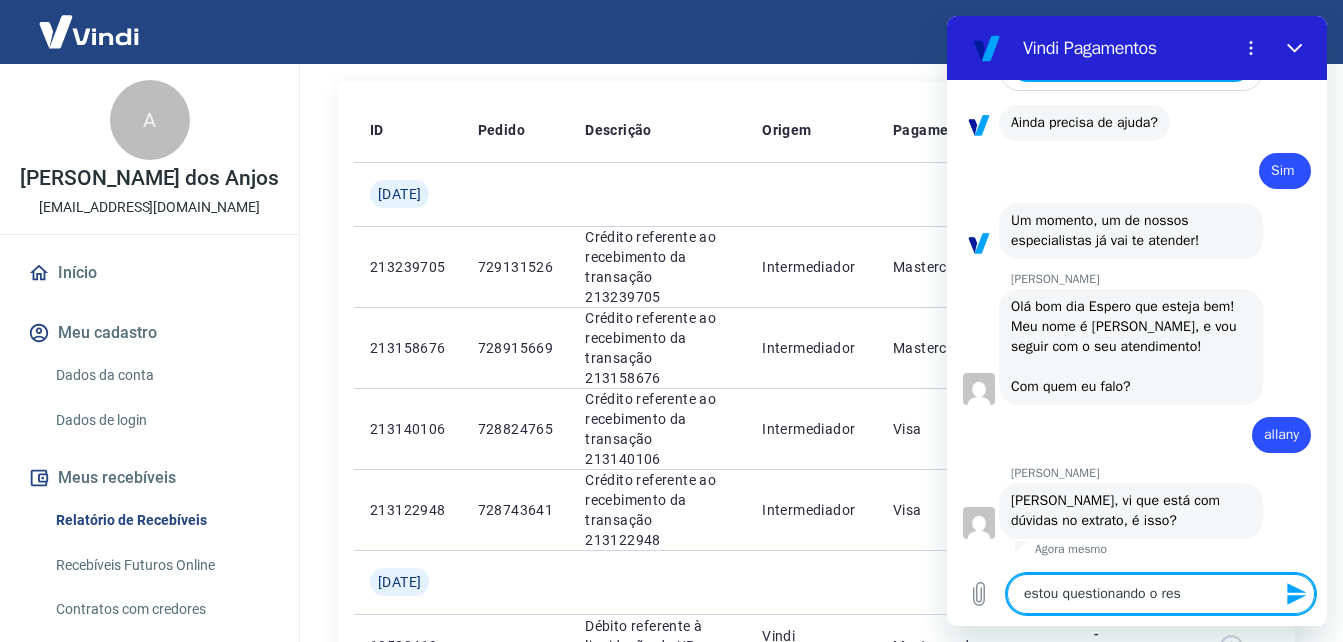 type on "estou questionando o rest" 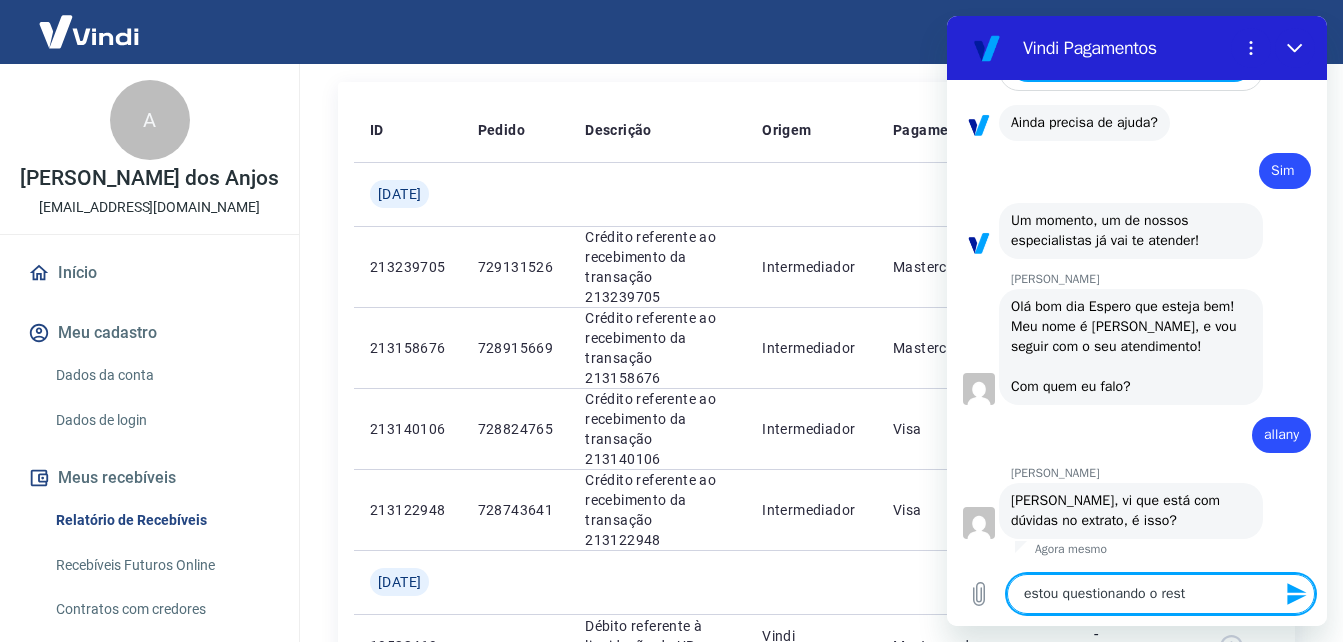 type on "estou questionando o resta" 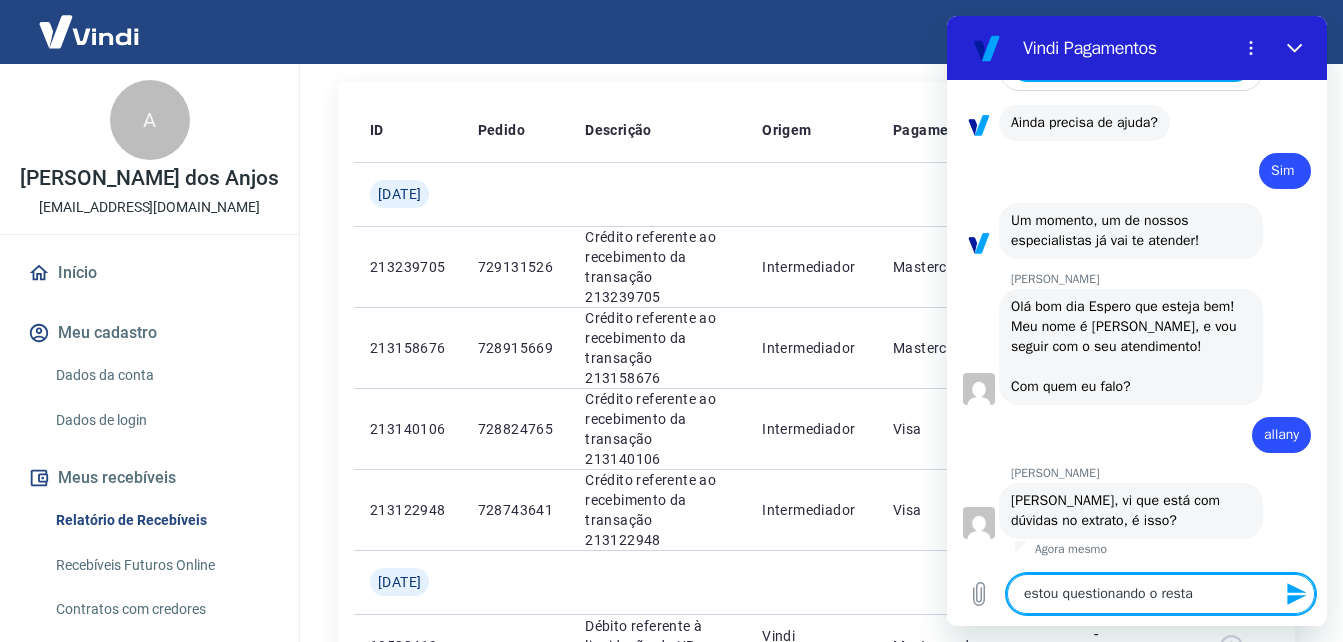 type 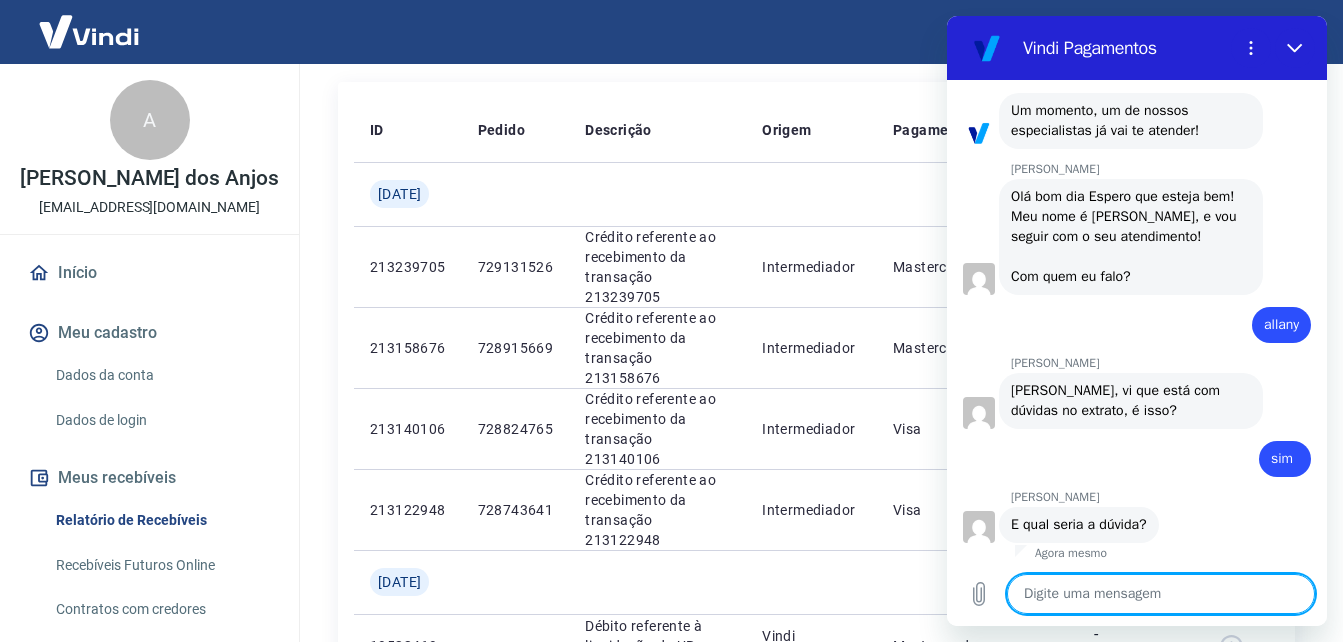 scroll, scrollTop: 2165, scrollLeft: 0, axis: vertical 